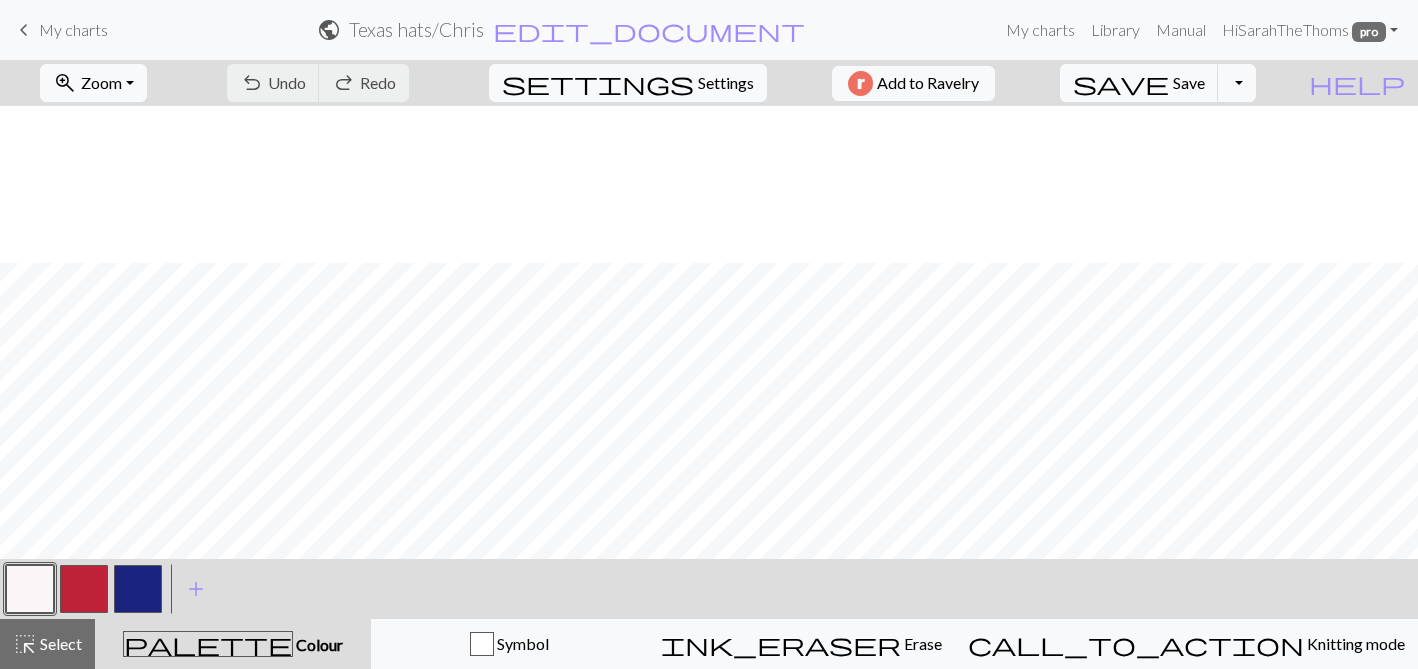 scroll, scrollTop: 0, scrollLeft: 0, axis: both 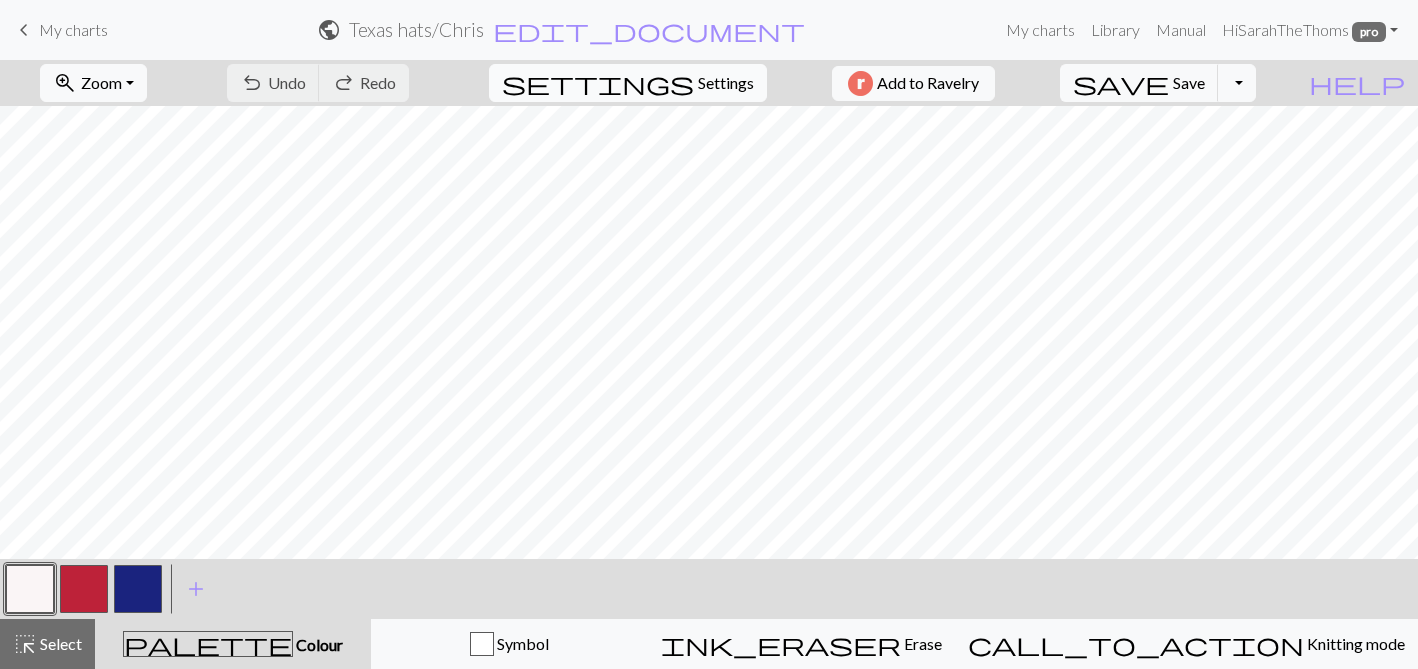 click on "settings" at bounding box center (598, 83) 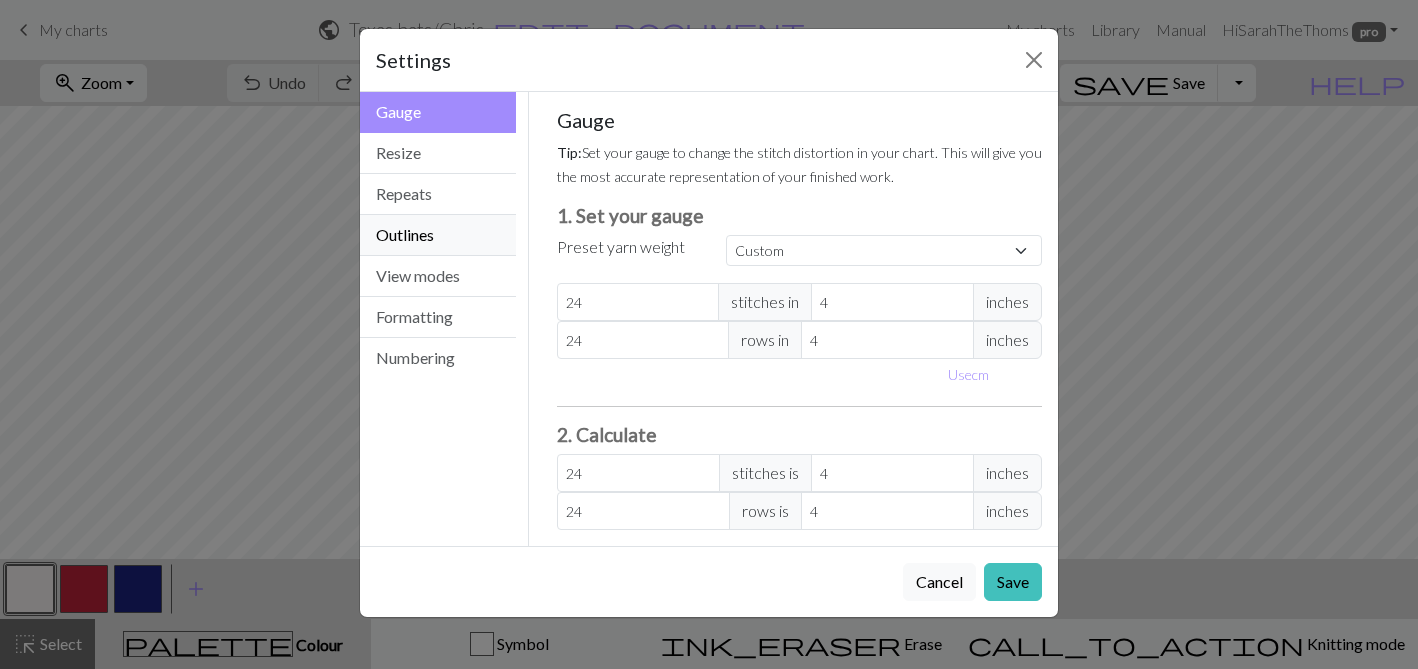click on "Outlines" at bounding box center (438, 235) 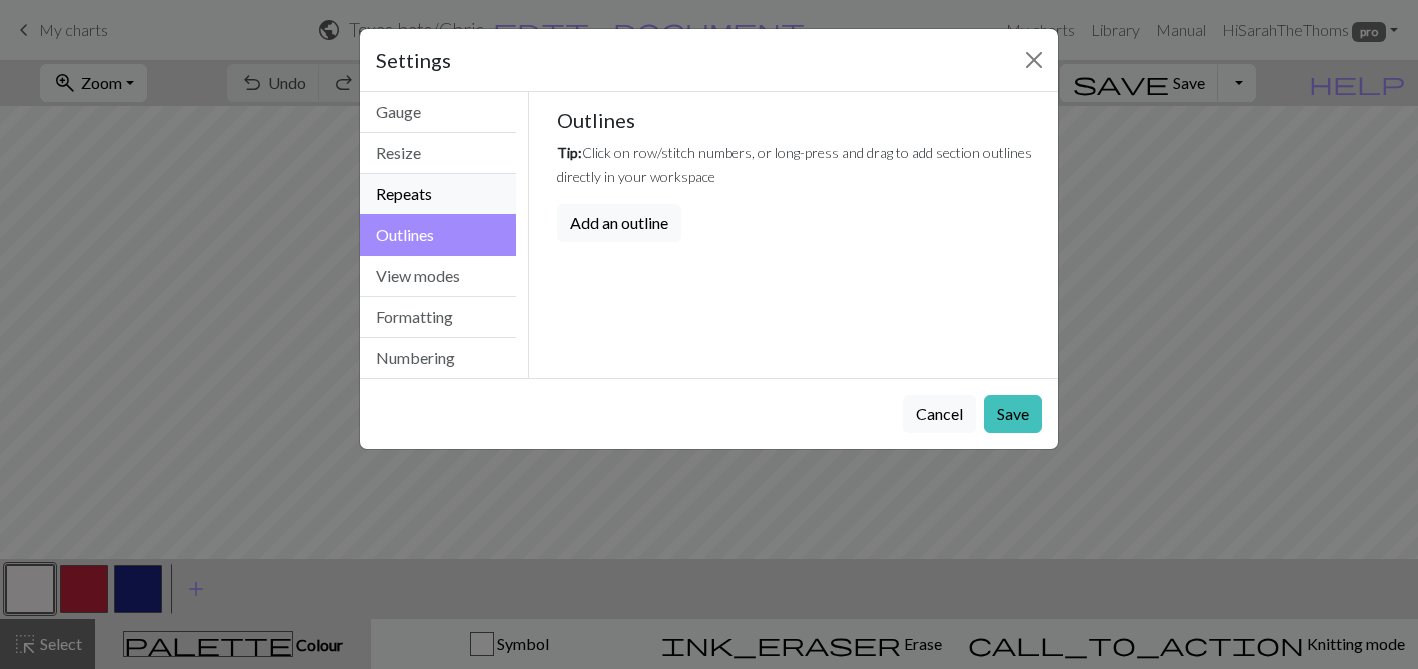 click on "Repeats" at bounding box center (438, 194) 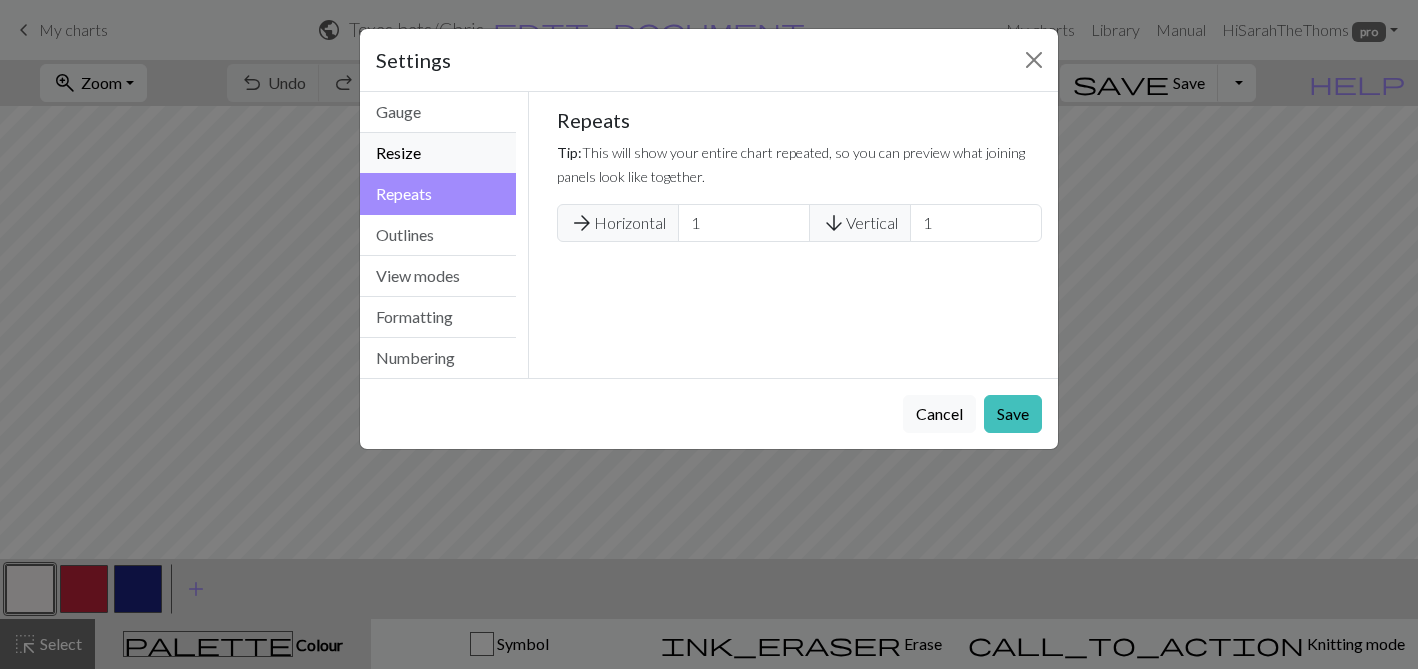 click on "Resize" at bounding box center (438, 153) 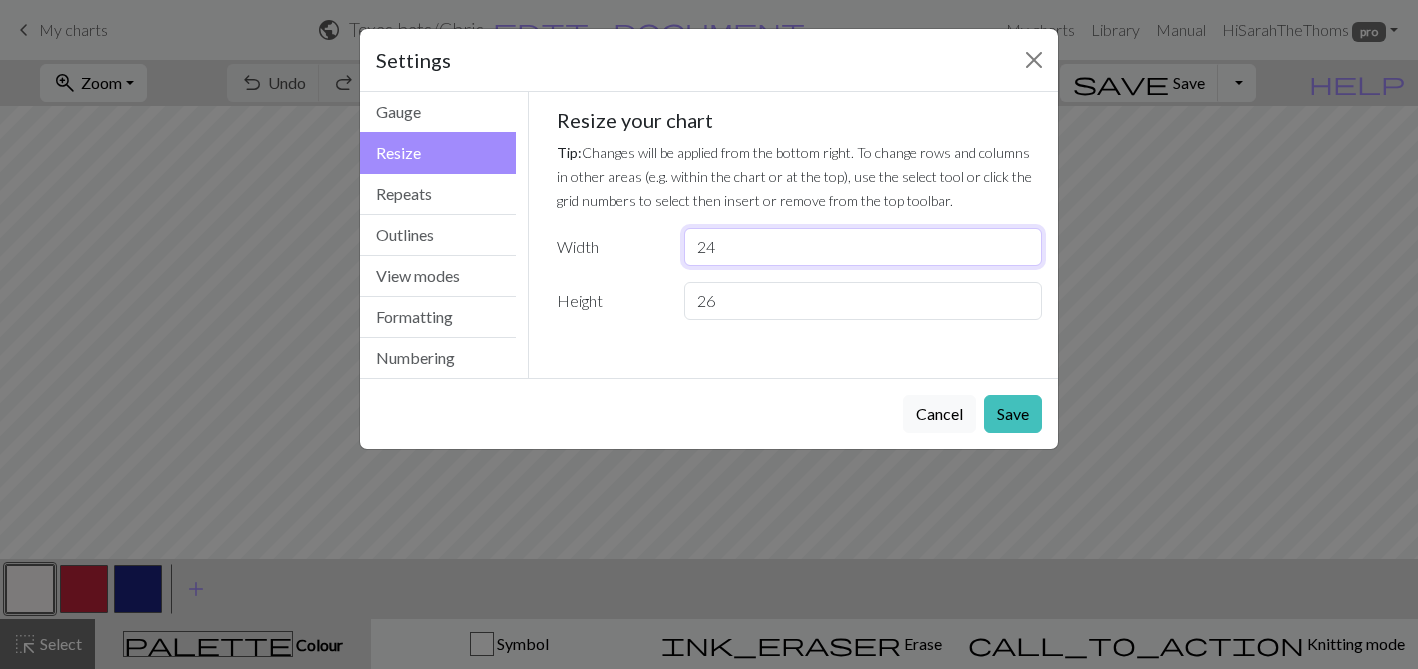 drag, startPoint x: 722, startPoint y: 249, endPoint x: 711, endPoint y: 251, distance: 11.18034 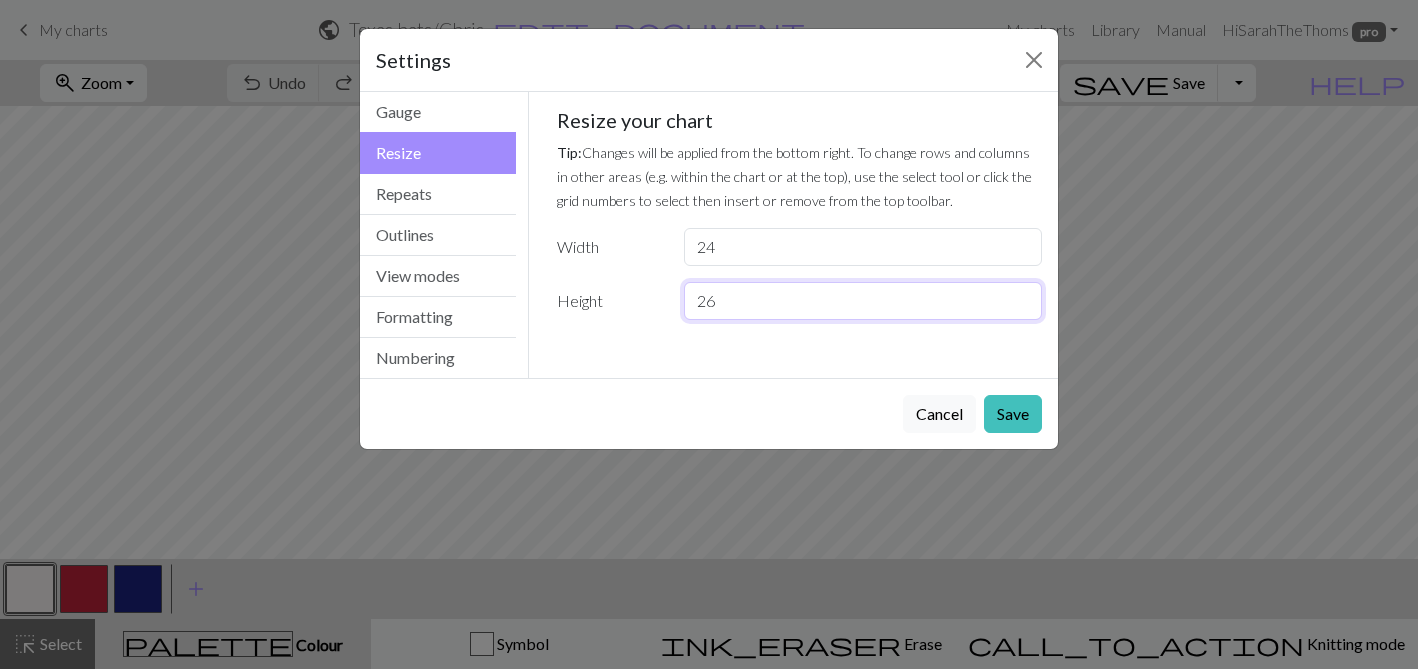 click on "26" at bounding box center [863, 301] 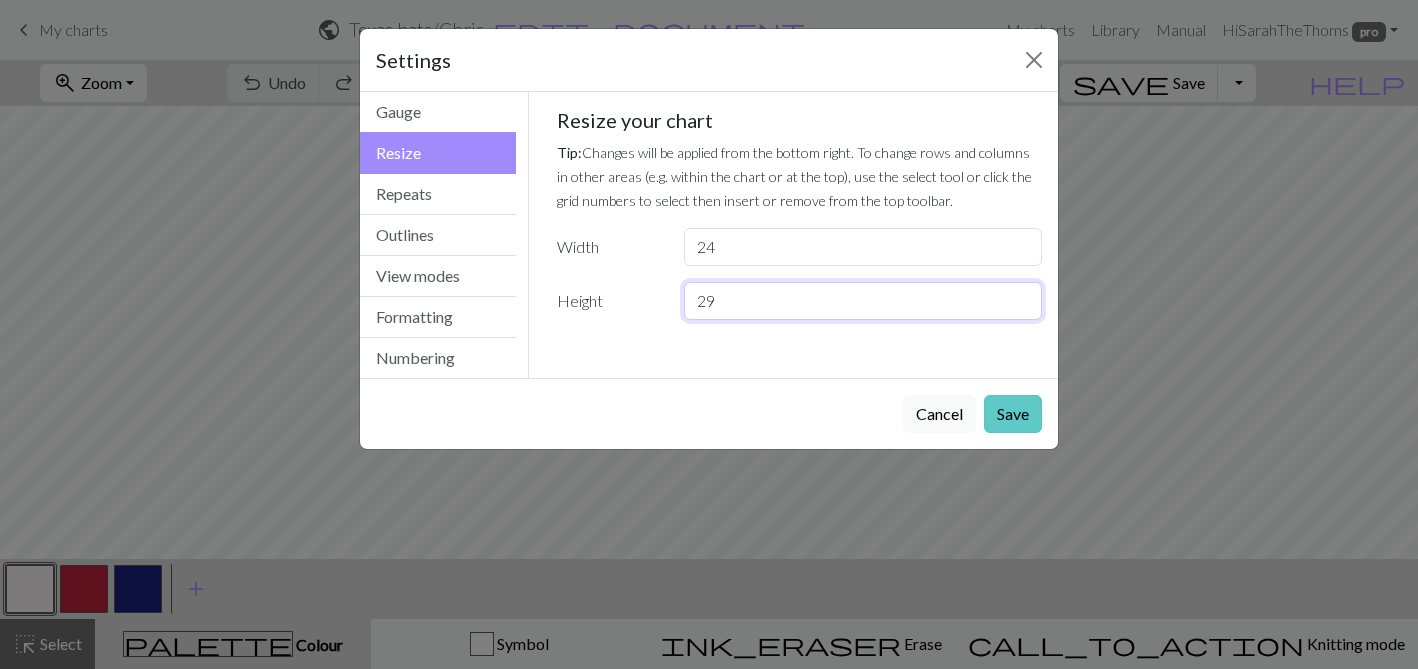 type on "29" 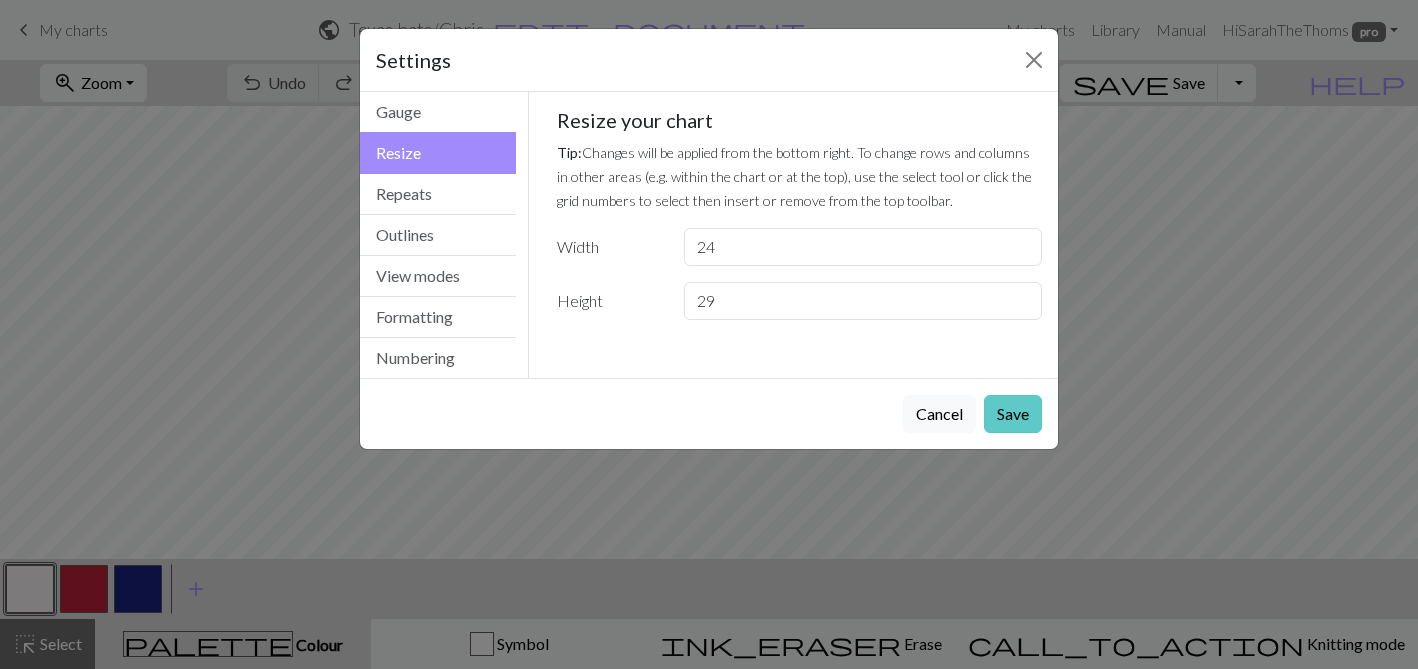 click on "Save" at bounding box center (1013, 414) 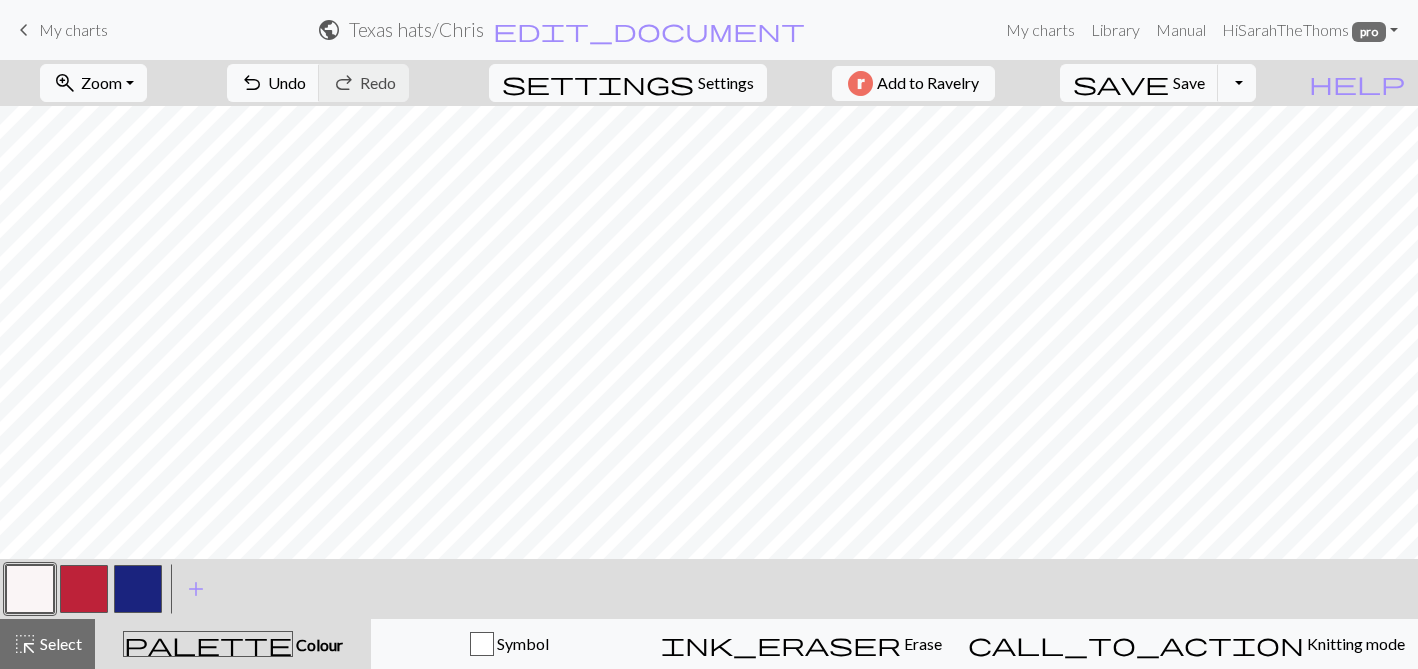 scroll, scrollTop: 0, scrollLeft: 0, axis: both 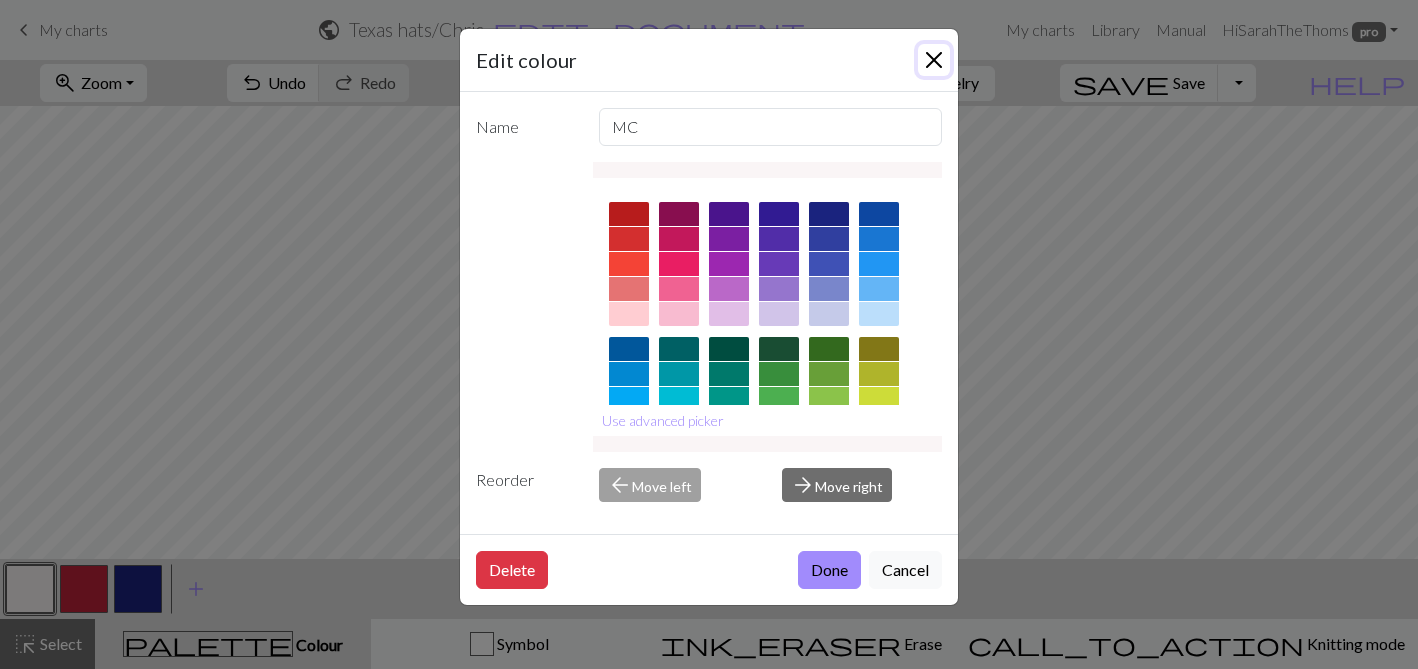 click at bounding box center [934, 60] 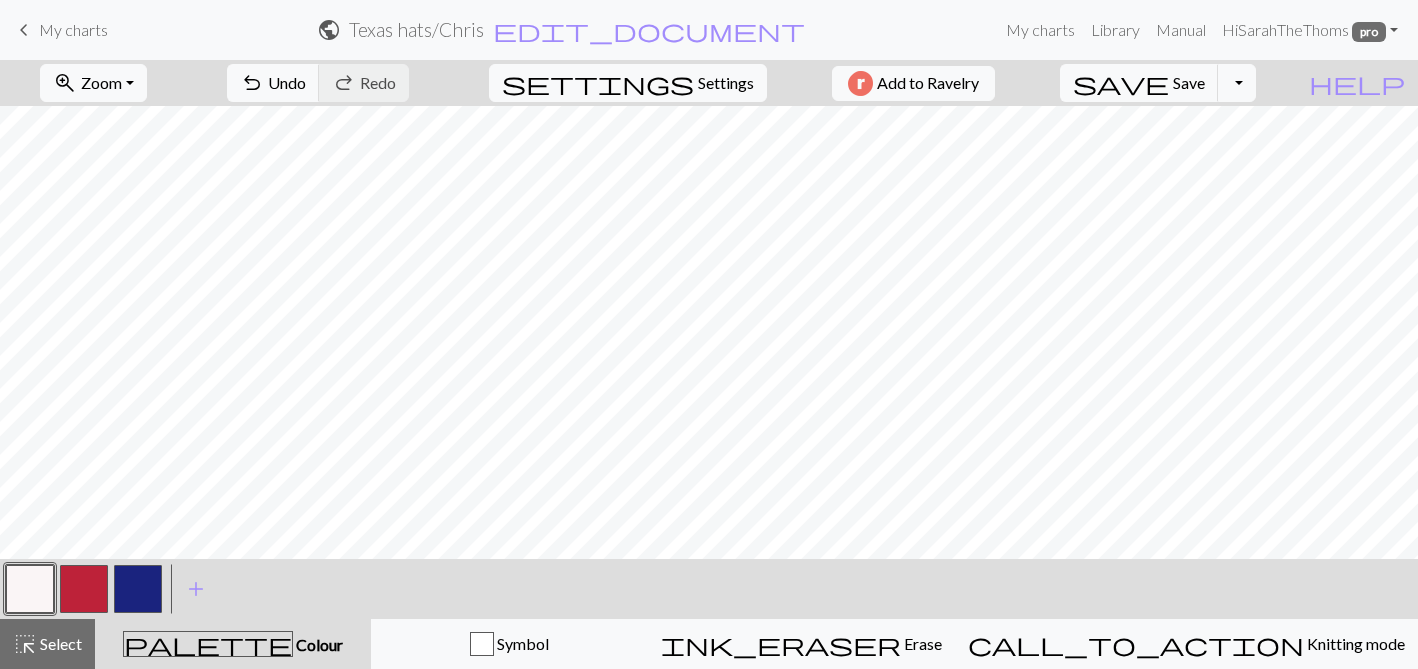scroll, scrollTop: 217, scrollLeft: 0, axis: vertical 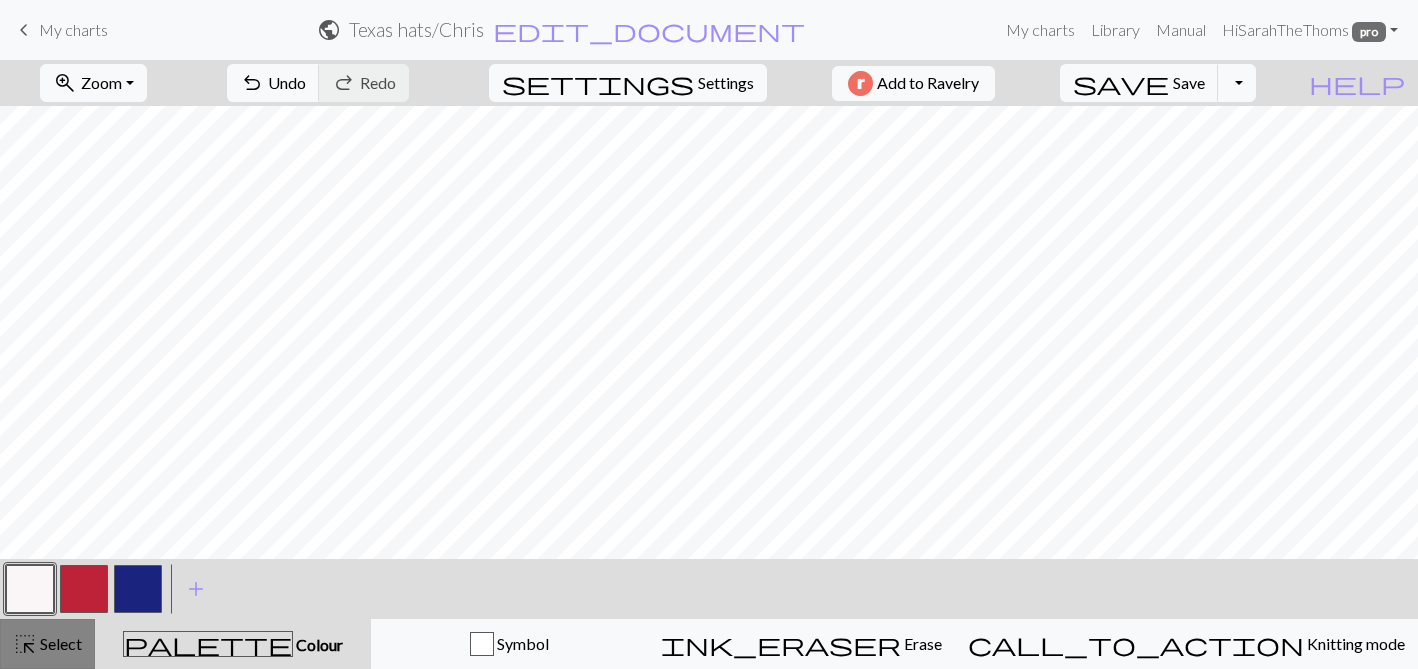 click on "Select" at bounding box center [59, 643] 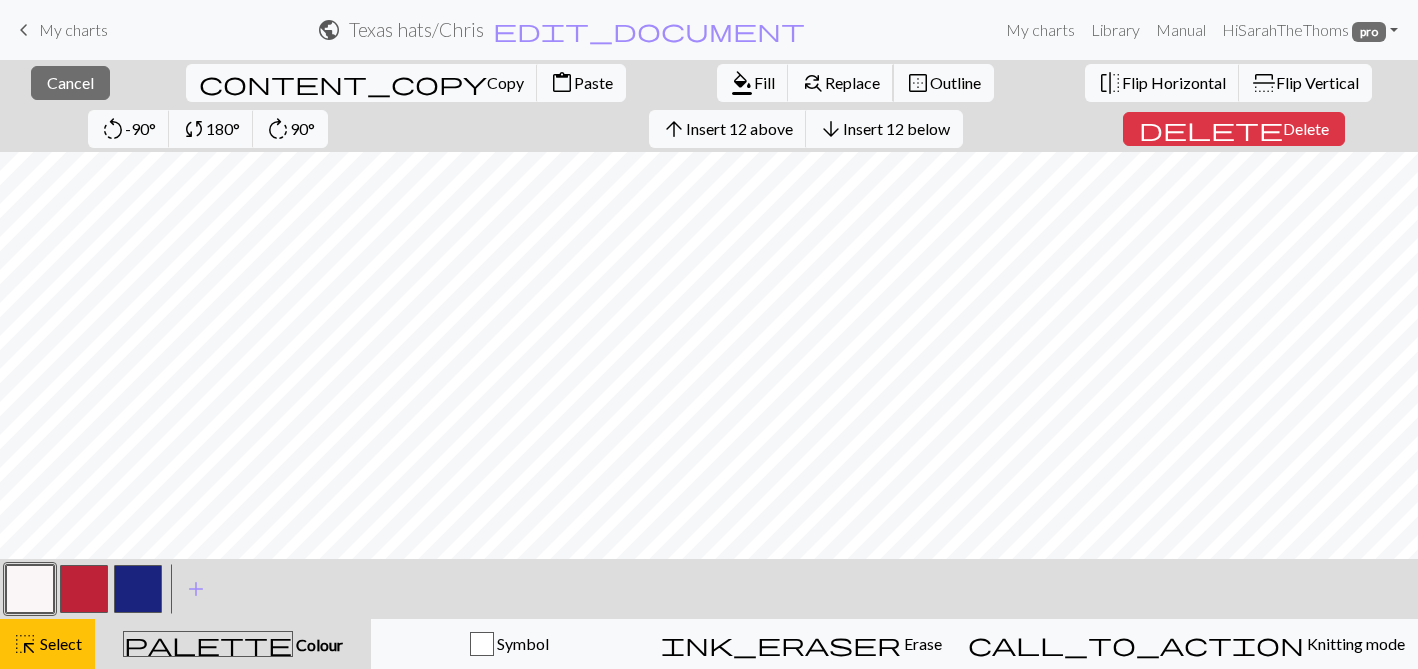 click on "find_replace" at bounding box center [813, 83] 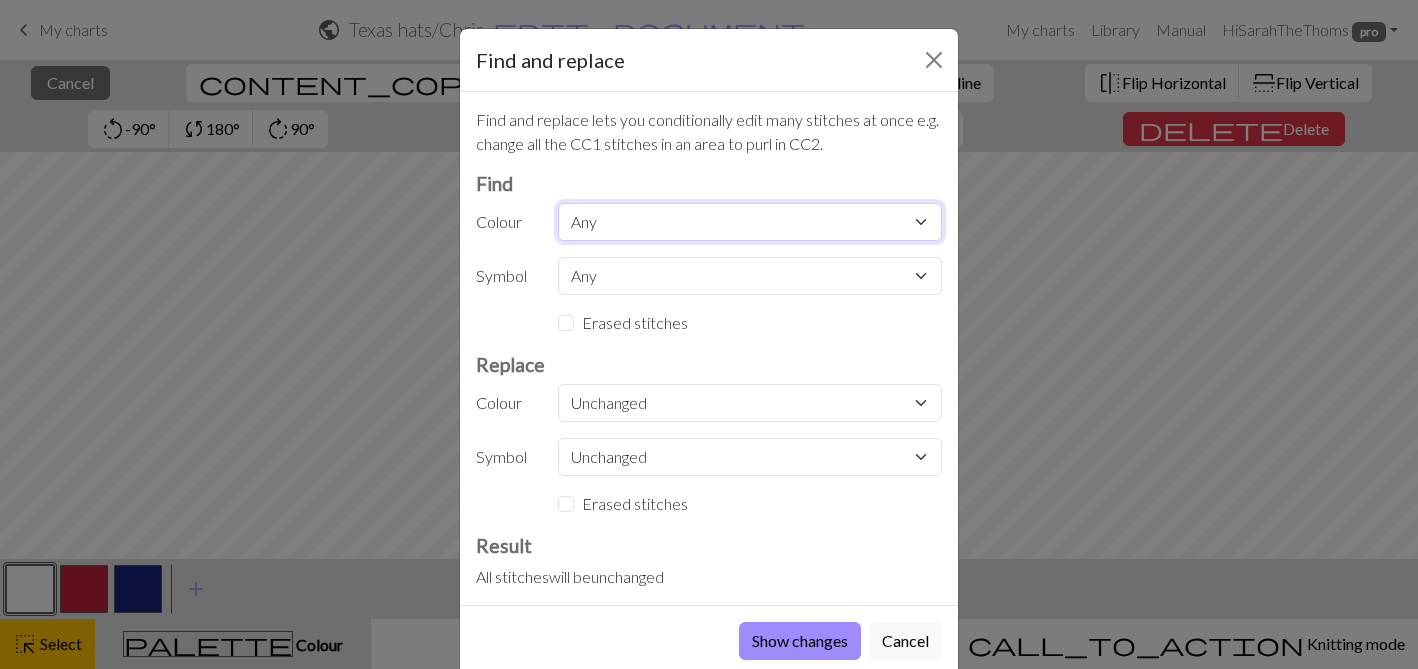 click on "Any MC CC1 CC2" at bounding box center [750, 222] 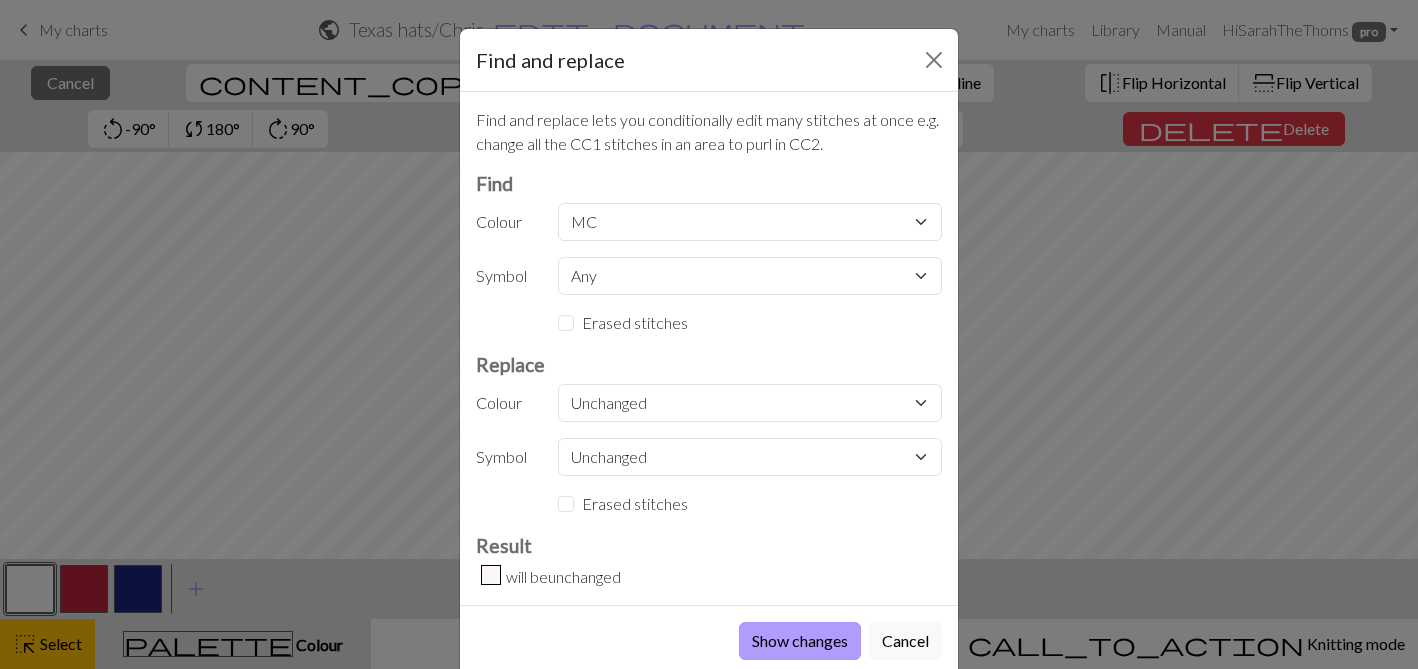 click on "Show changes" at bounding box center [800, 641] 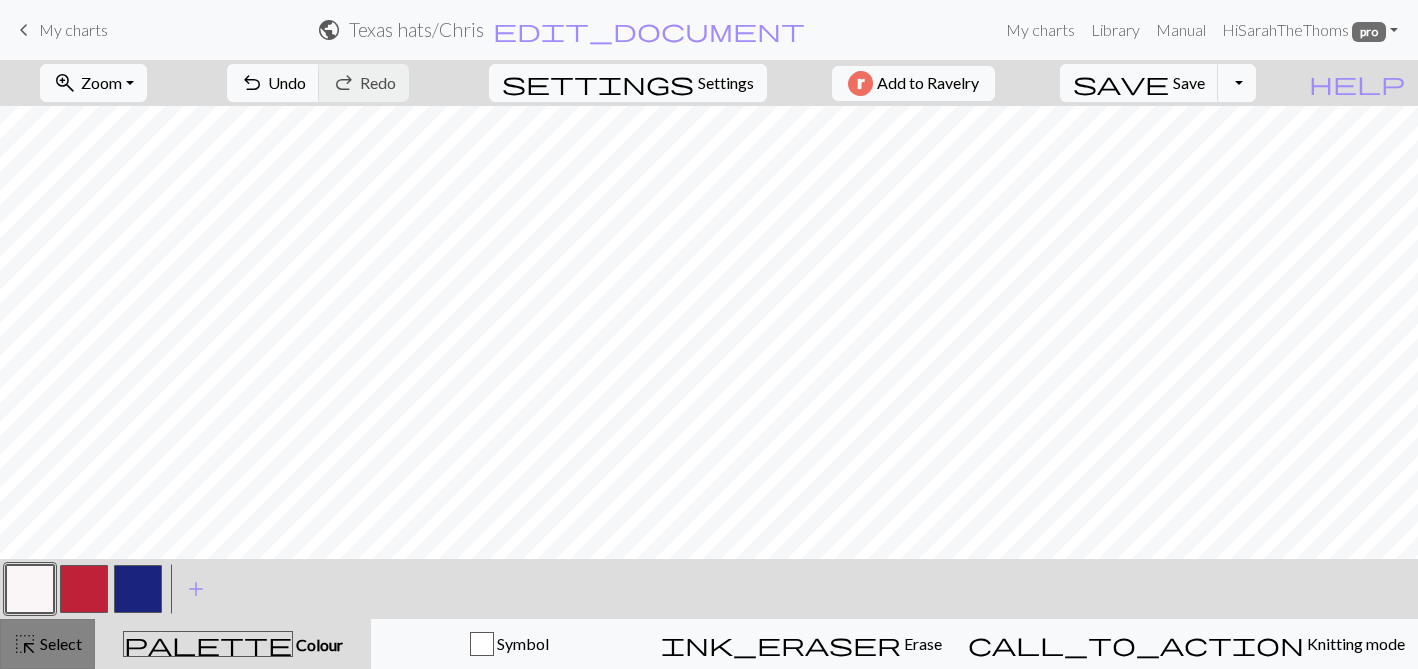 click on "highlight_alt" at bounding box center [25, 644] 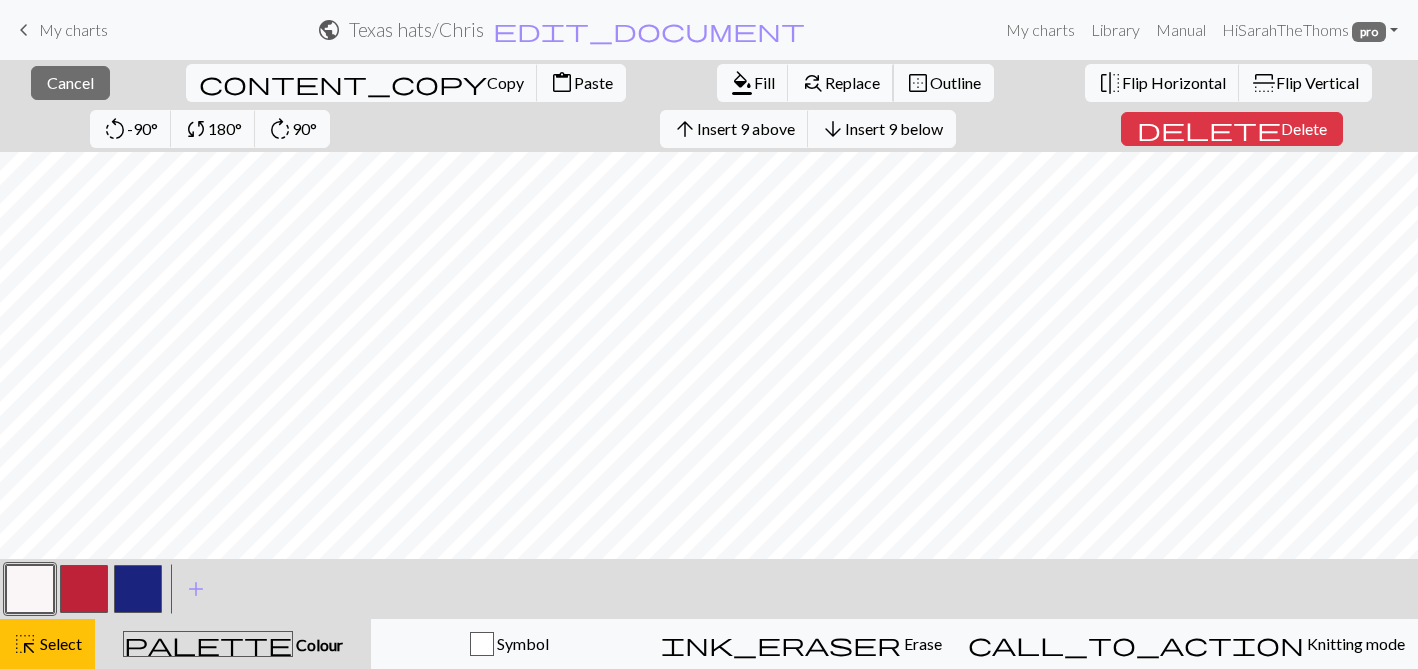 click on "find_replace" at bounding box center [813, 83] 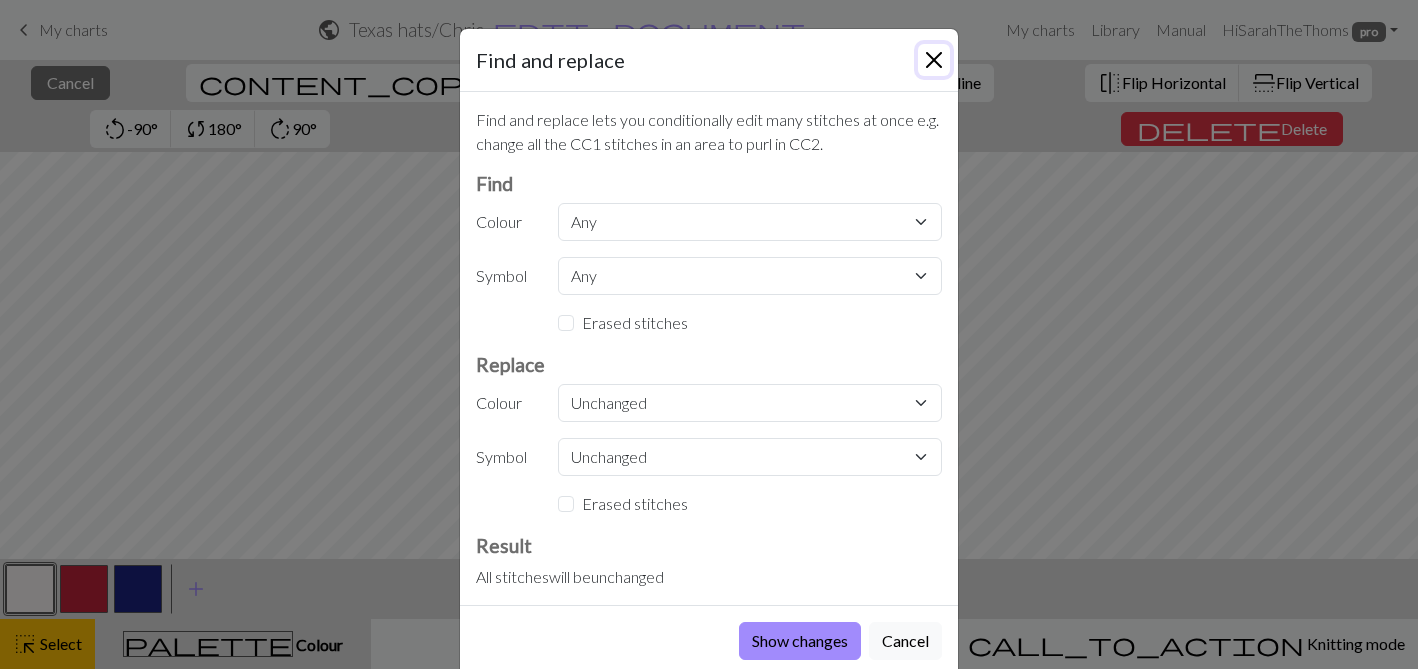 click at bounding box center (934, 60) 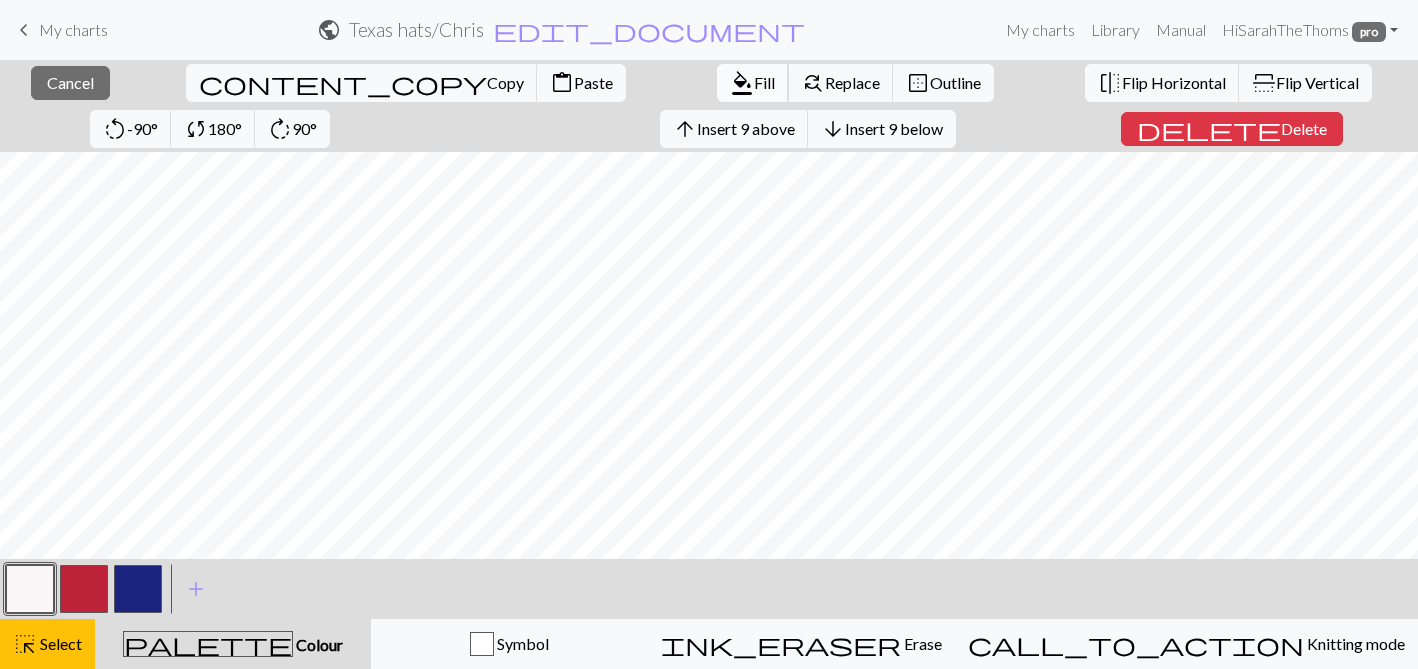 click on "format_color_fill" at bounding box center (742, 83) 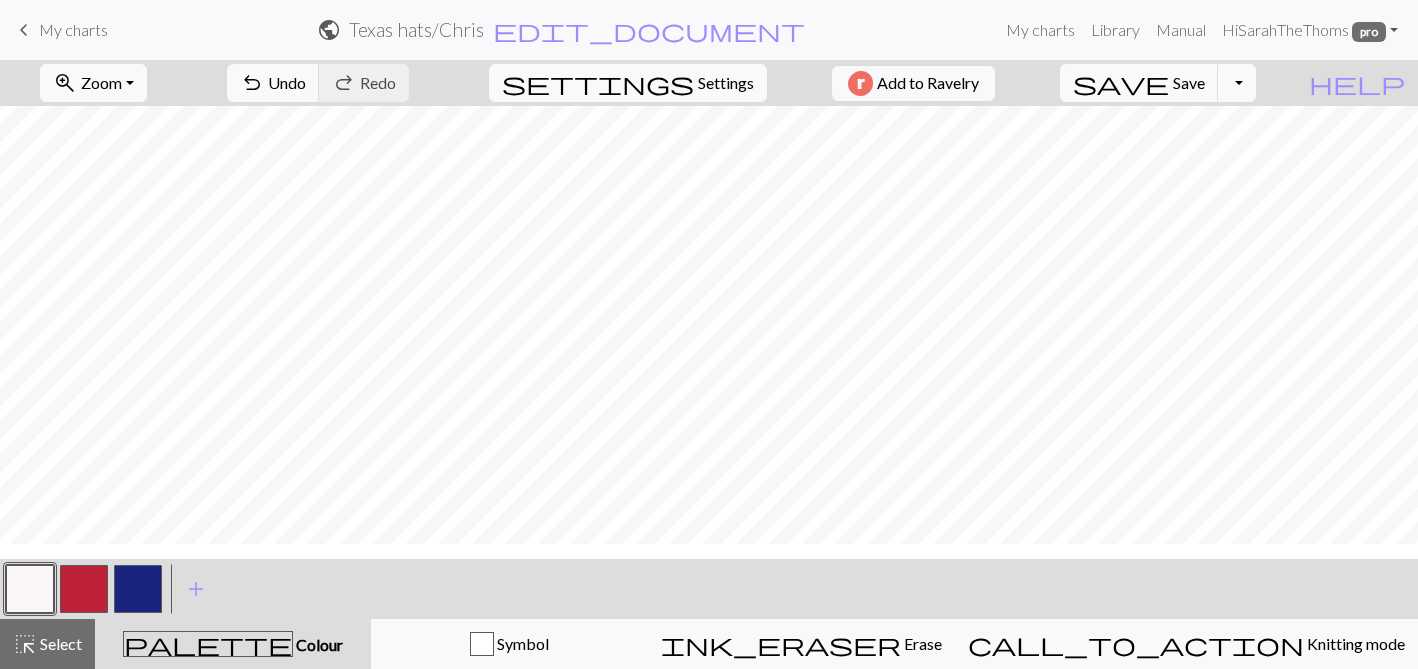 scroll, scrollTop: 0, scrollLeft: 0, axis: both 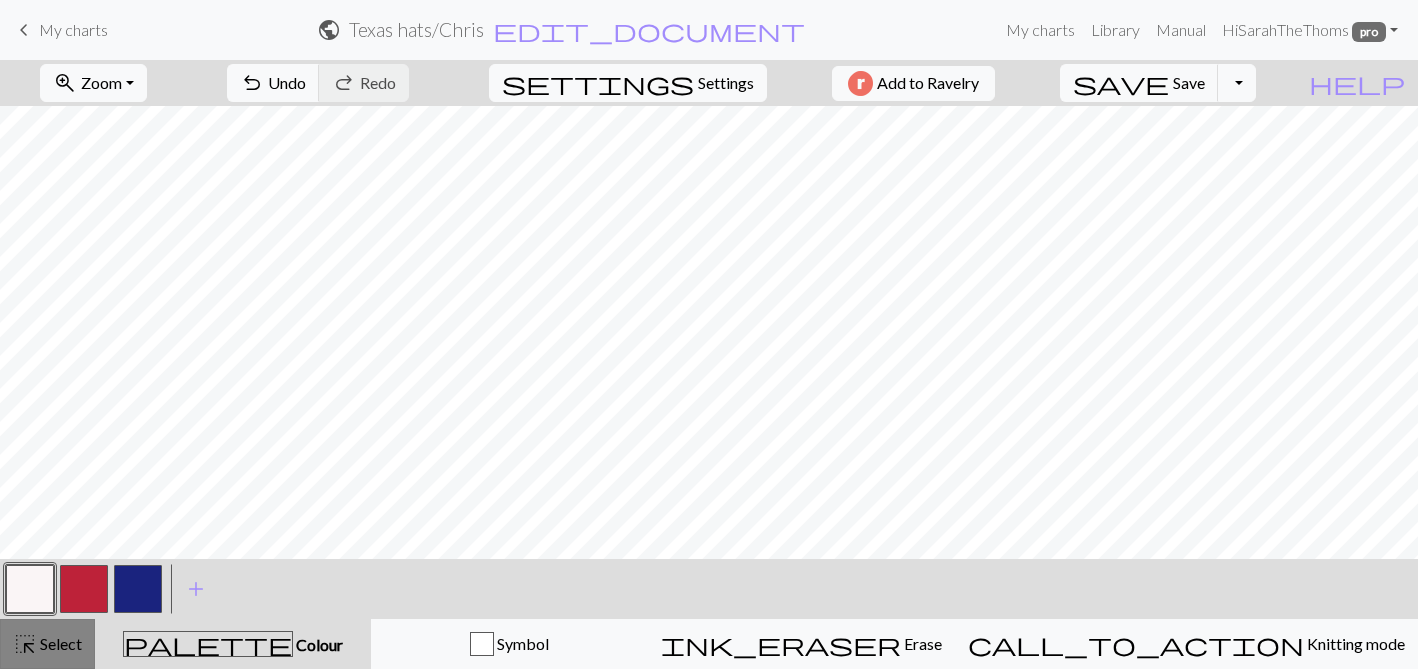 click on "Select" at bounding box center [59, 643] 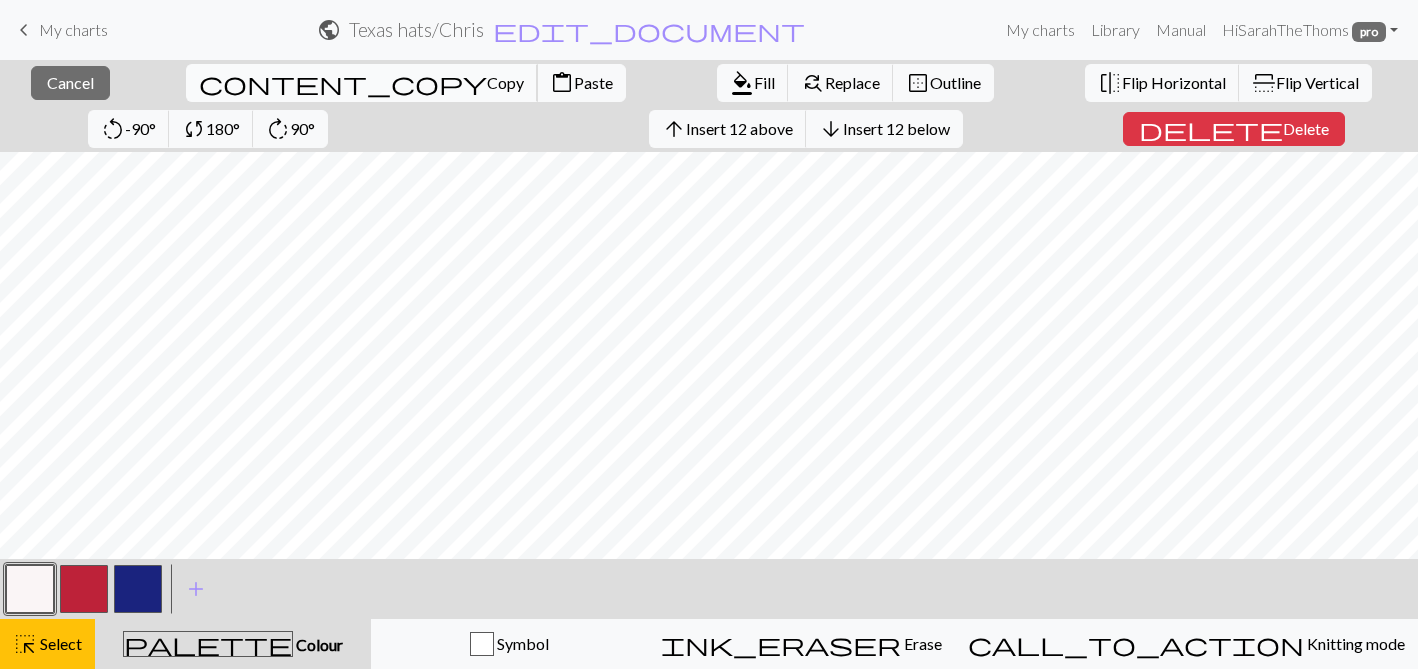 click on "Copy" at bounding box center [505, 82] 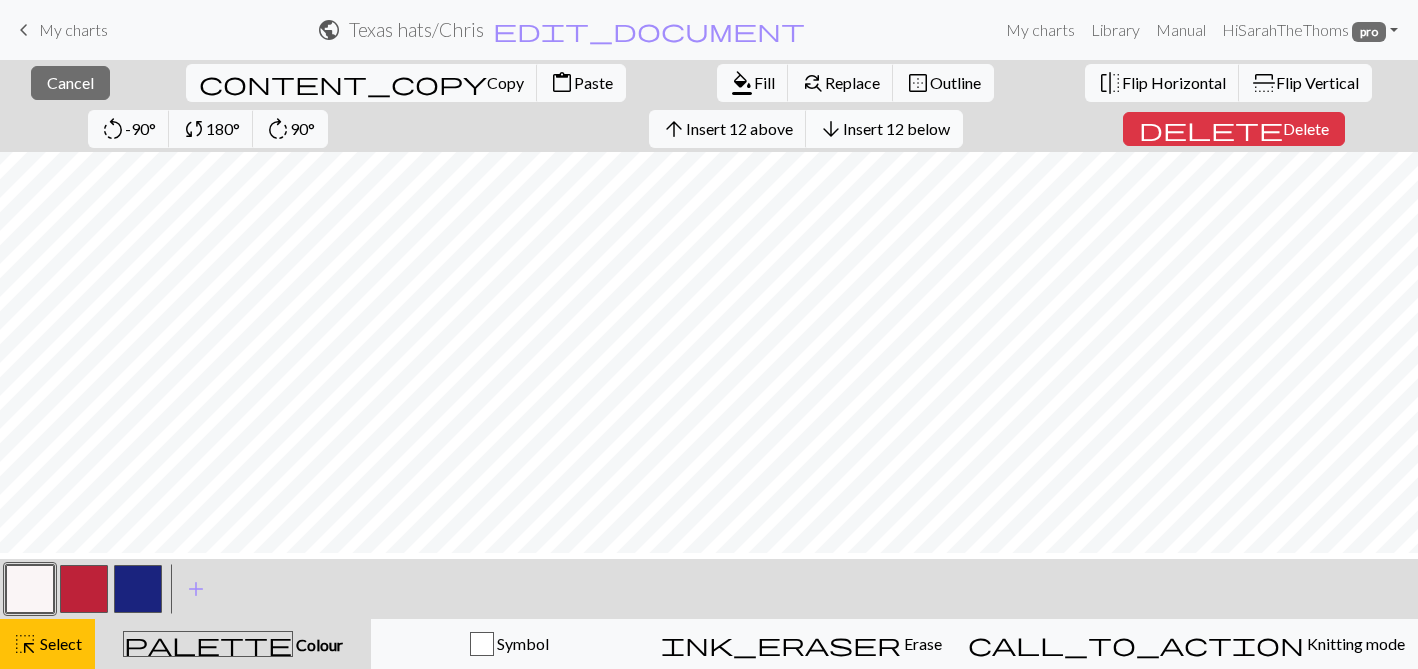 scroll, scrollTop: 263, scrollLeft: 0, axis: vertical 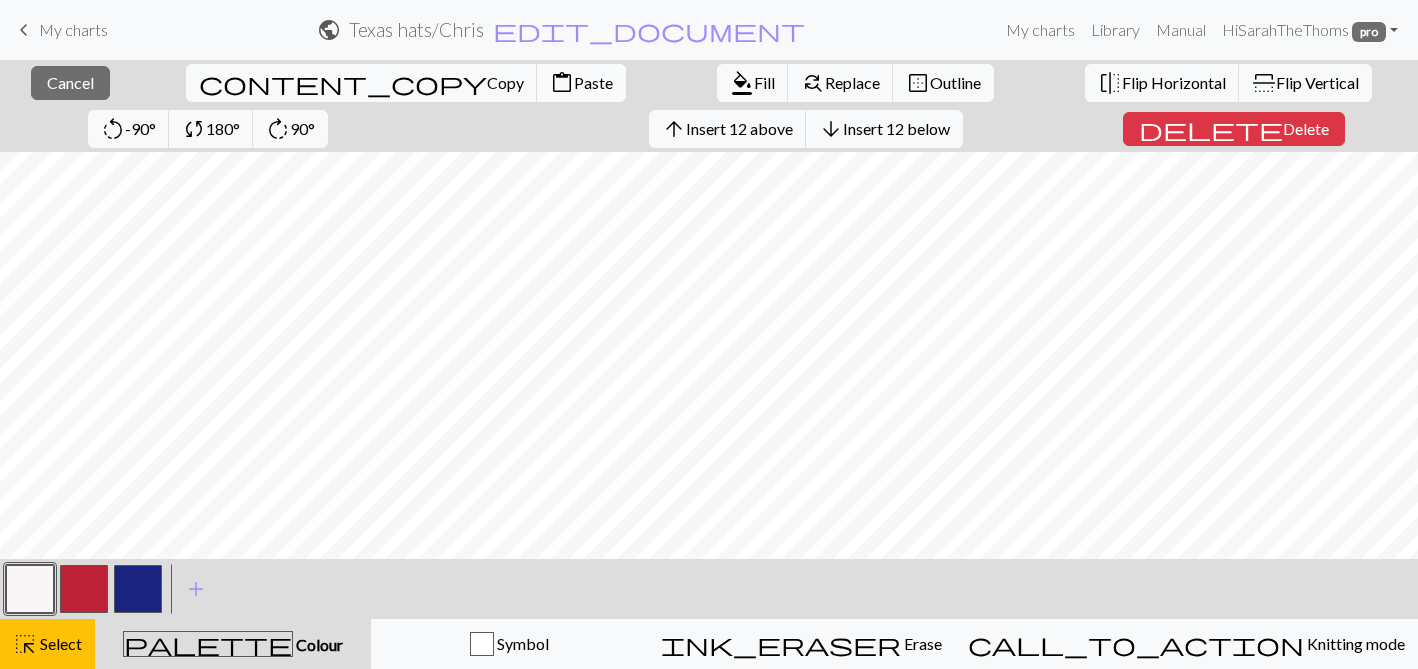 click on "Paste" at bounding box center [593, 82] 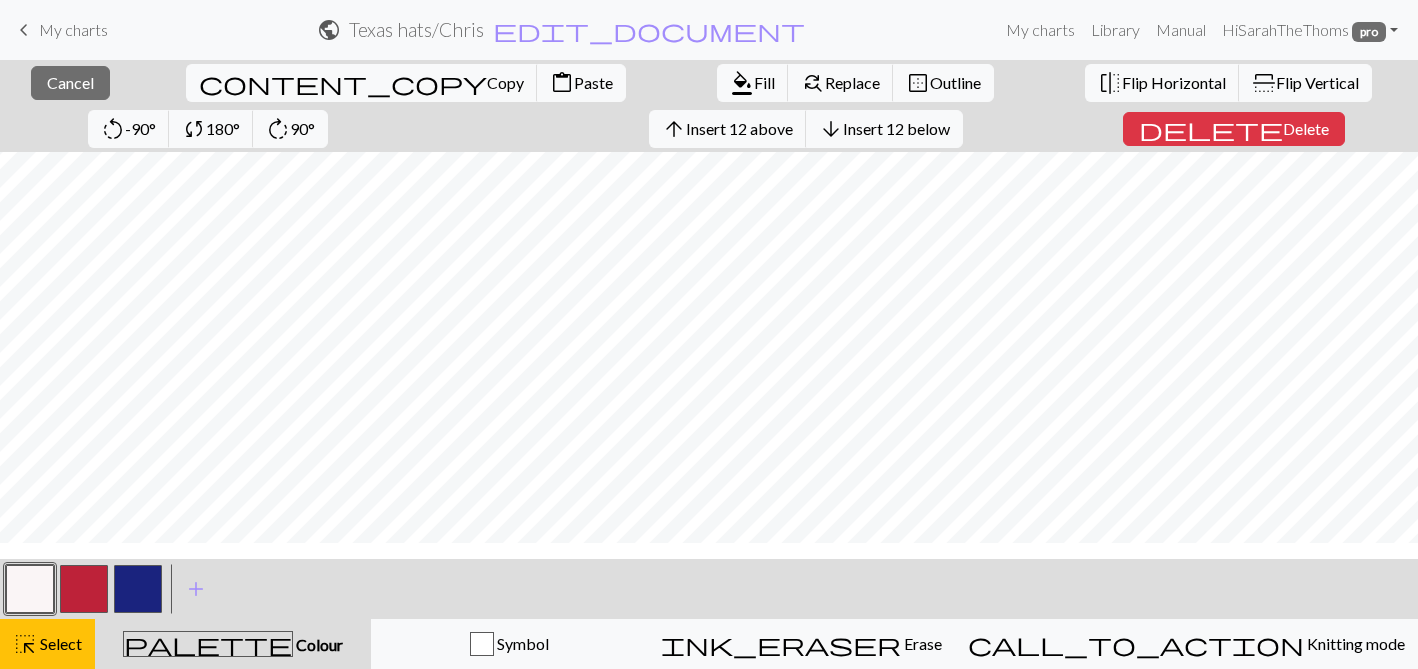 scroll, scrollTop: 27, scrollLeft: 0, axis: vertical 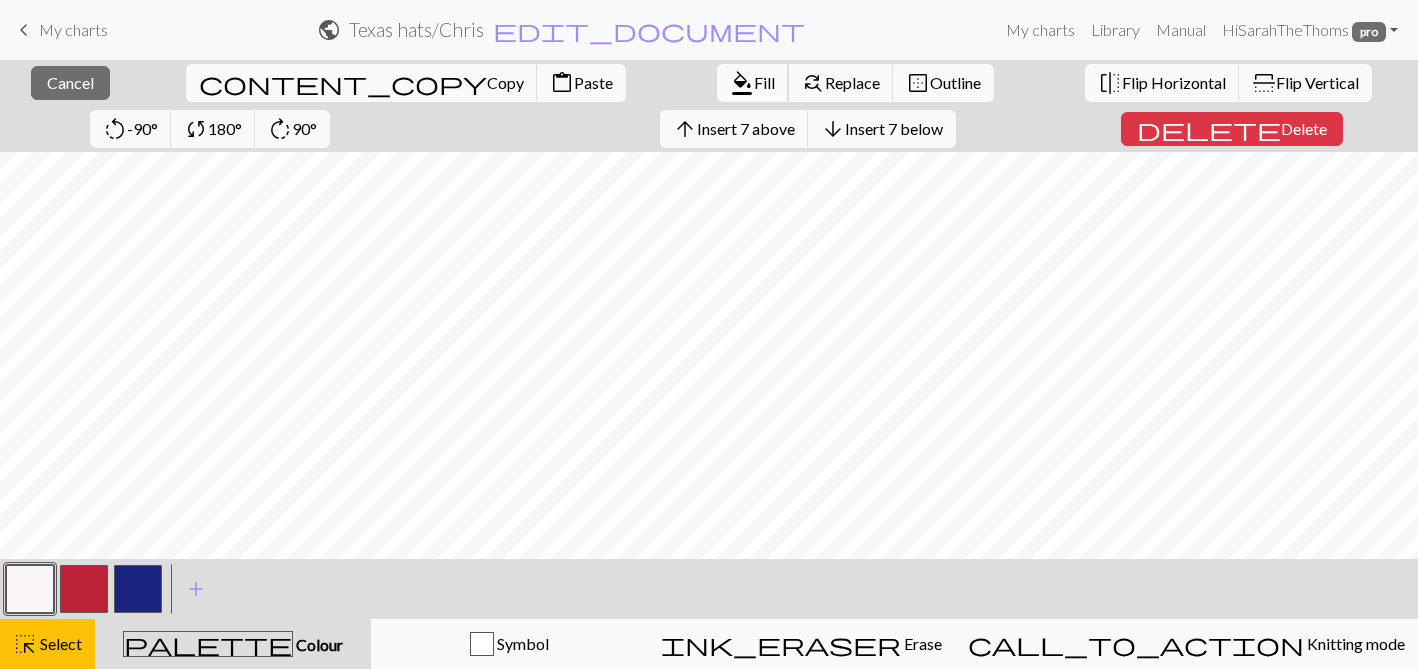 click on "format_color_fill" at bounding box center [742, 83] 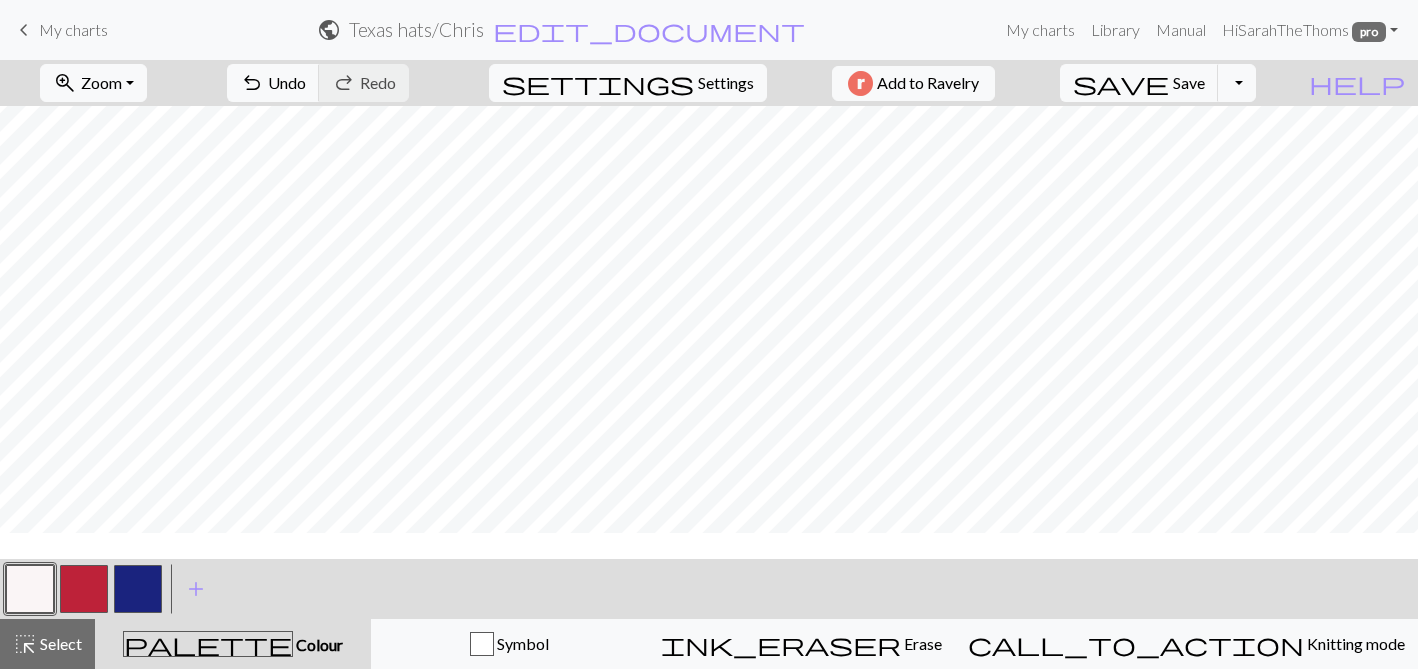 scroll, scrollTop: 0, scrollLeft: 0, axis: both 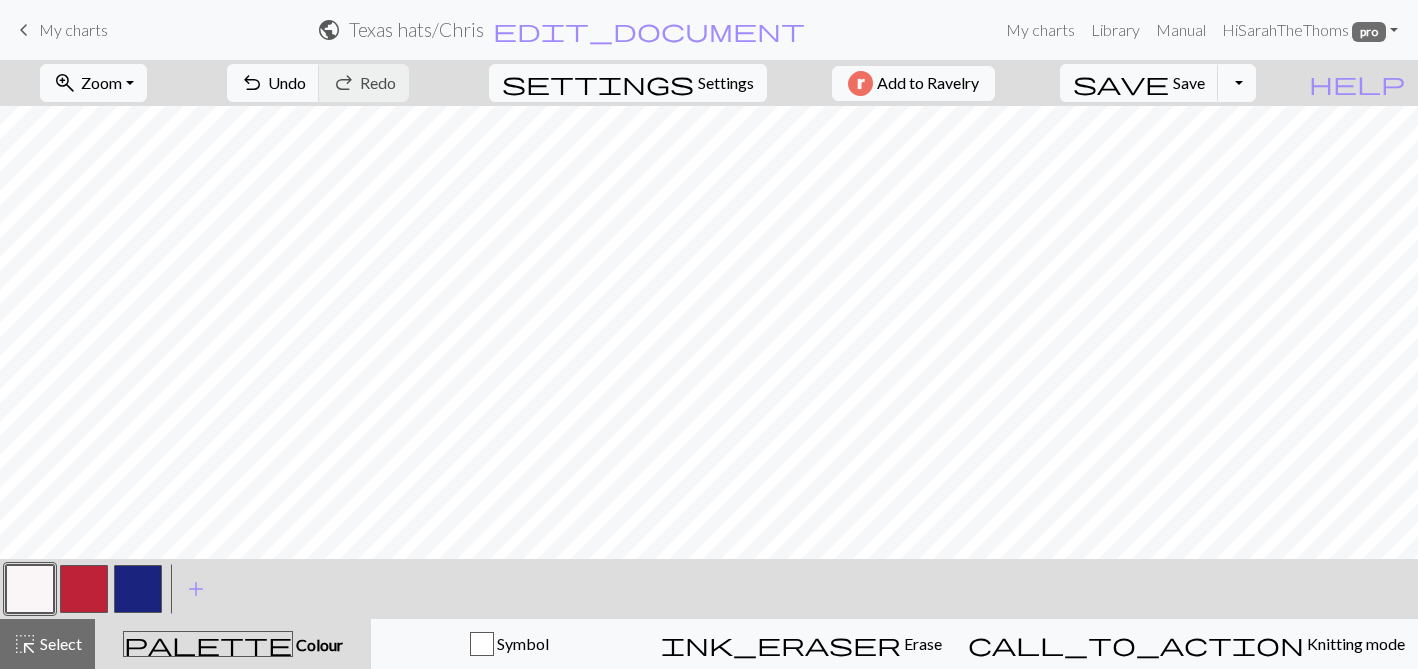 click at bounding box center [138, 589] 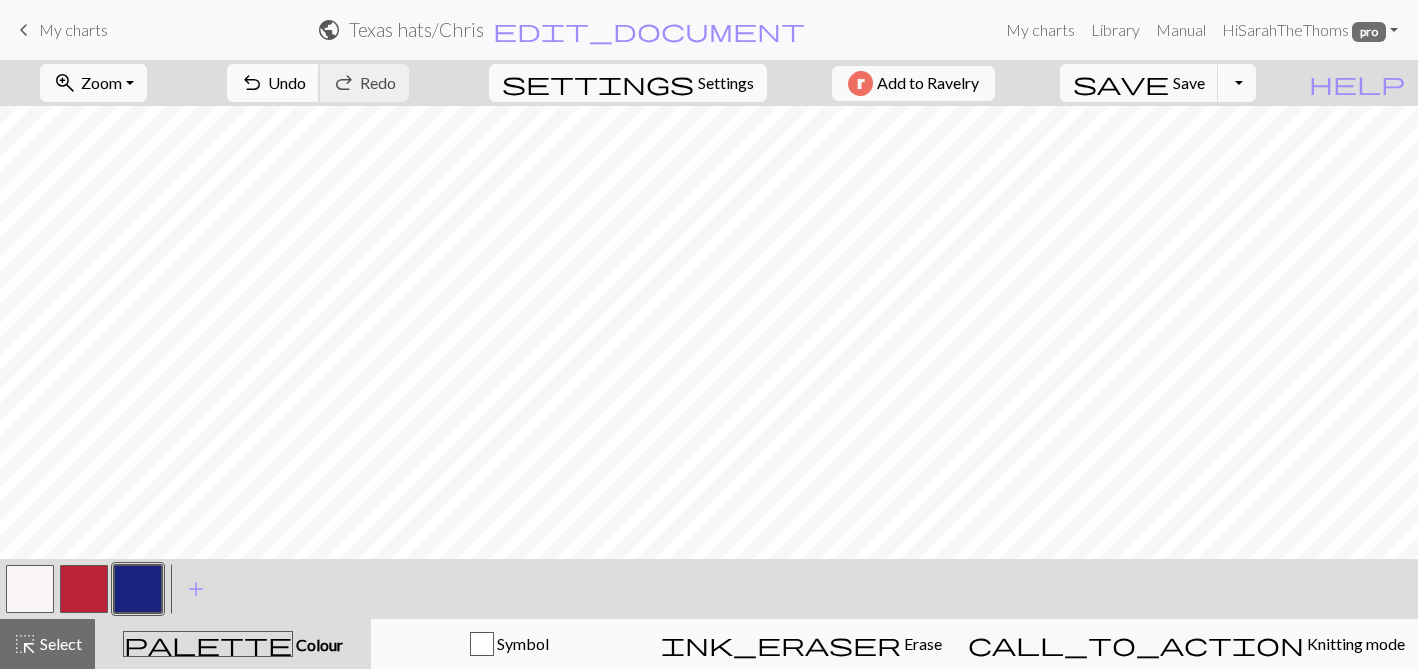 click on "Undo" at bounding box center [287, 82] 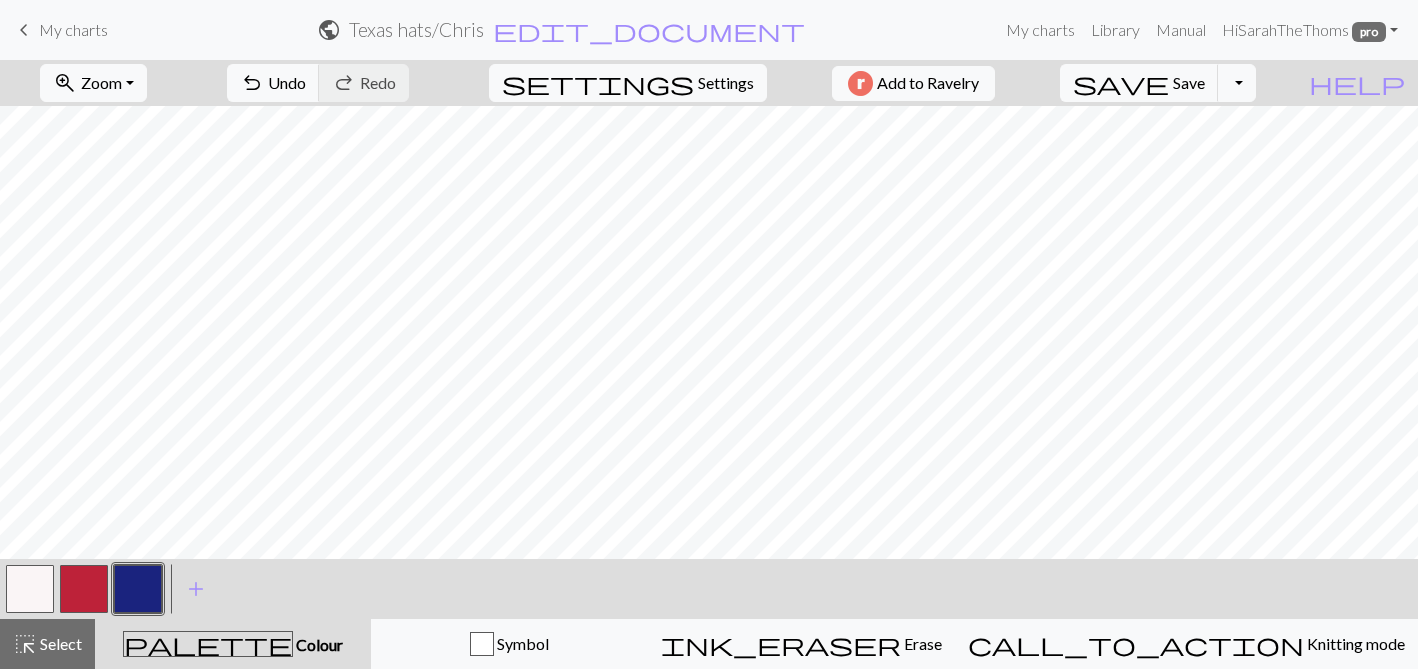 click at bounding box center [84, 589] 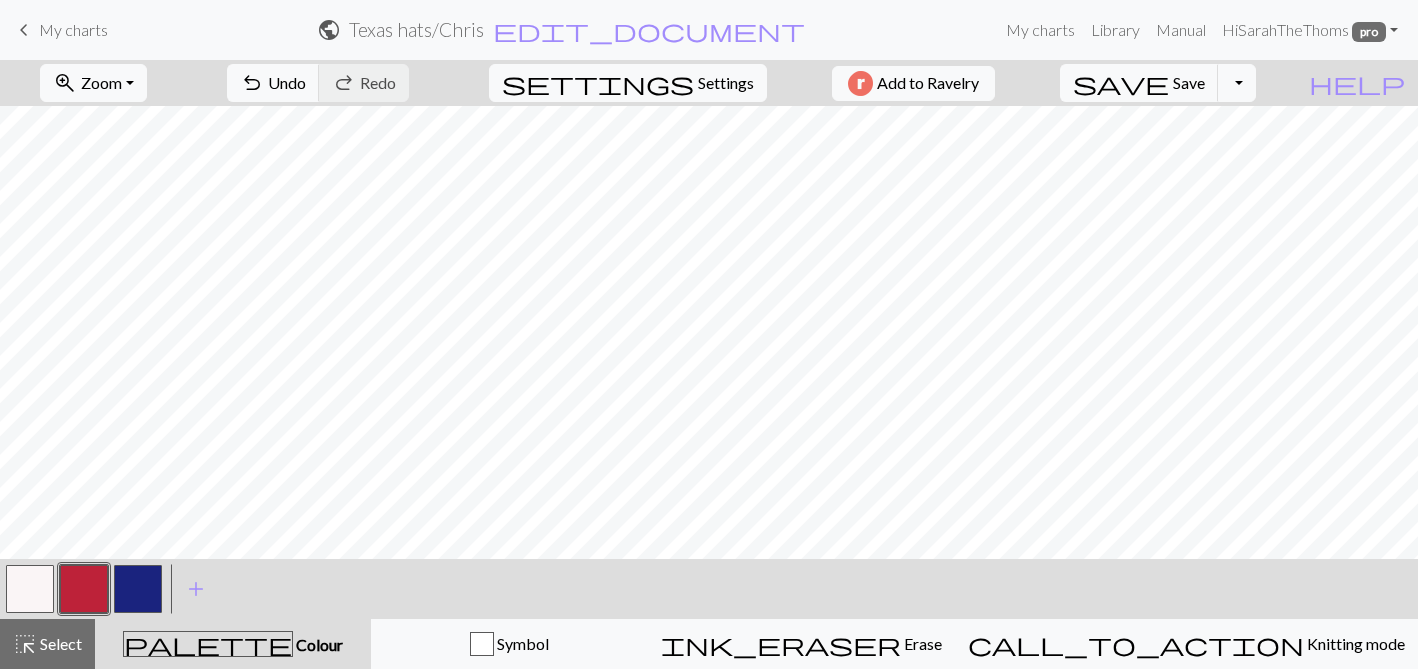 click at bounding box center (30, 589) 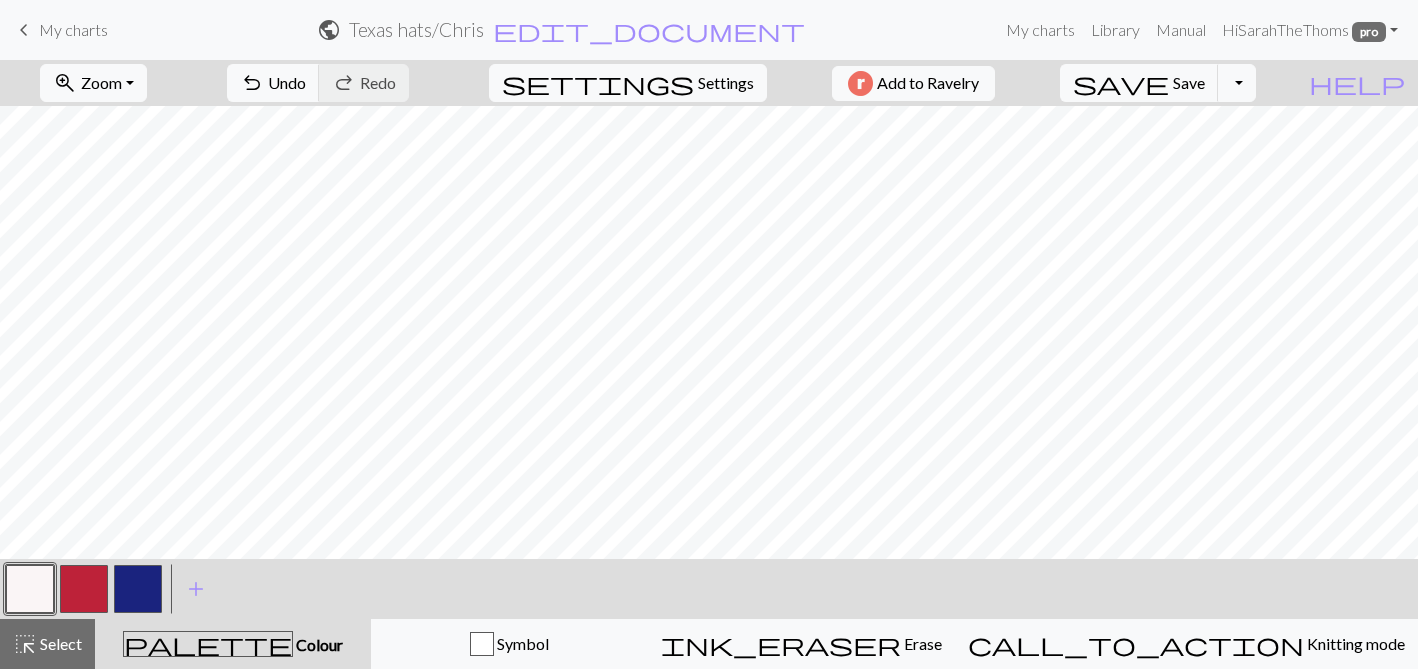 click at bounding box center (138, 589) 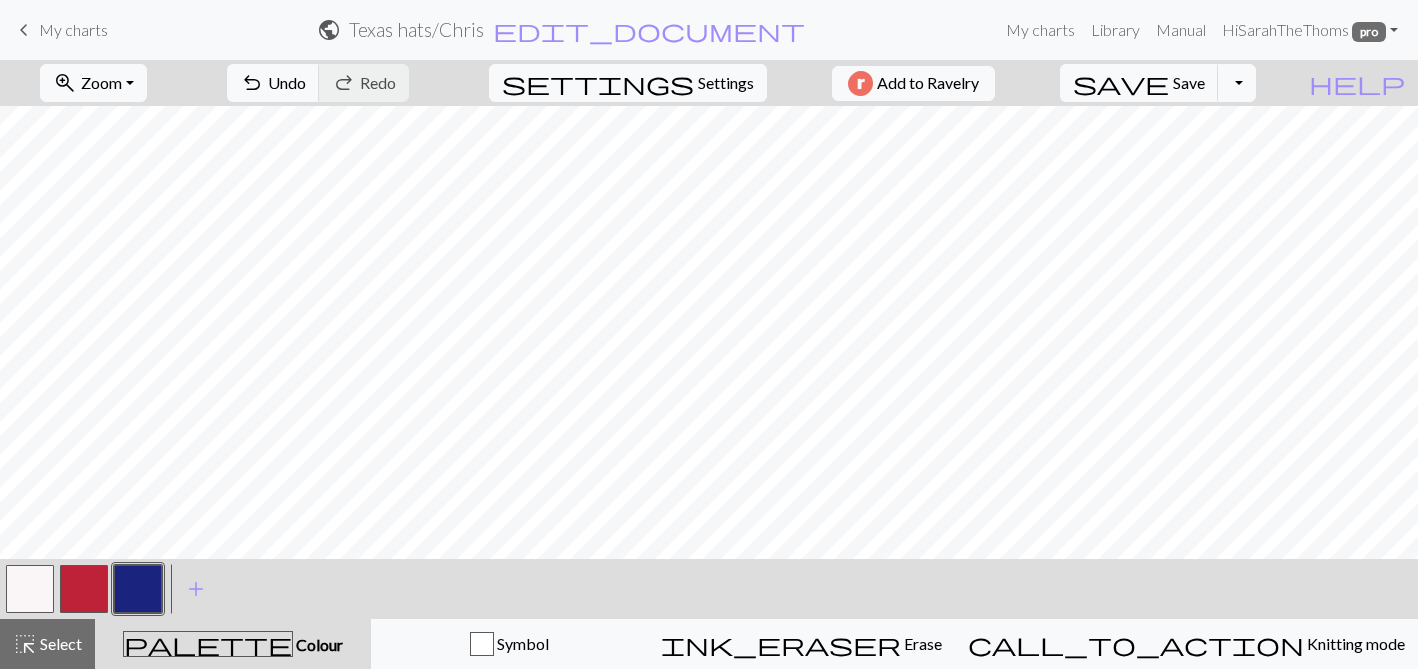 click at bounding box center (84, 589) 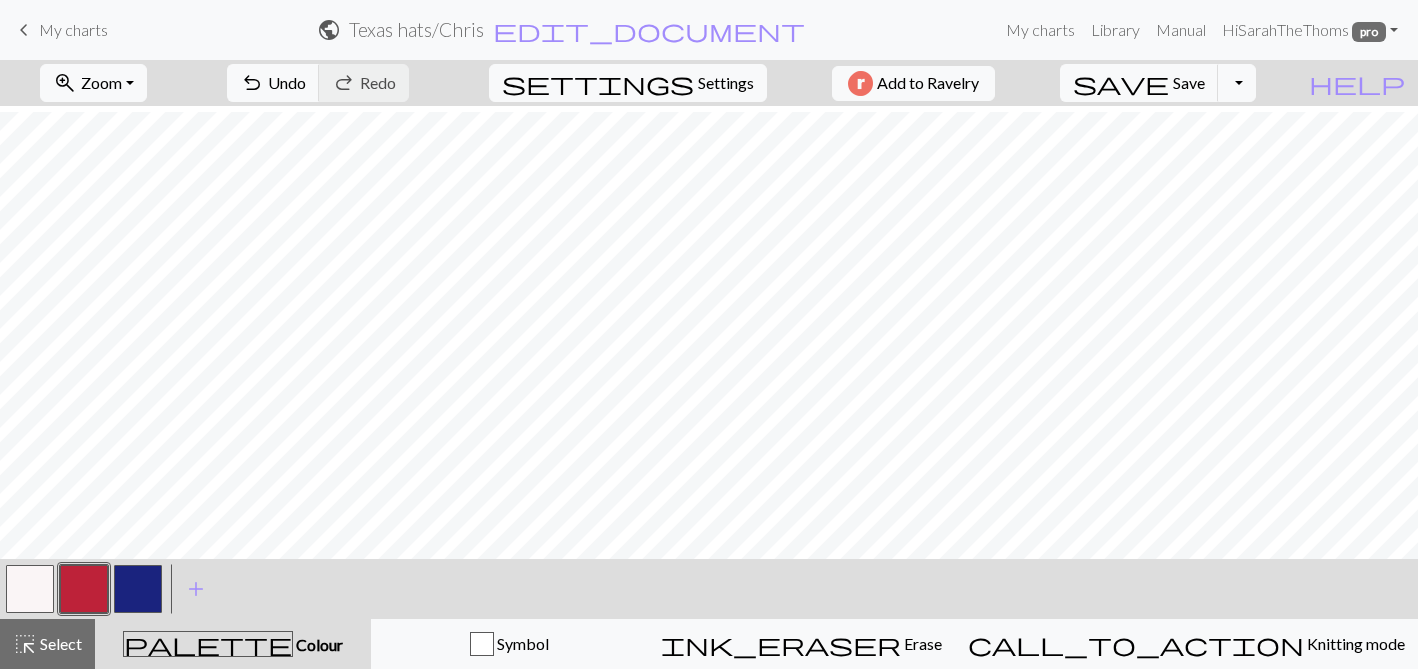 scroll, scrollTop: 217, scrollLeft: 0, axis: vertical 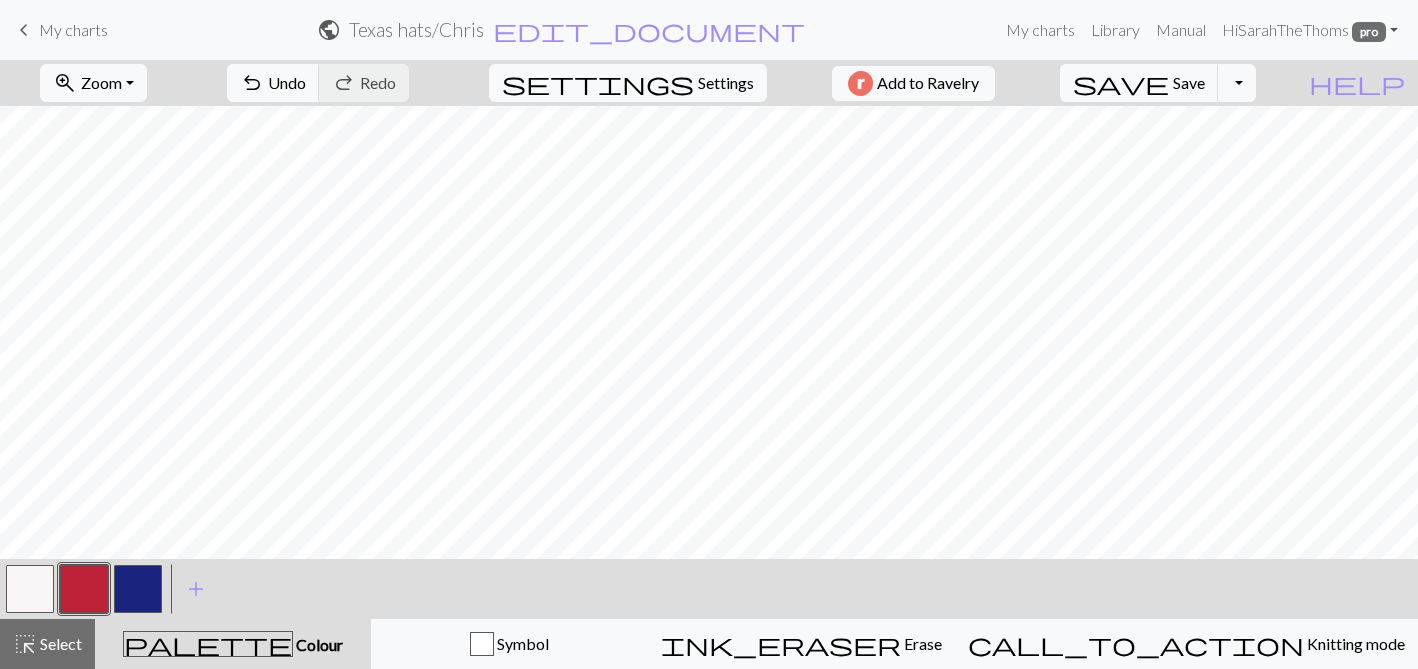click at bounding box center (138, 589) 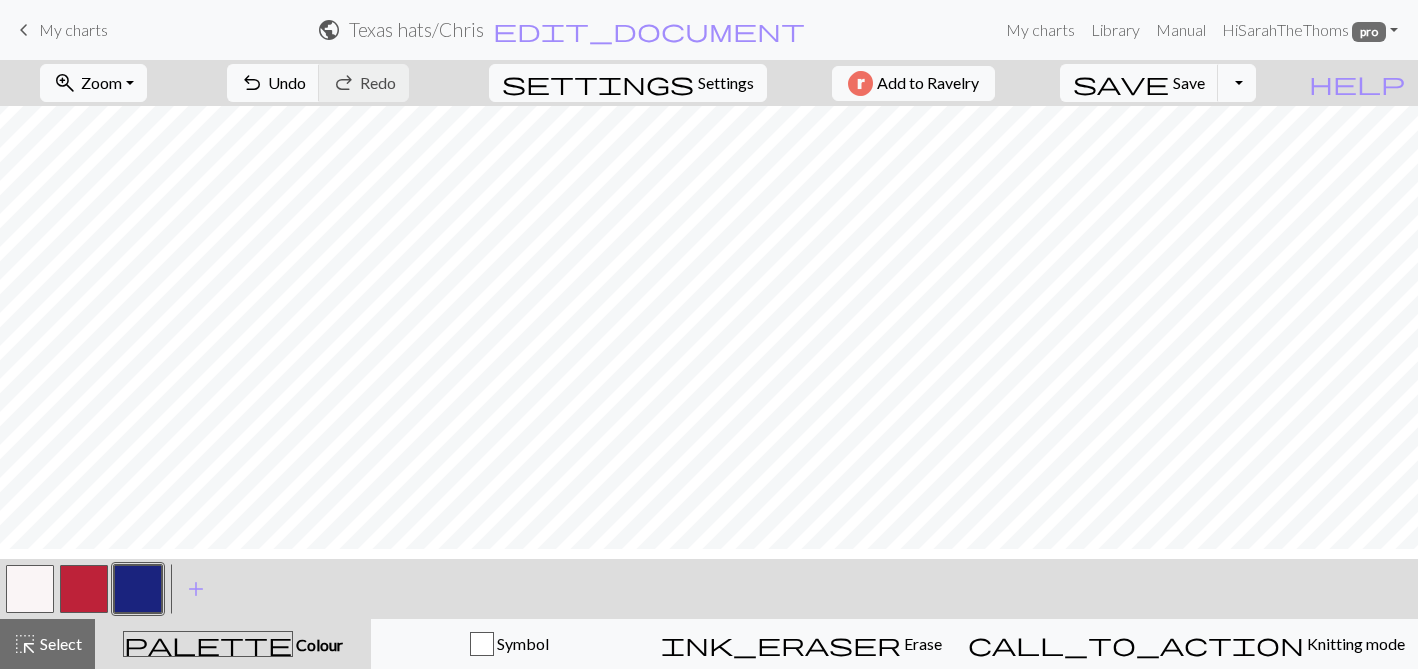 scroll, scrollTop: 0, scrollLeft: 0, axis: both 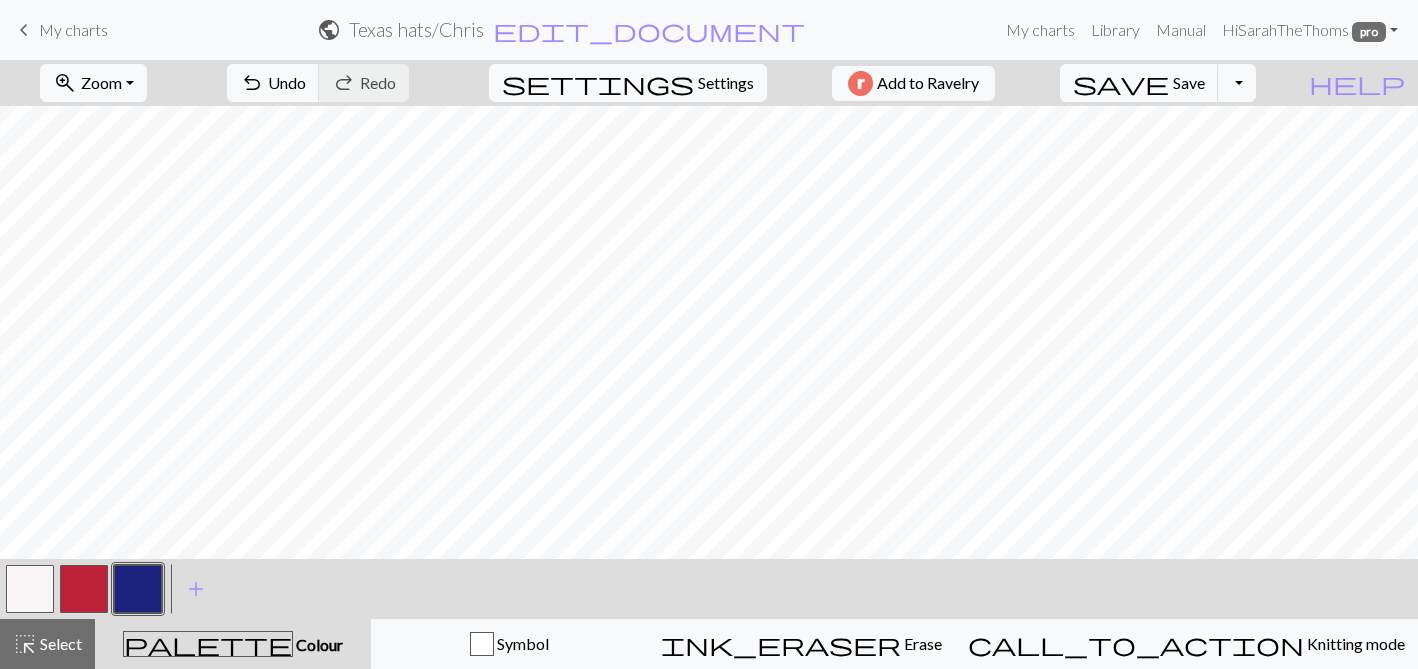 click at bounding box center [84, 589] 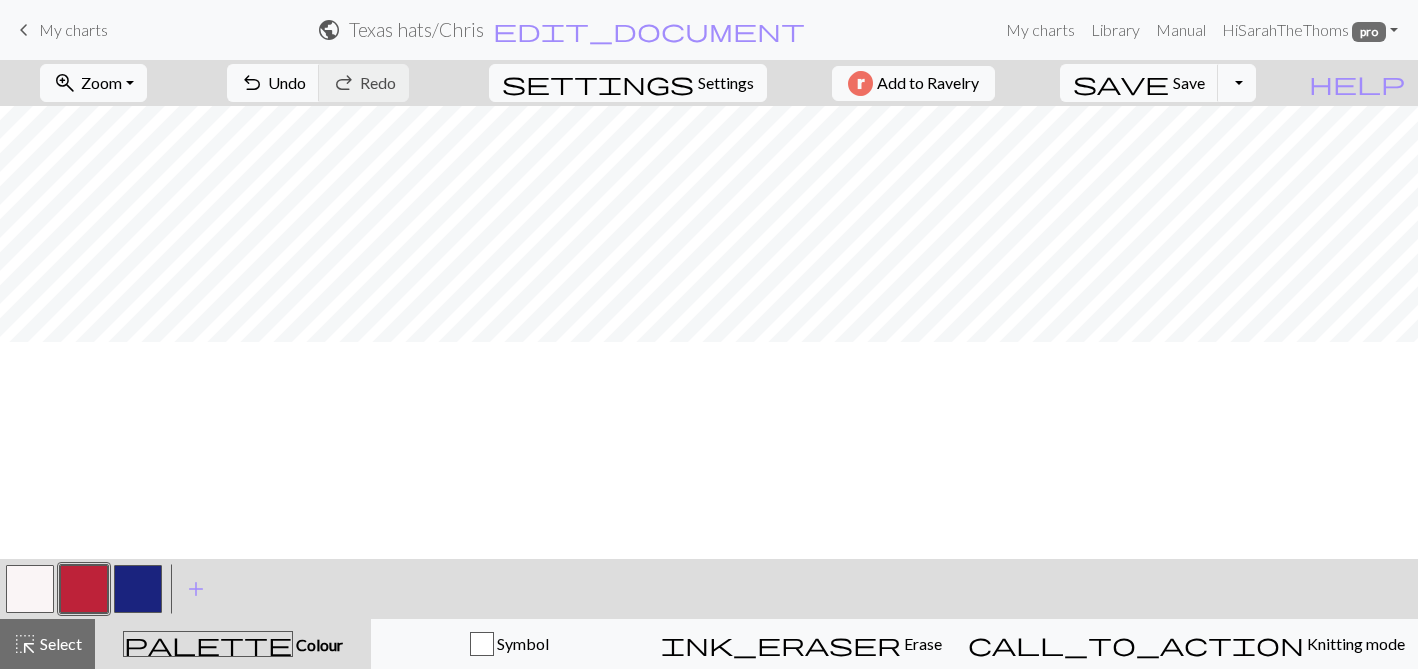 scroll, scrollTop: 0, scrollLeft: 0, axis: both 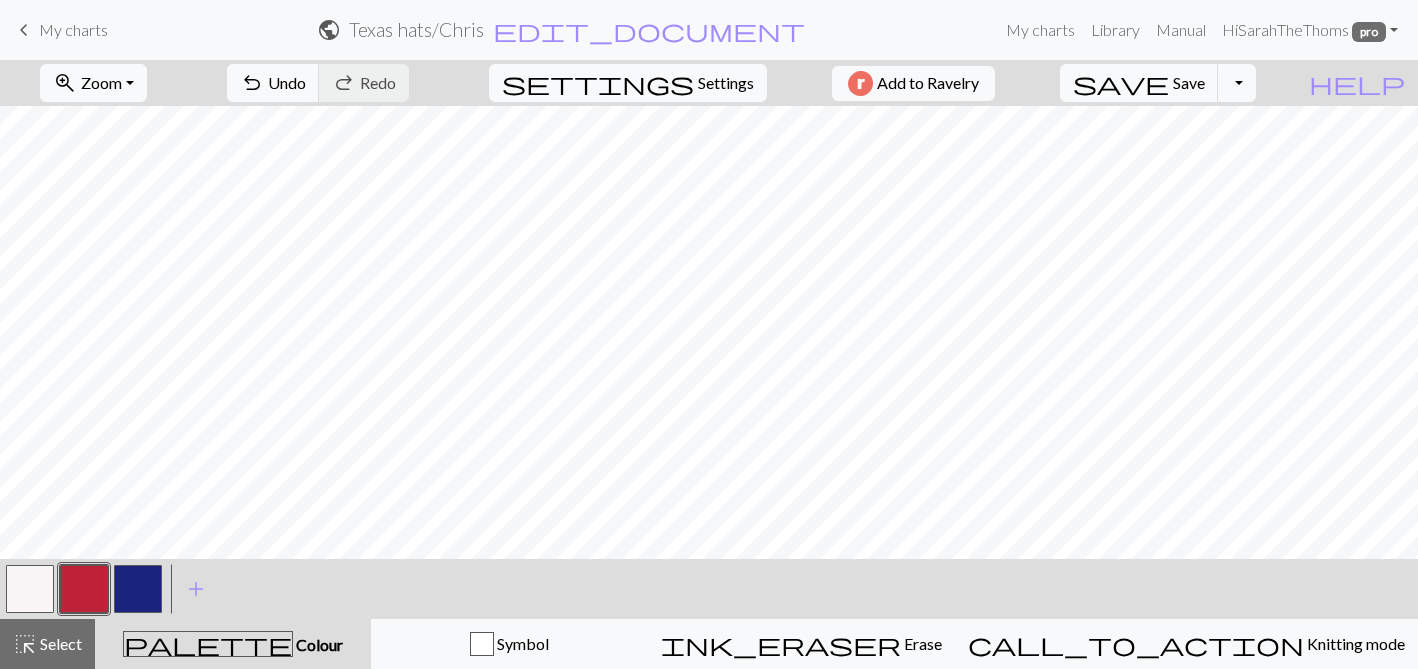 click at bounding box center [84, 589] 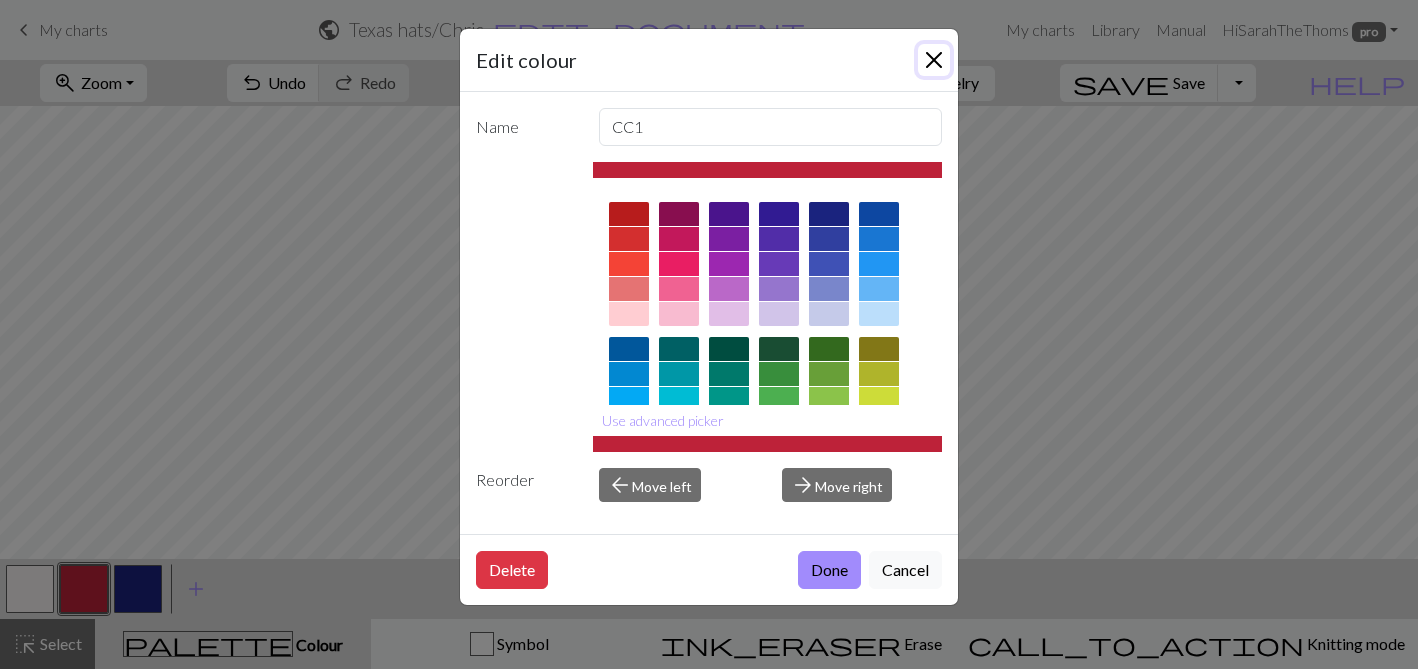 click at bounding box center [934, 60] 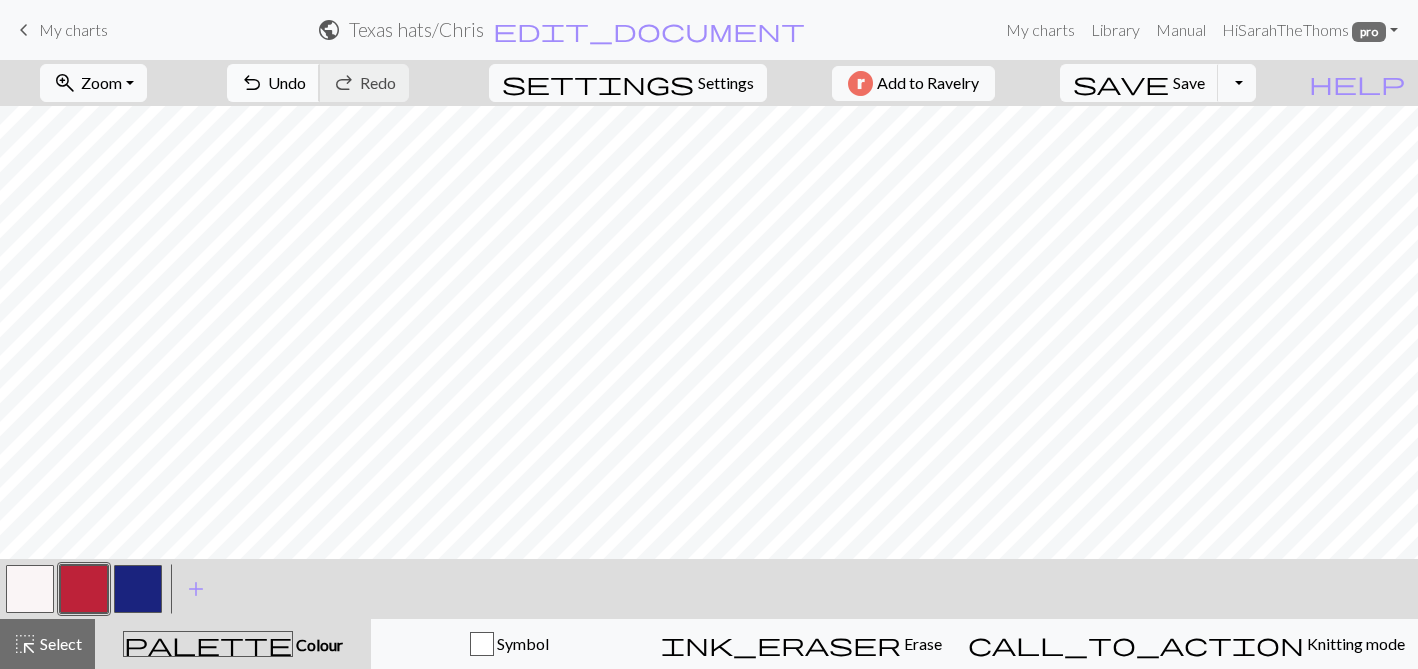 click on "undo" at bounding box center [252, 83] 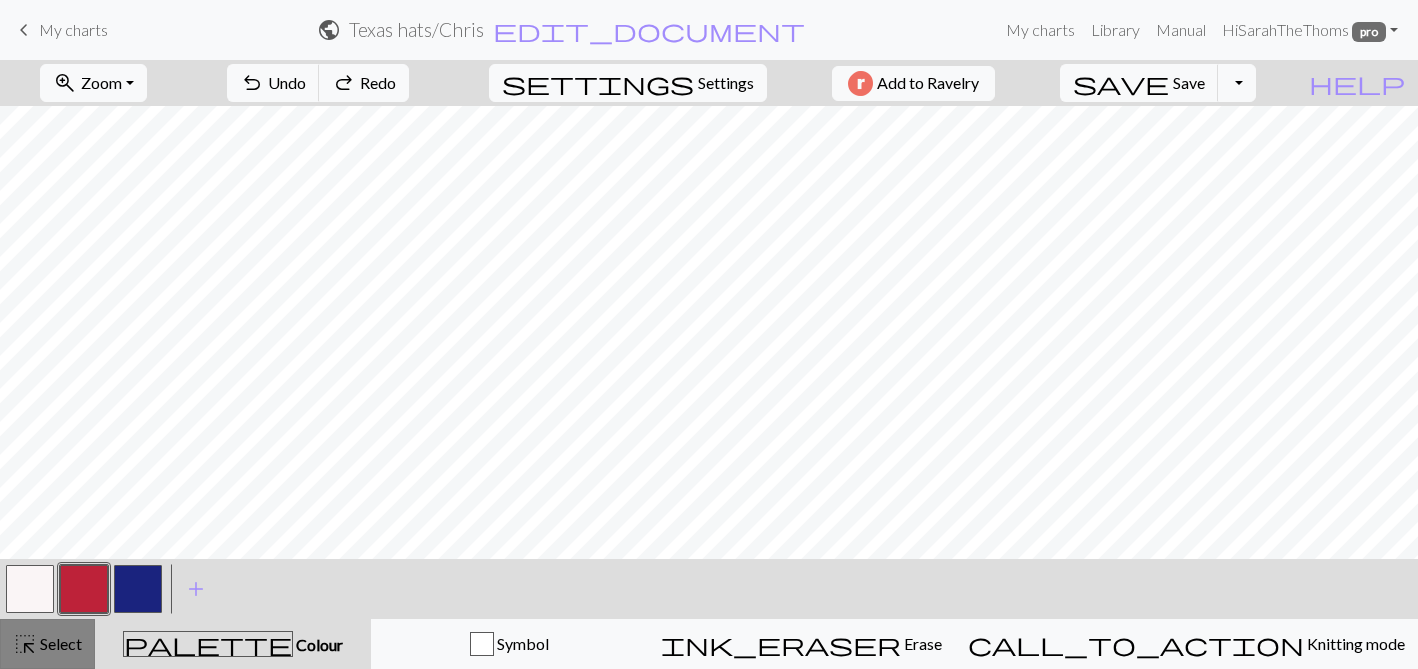 click on "Select" at bounding box center (59, 643) 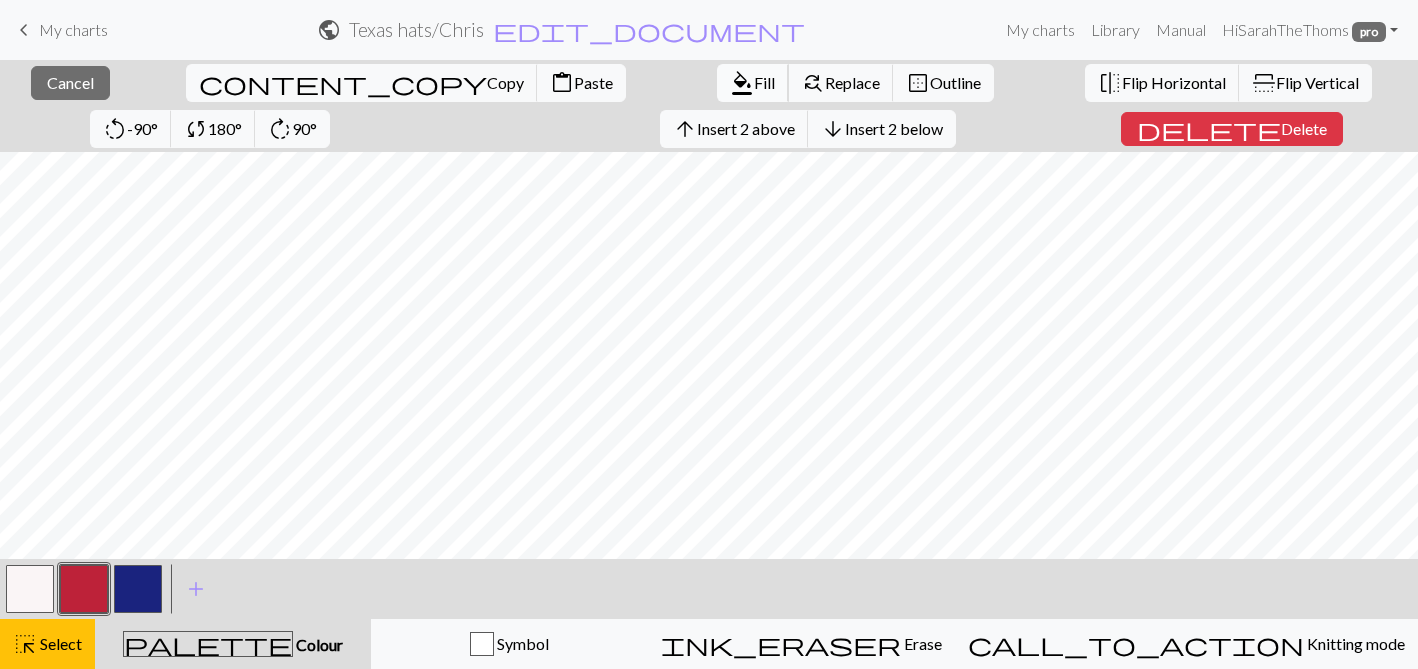 click on "Fill" at bounding box center (764, 82) 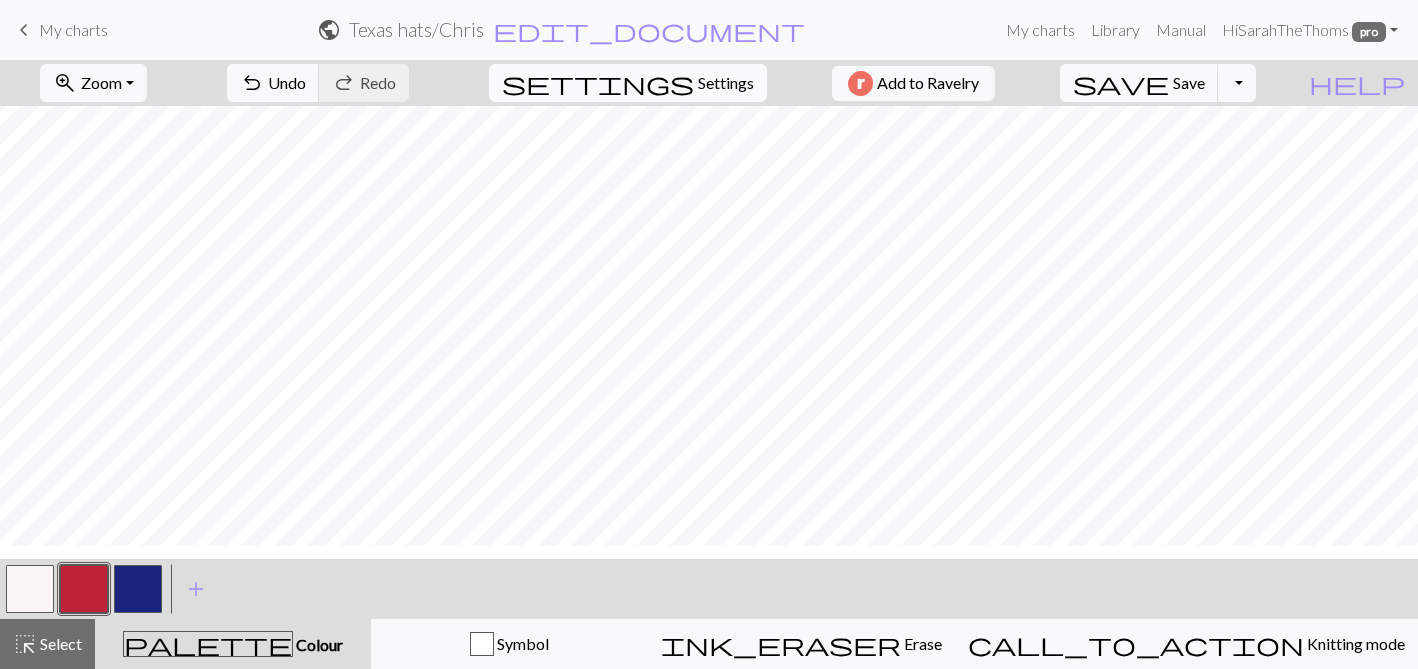 scroll, scrollTop: 217, scrollLeft: 0, axis: vertical 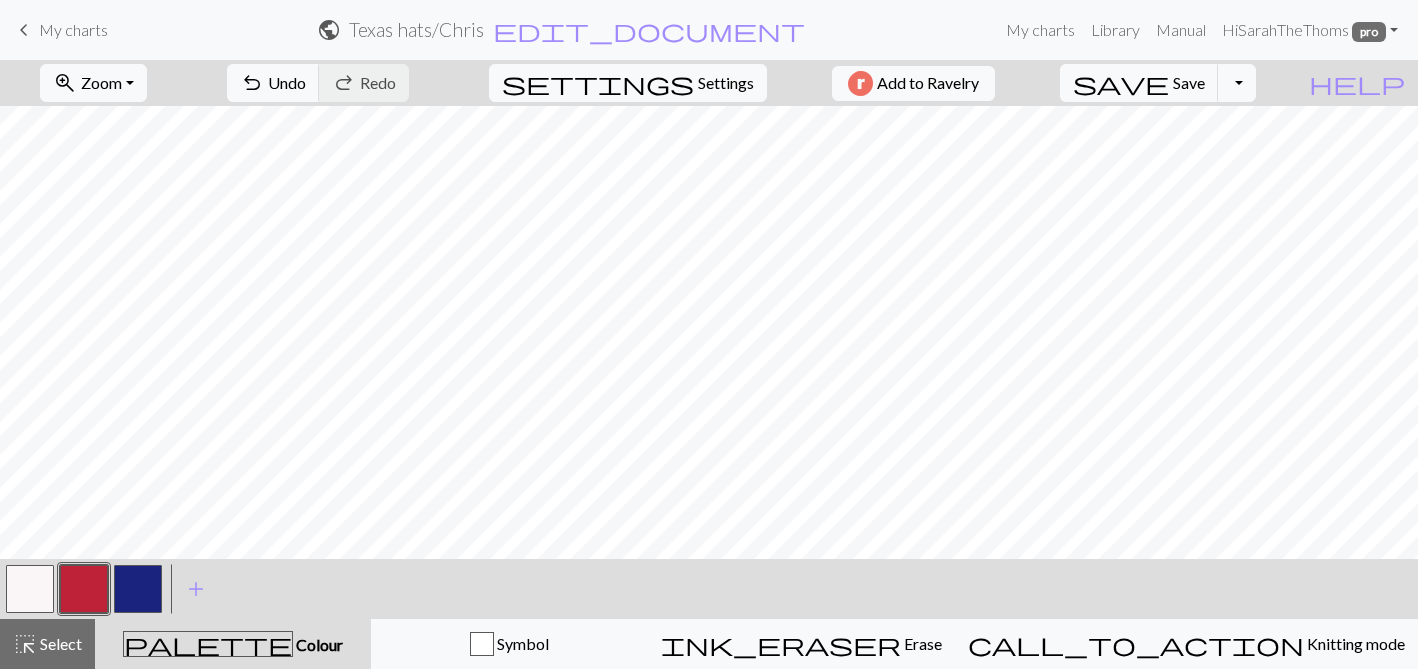 click at bounding box center (84, 589) 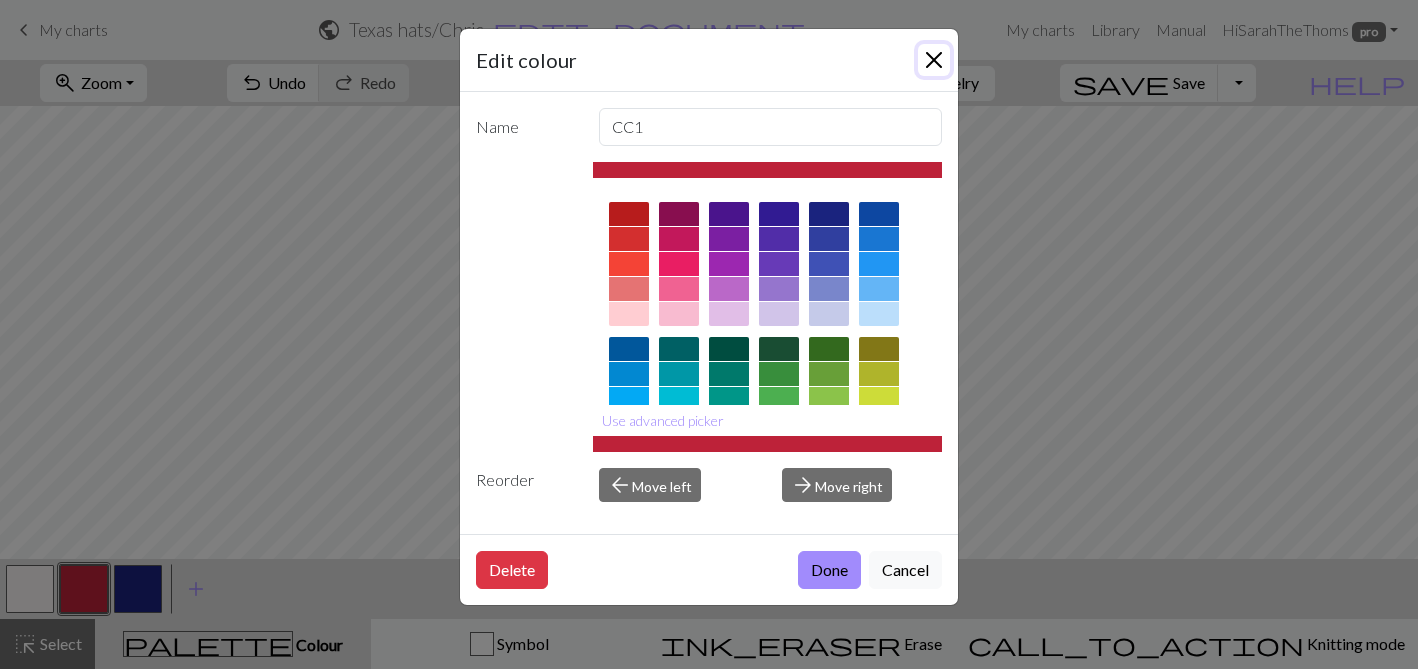 click at bounding box center (934, 60) 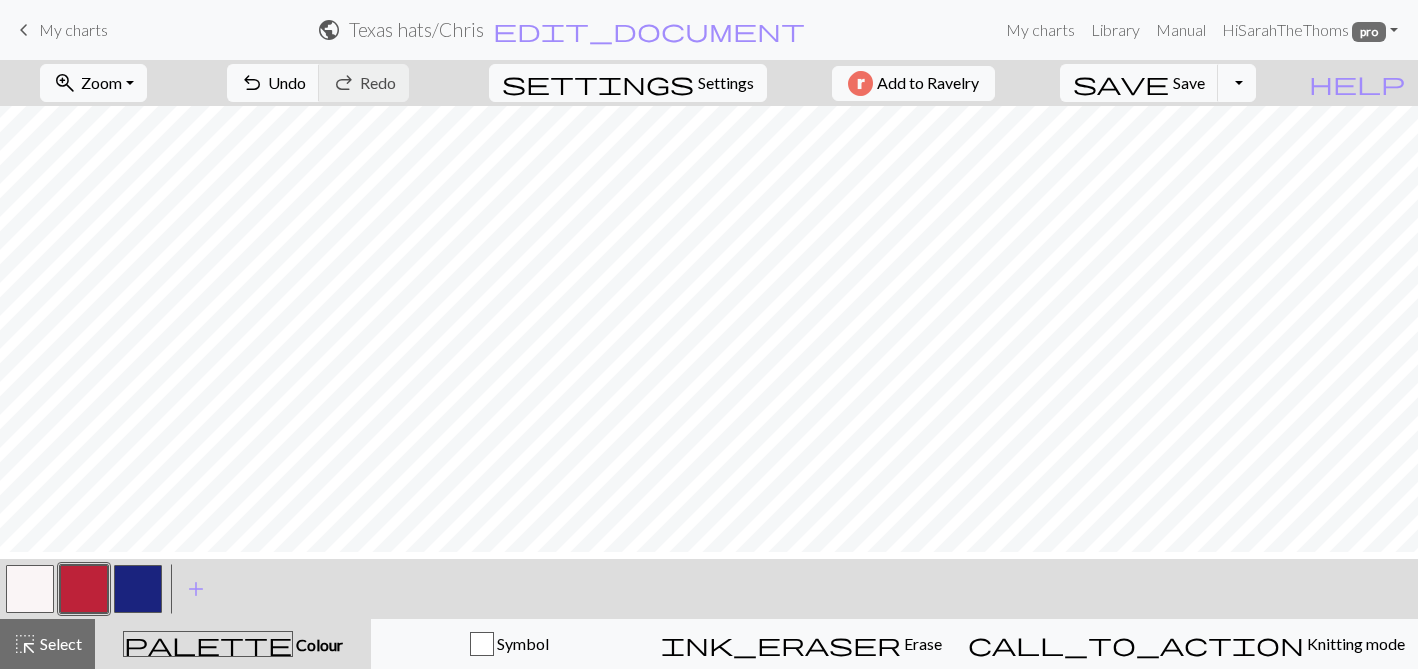 scroll, scrollTop: 95, scrollLeft: 0, axis: vertical 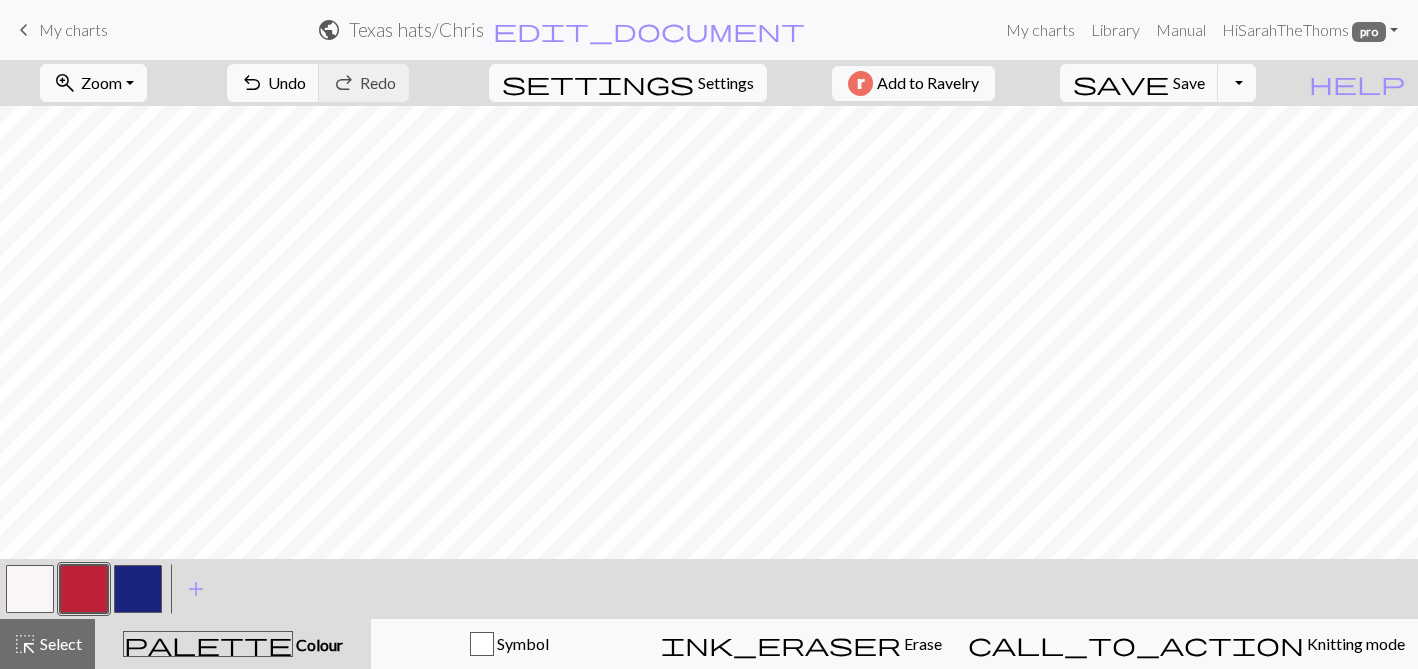 click at bounding box center (138, 589) 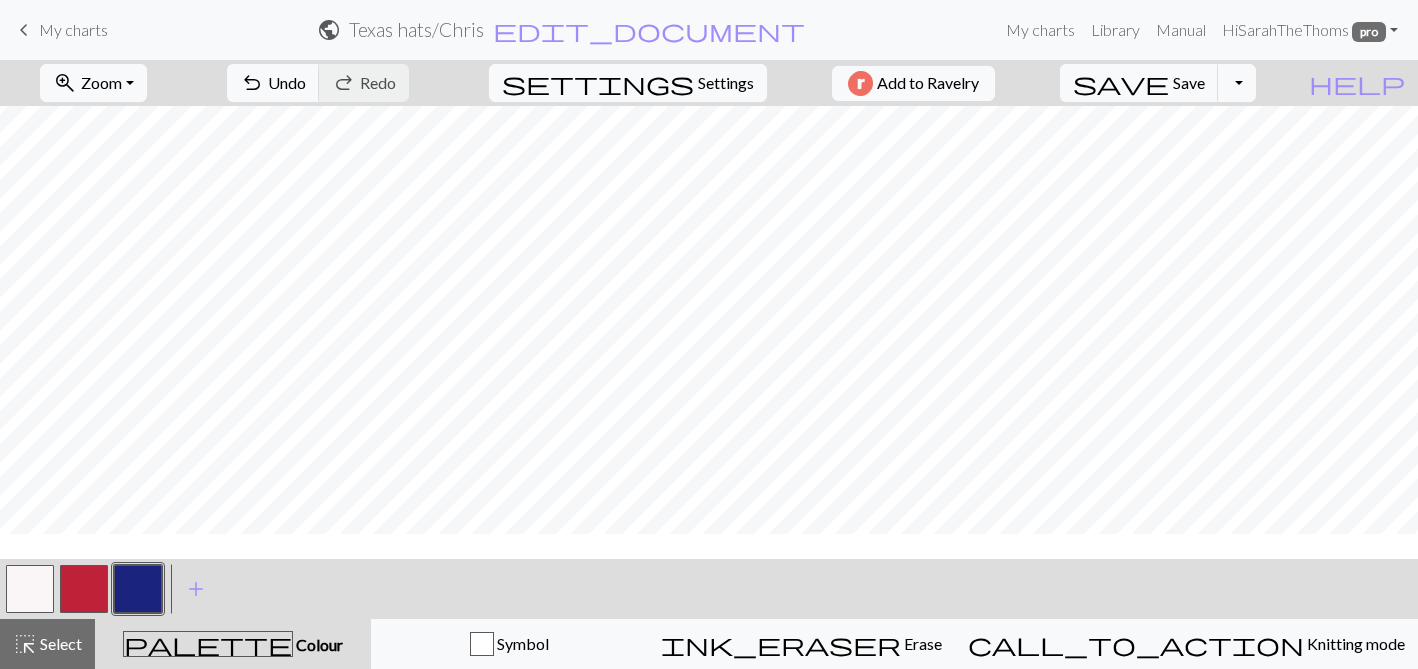scroll, scrollTop: 4, scrollLeft: 0, axis: vertical 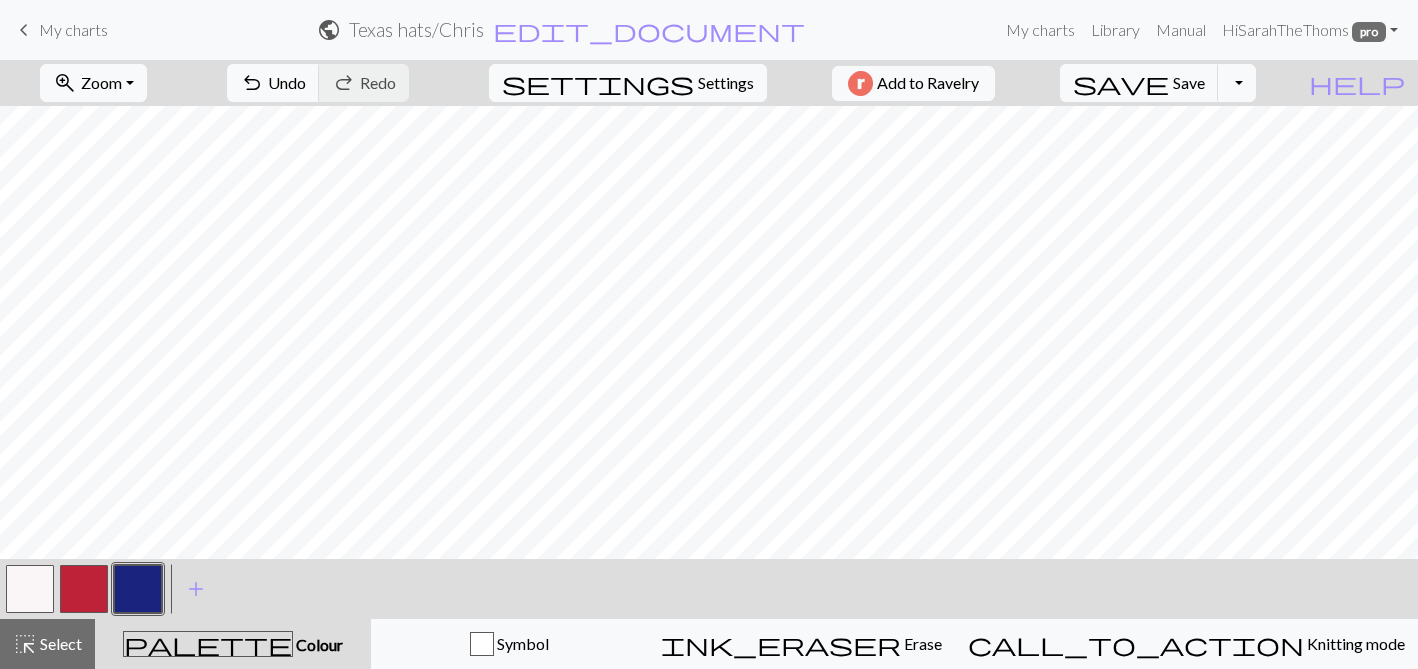 click at bounding box center (84, 589) 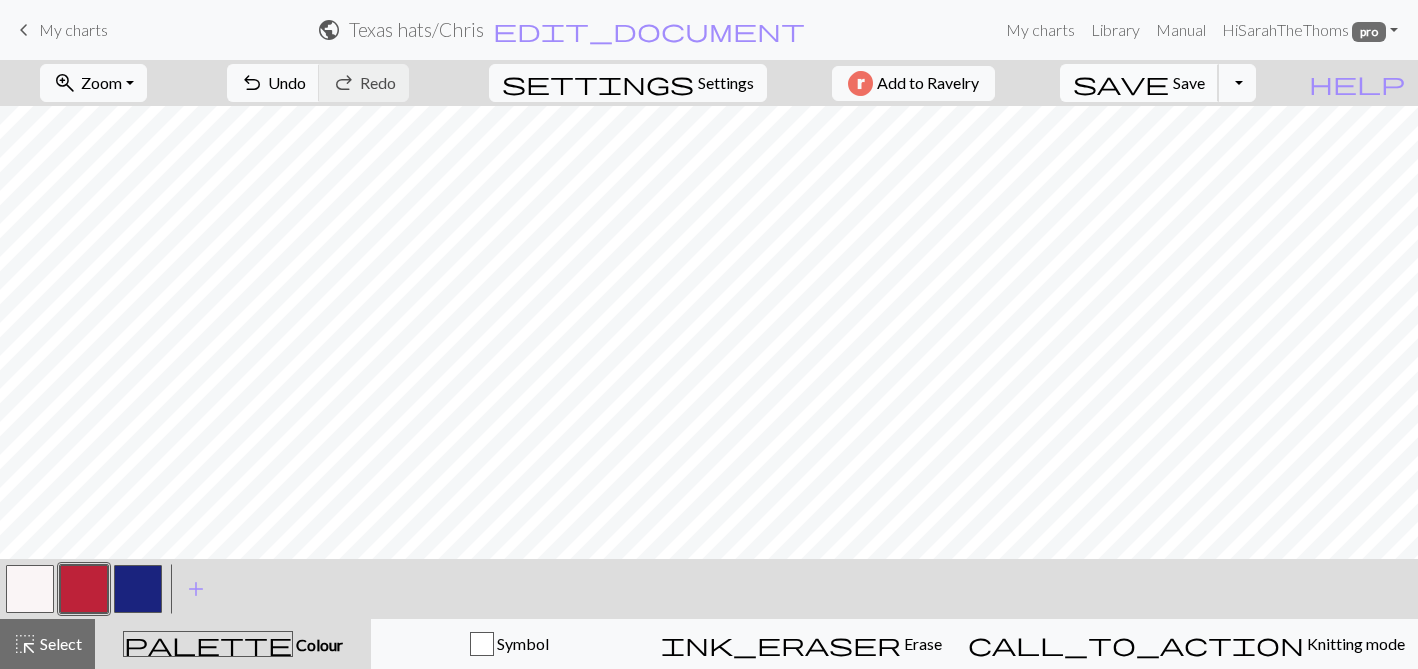 click on "Save" at bounding box center (1189, 82) 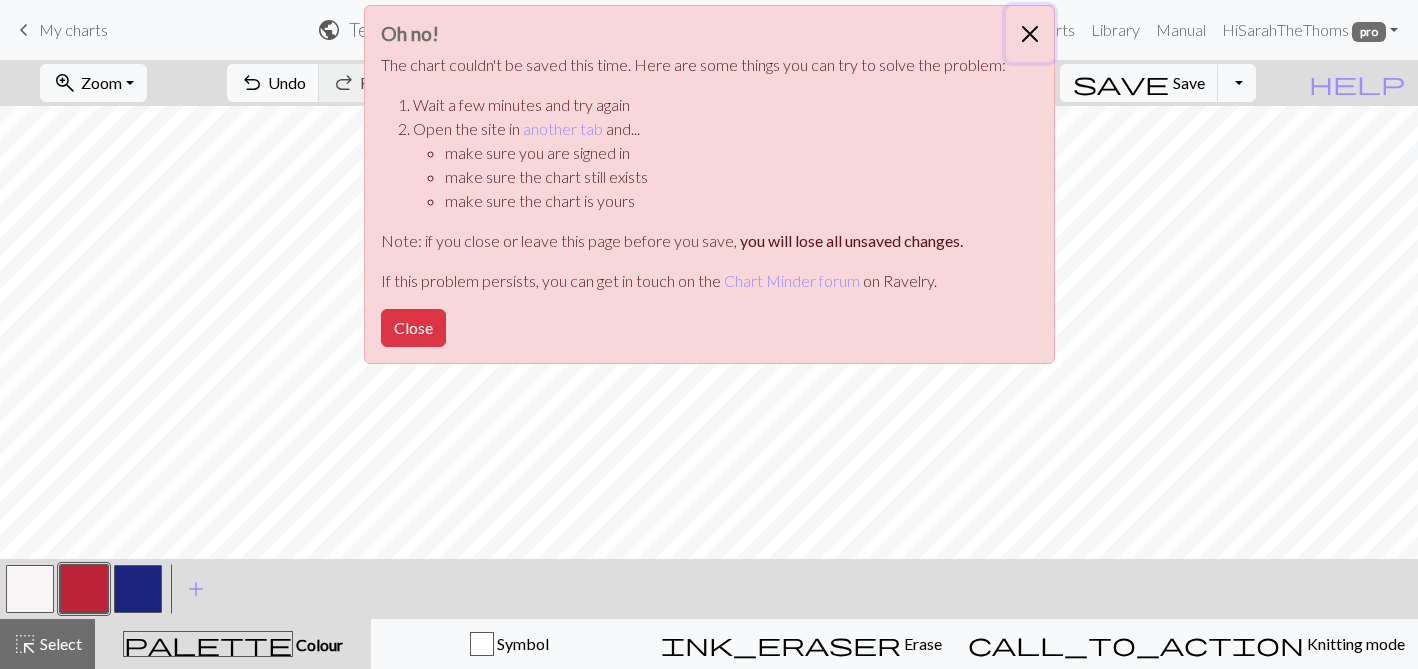 click at bounding box center [1030, 34] 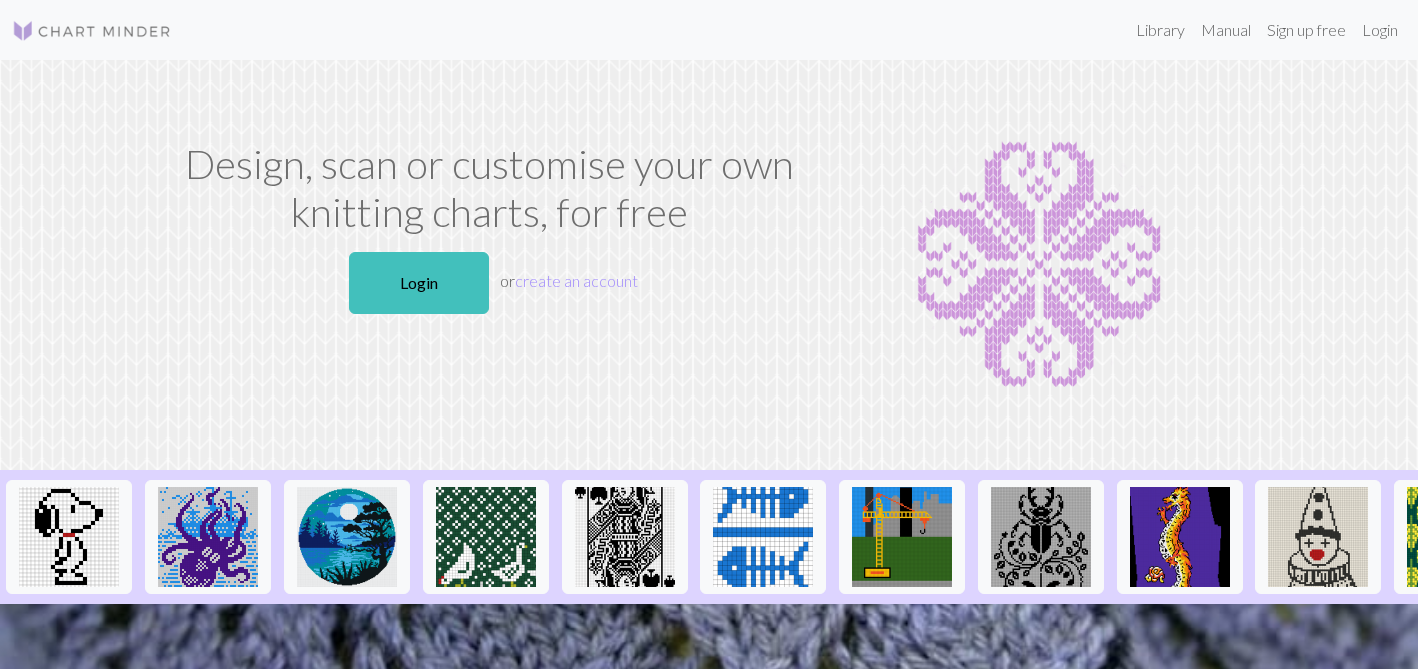 scroll, scrollTop: 0, scrollLeft: 0, axis: both 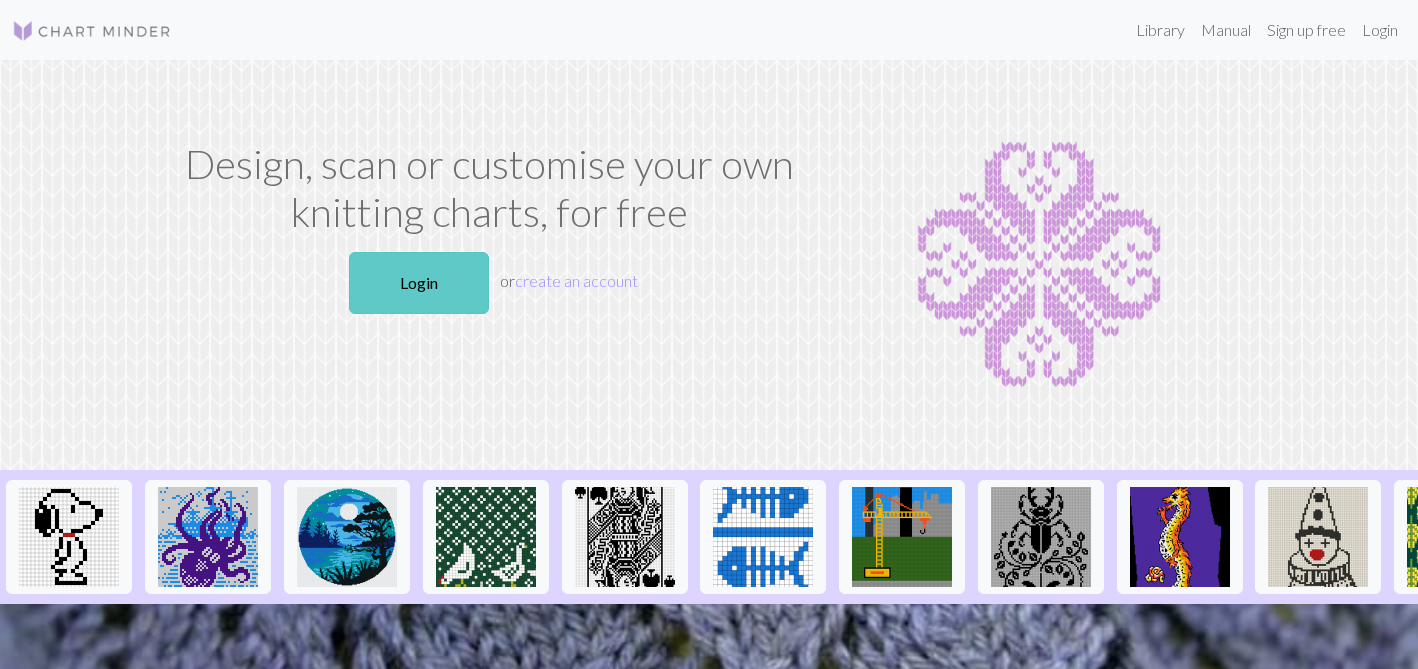 click on "Login" at bounding box center [419, 283] 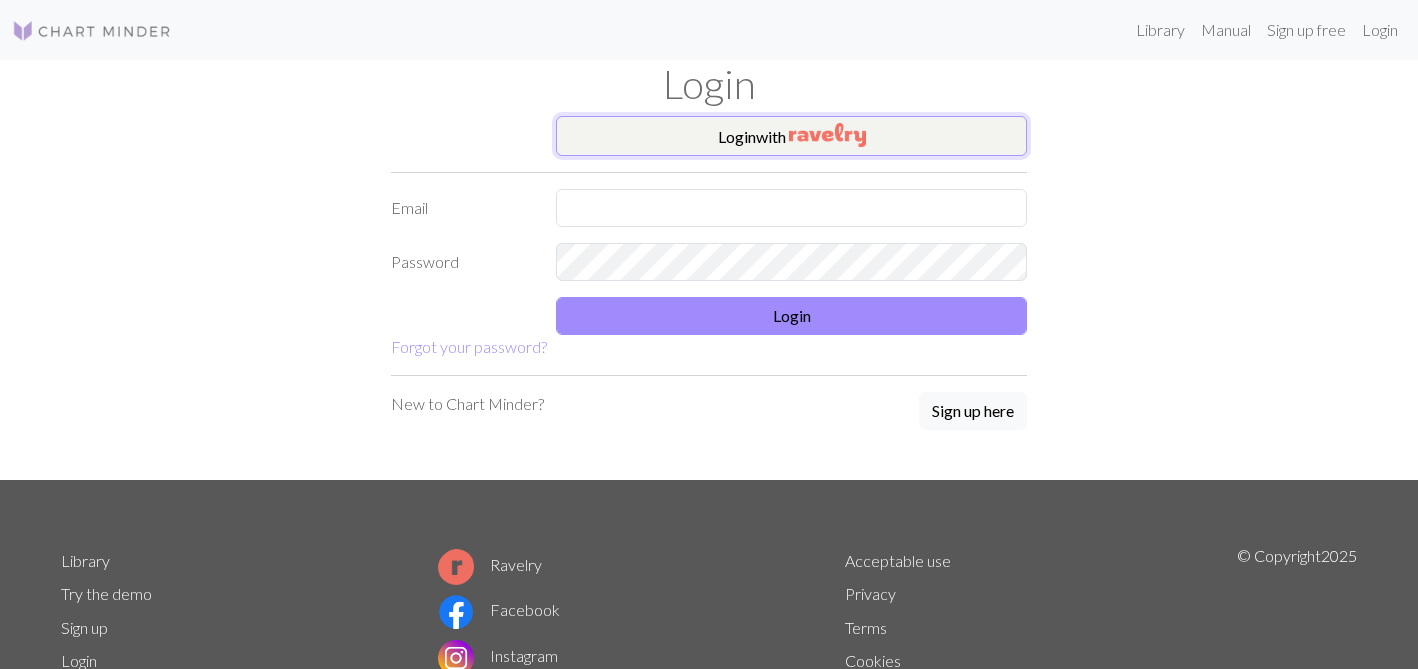 click on "Login  with" at bounding box center (791, 136) 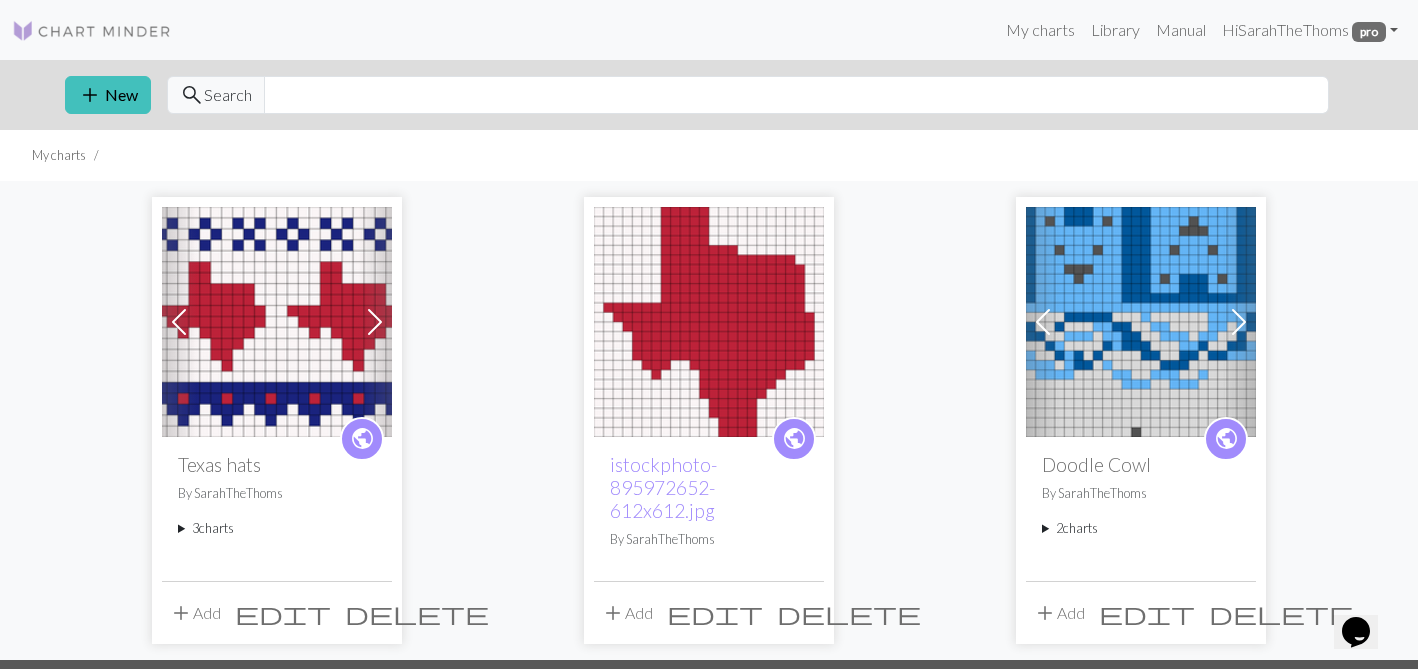 click on "3  charts" at bounding box center [277, 528] 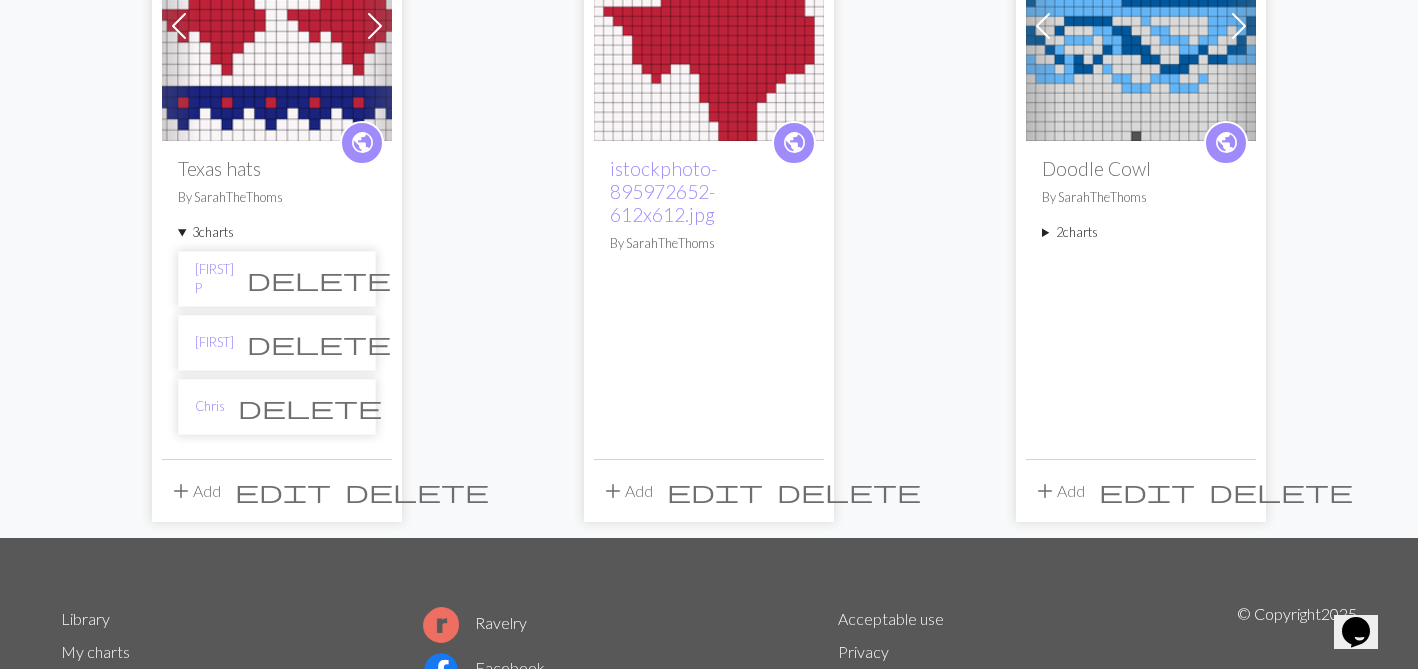 scroll, scrollTop: 311, scrollLeft: 0, axis: vertical 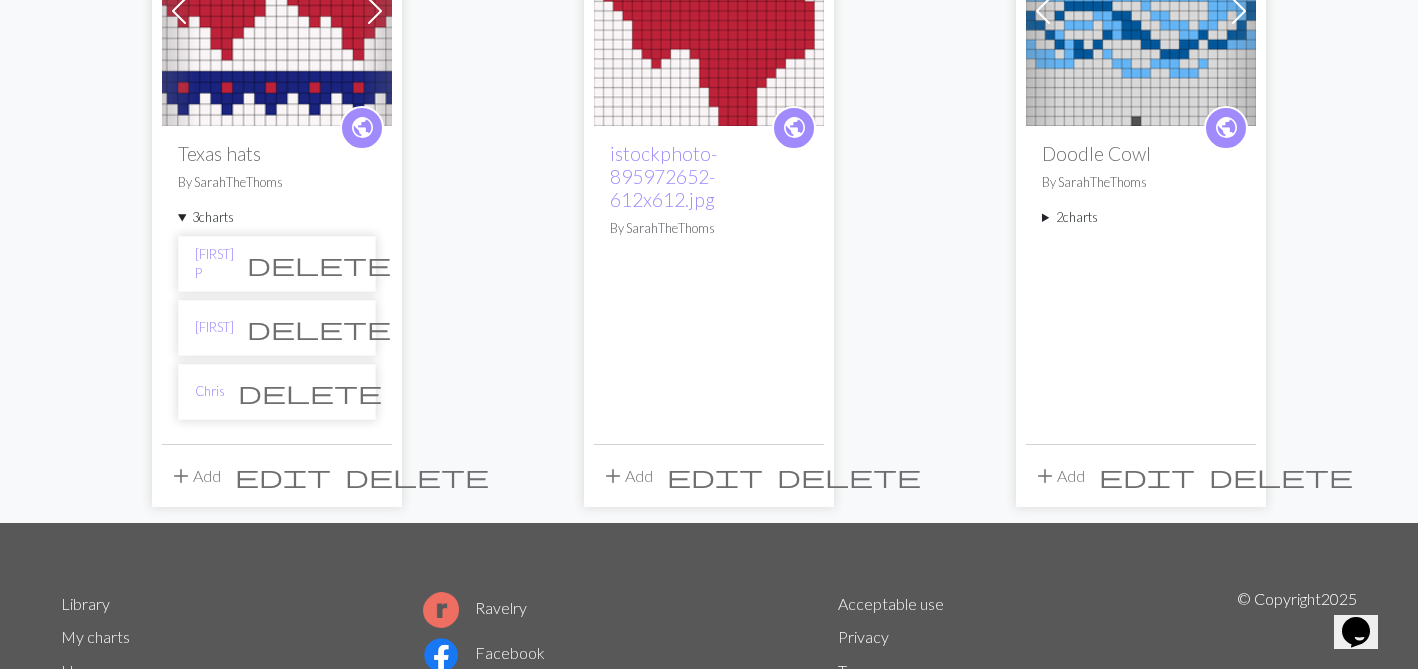 click on "Chris delete" at bounding box center (277, 392) 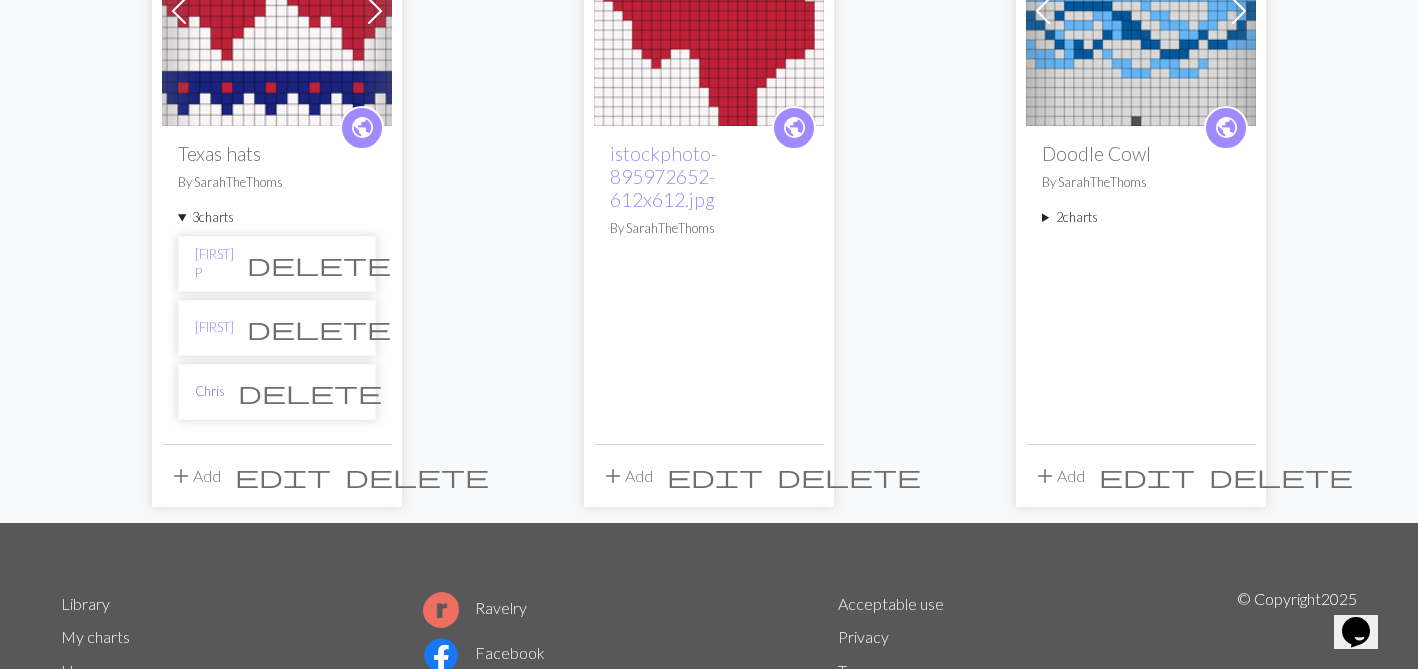 click on "Chris" at bounding box center [210, 391] 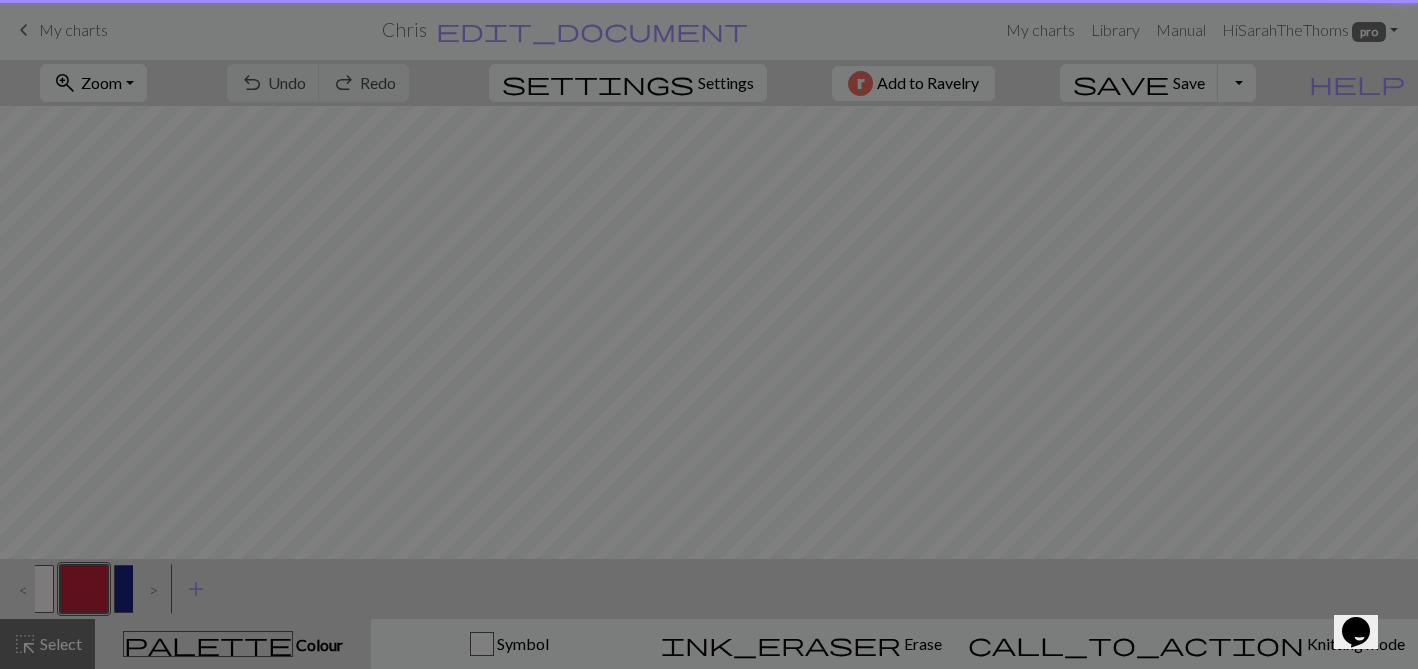 scroll, scrollTop: 0, scrollLeft: 0, axis: both 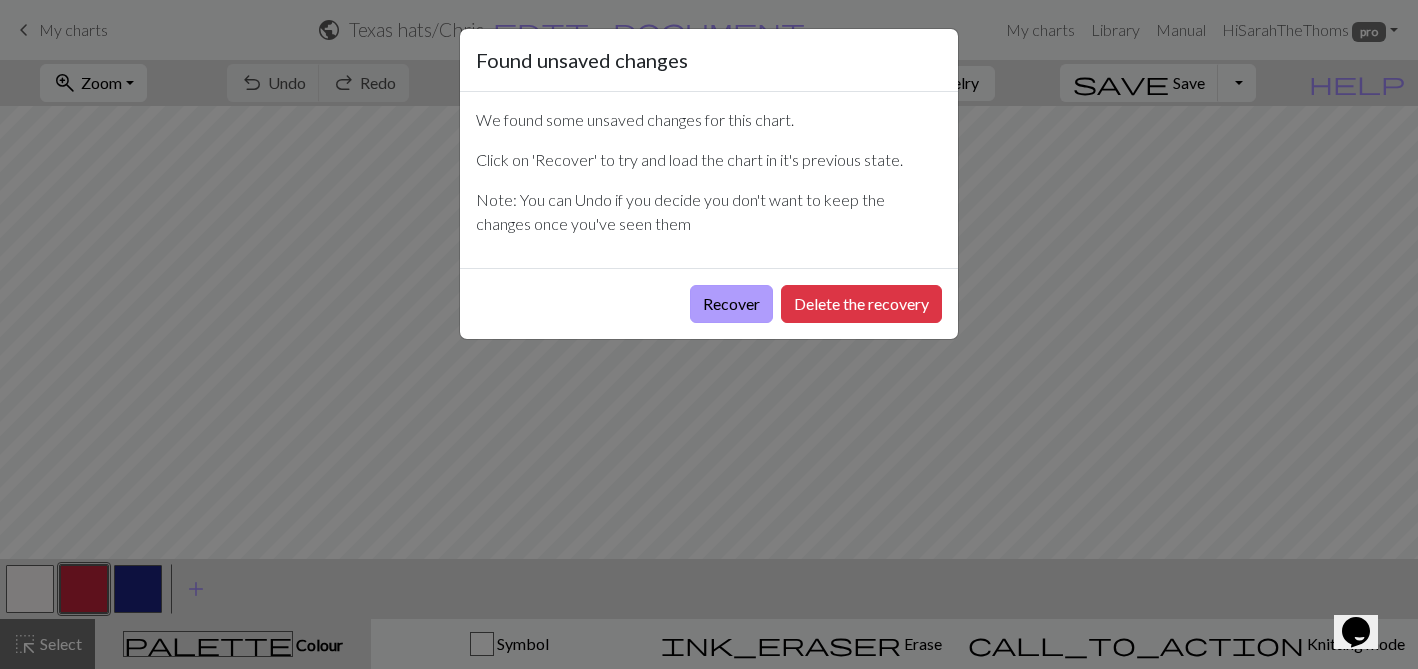 click on "Recover" at bounding box center [731, 304] 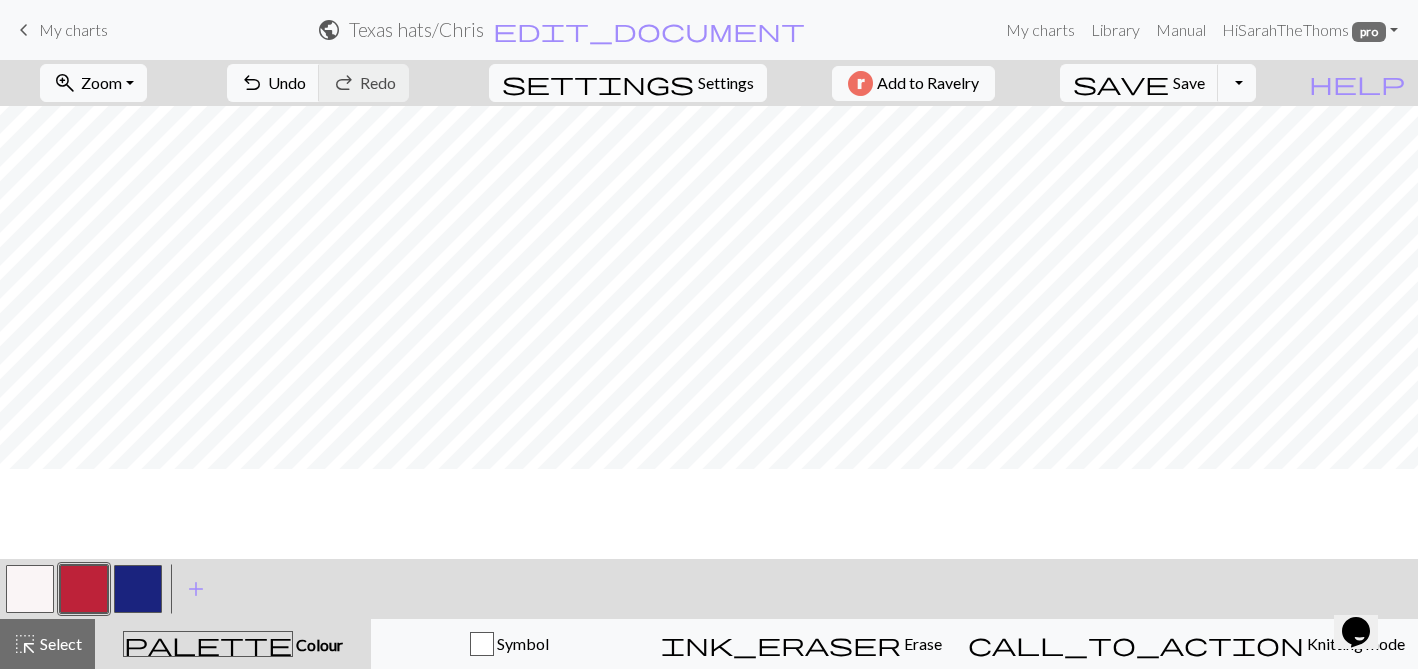 scroll, scrollTop: 0, scrollLeft: 0, axis: both 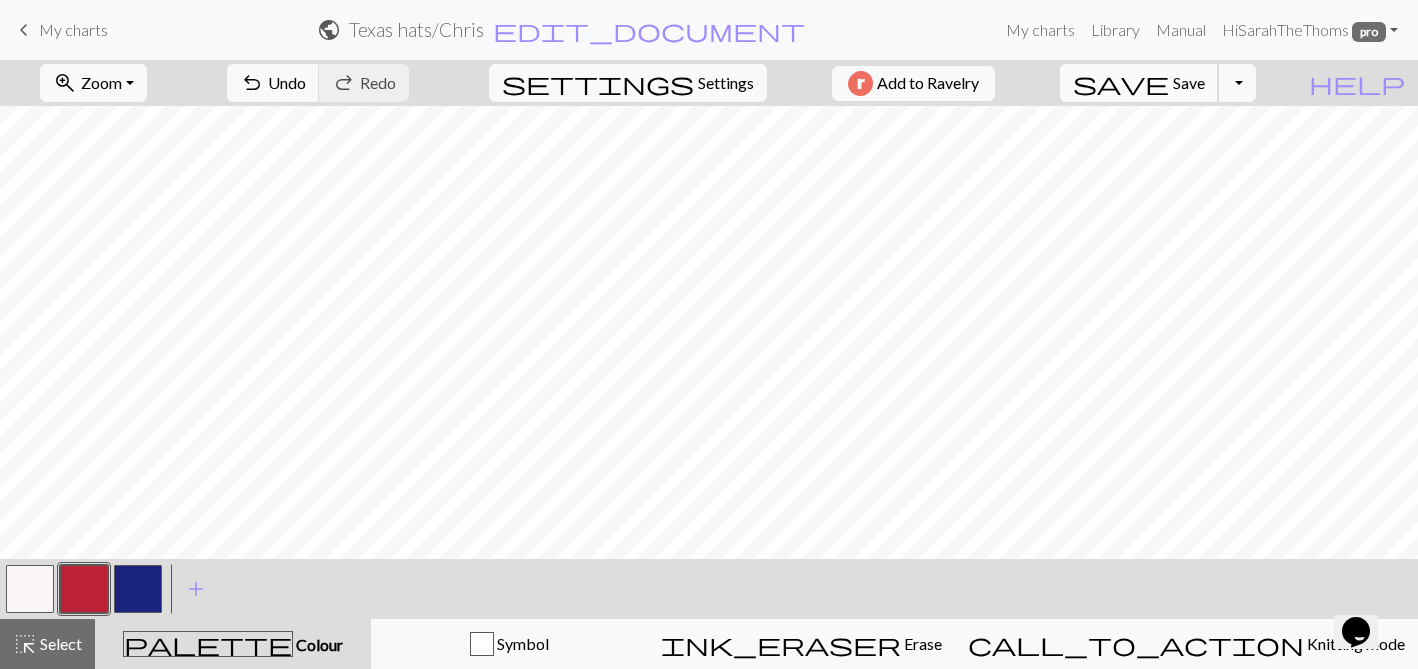 click on "save" at bounding box center (1121, 83) 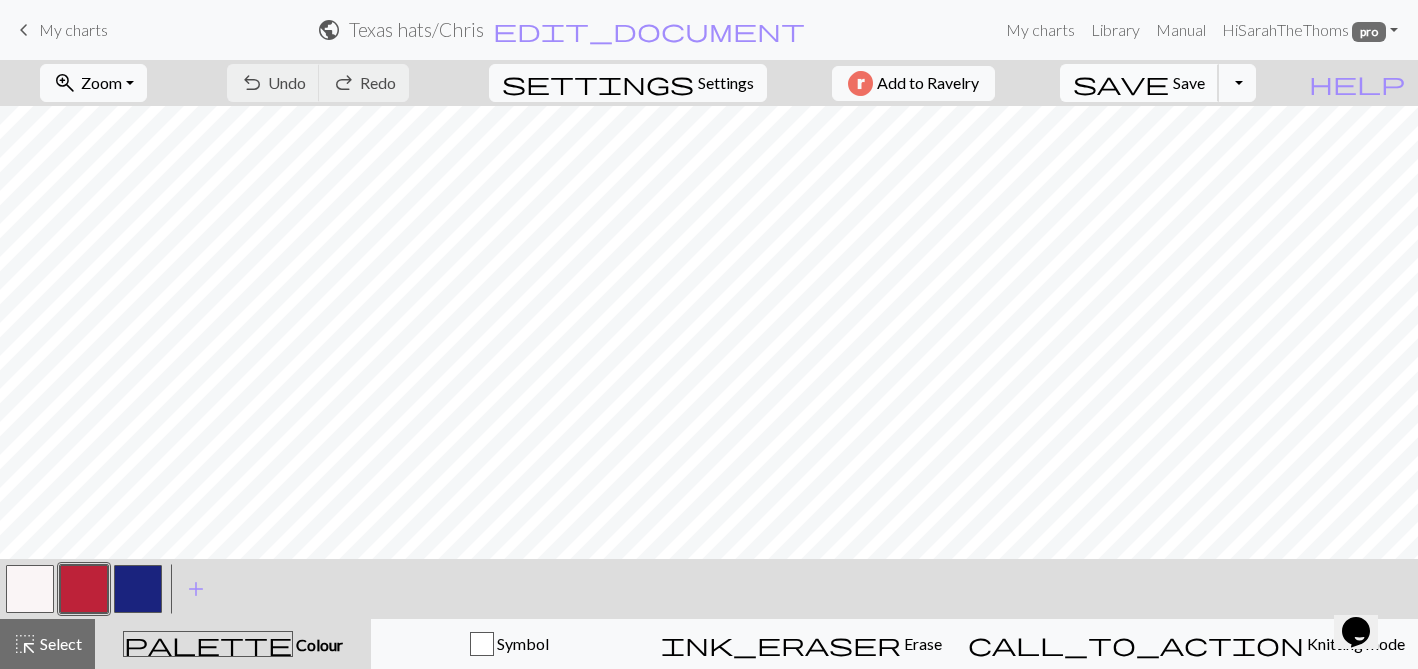 click on "Save" at bounding box center [1189, 82] 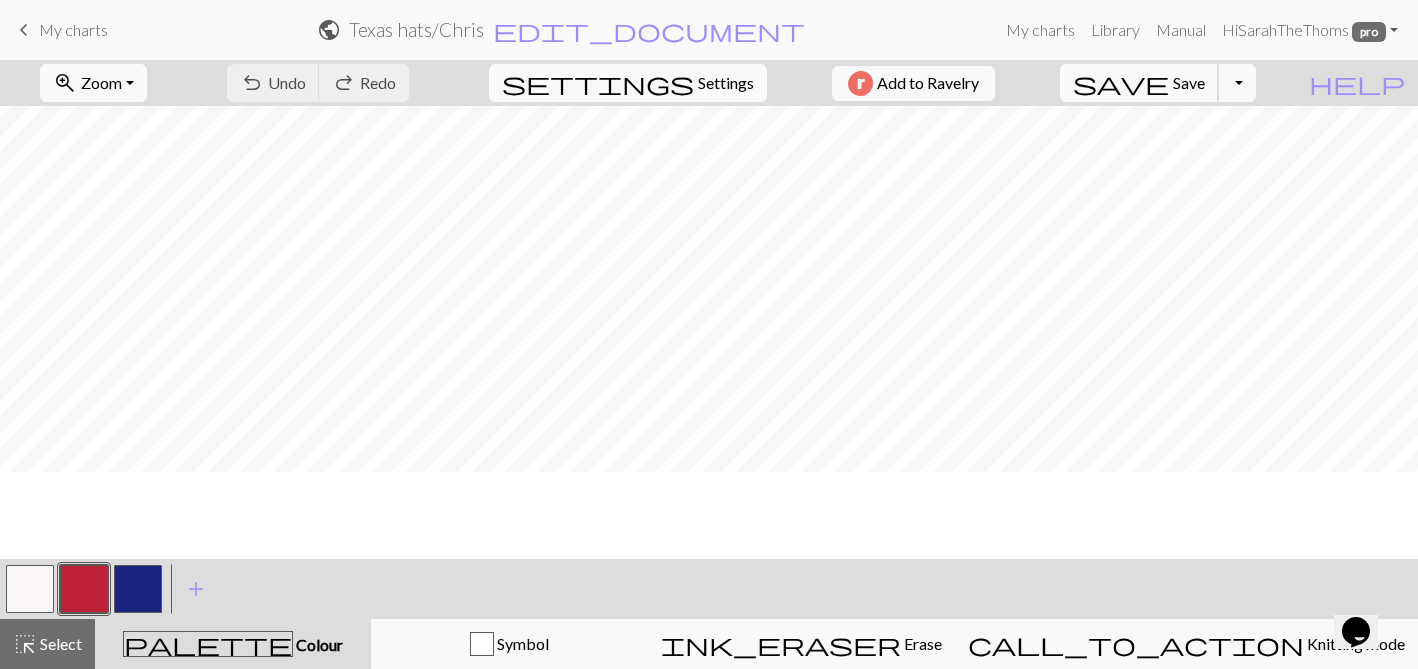 scroll, scrollTop: 0, scrollLeft: 0, axis: both 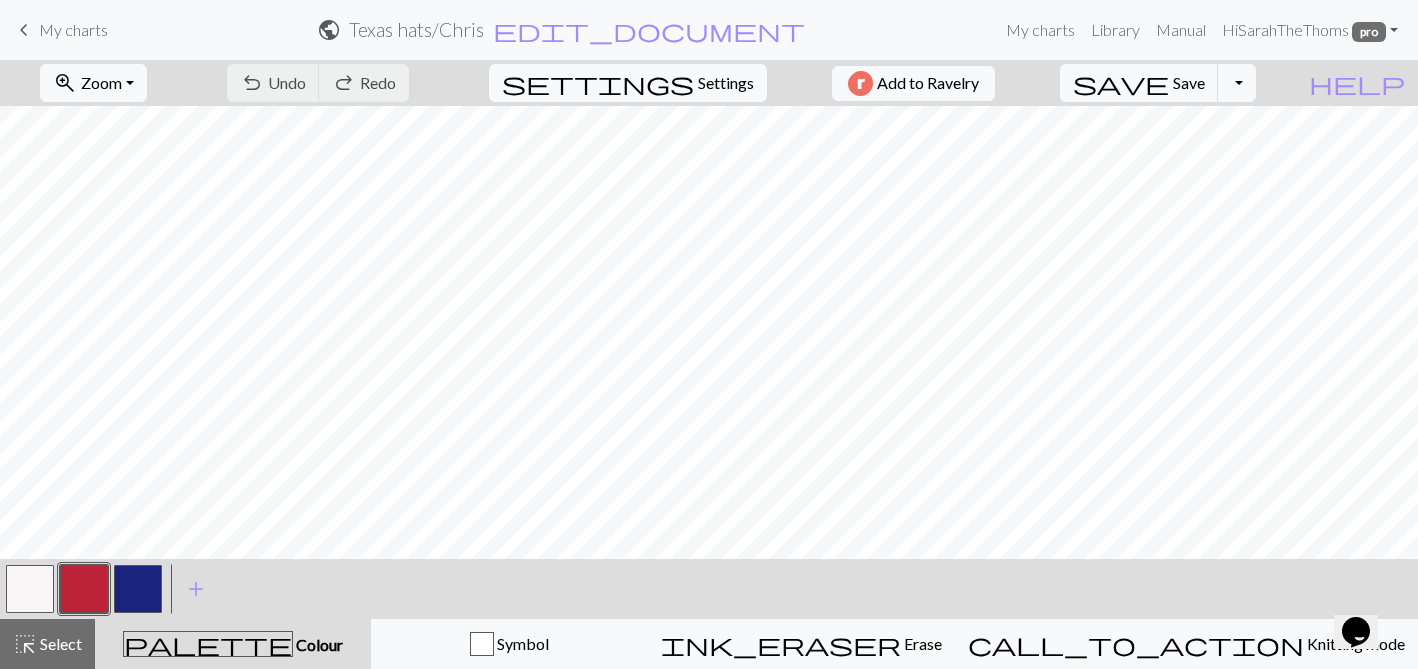 click on "My charts" at bounding box center (73, 29) 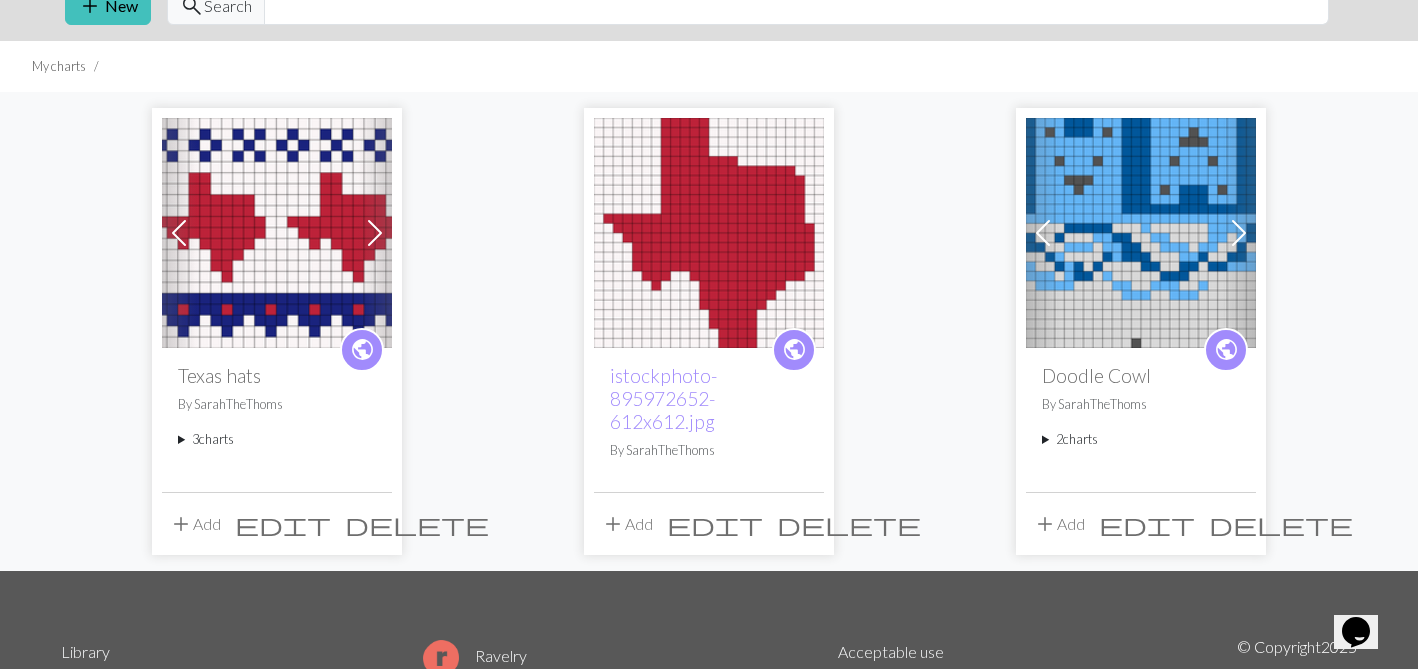 scroll, scrollTop: 32, scrollLeft: 0, axis: vertical 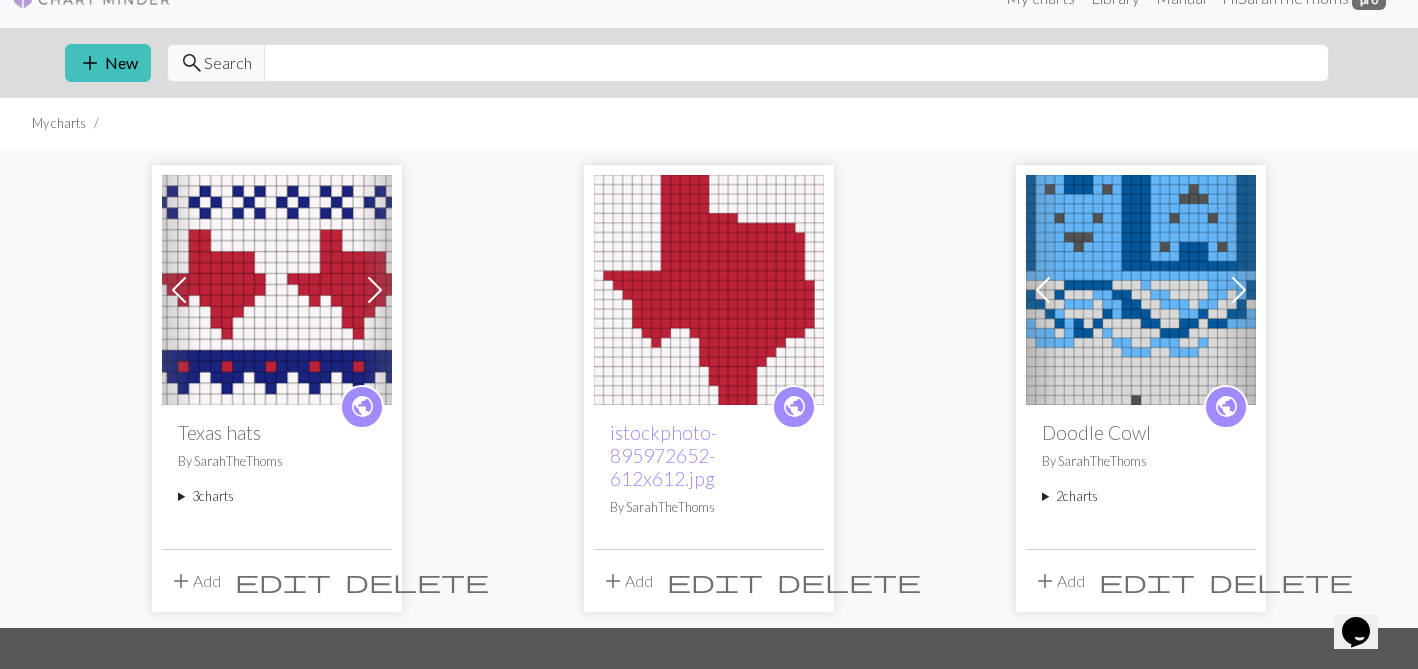 click on "delete" at bounding box center (849, 581) 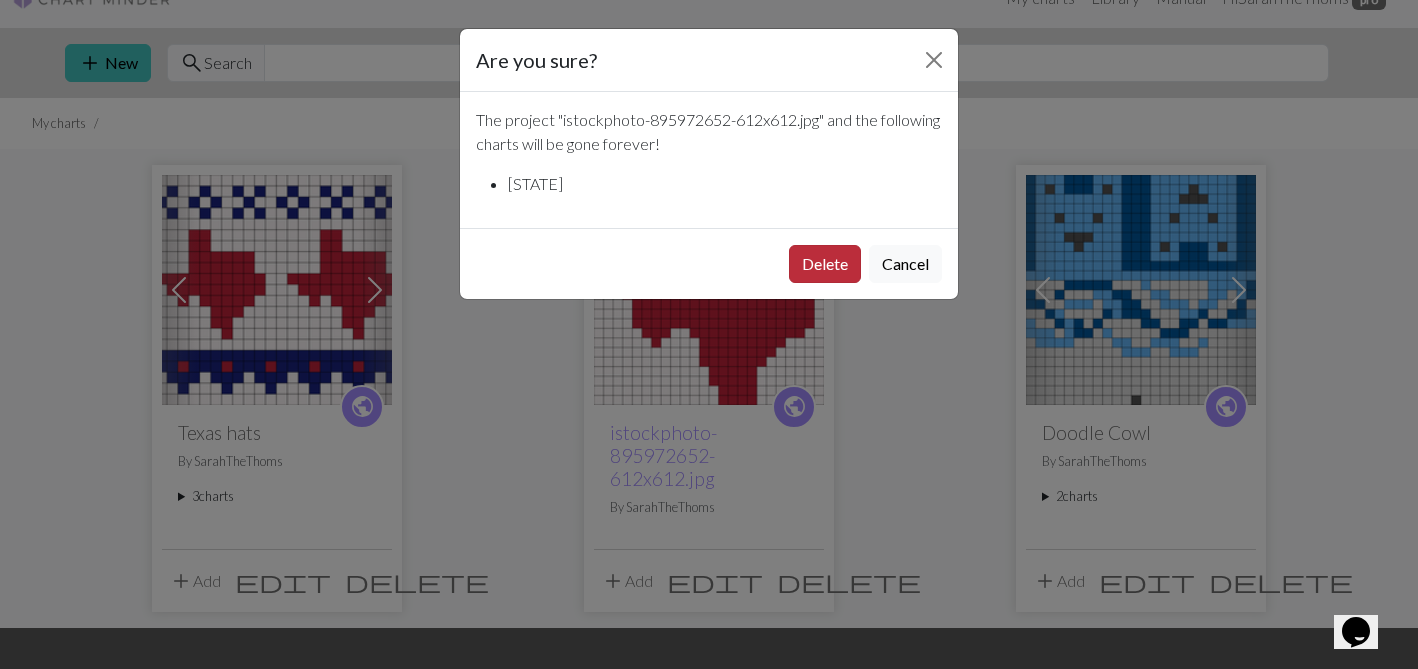 click on "Delete" at bounding box center [825, 264] 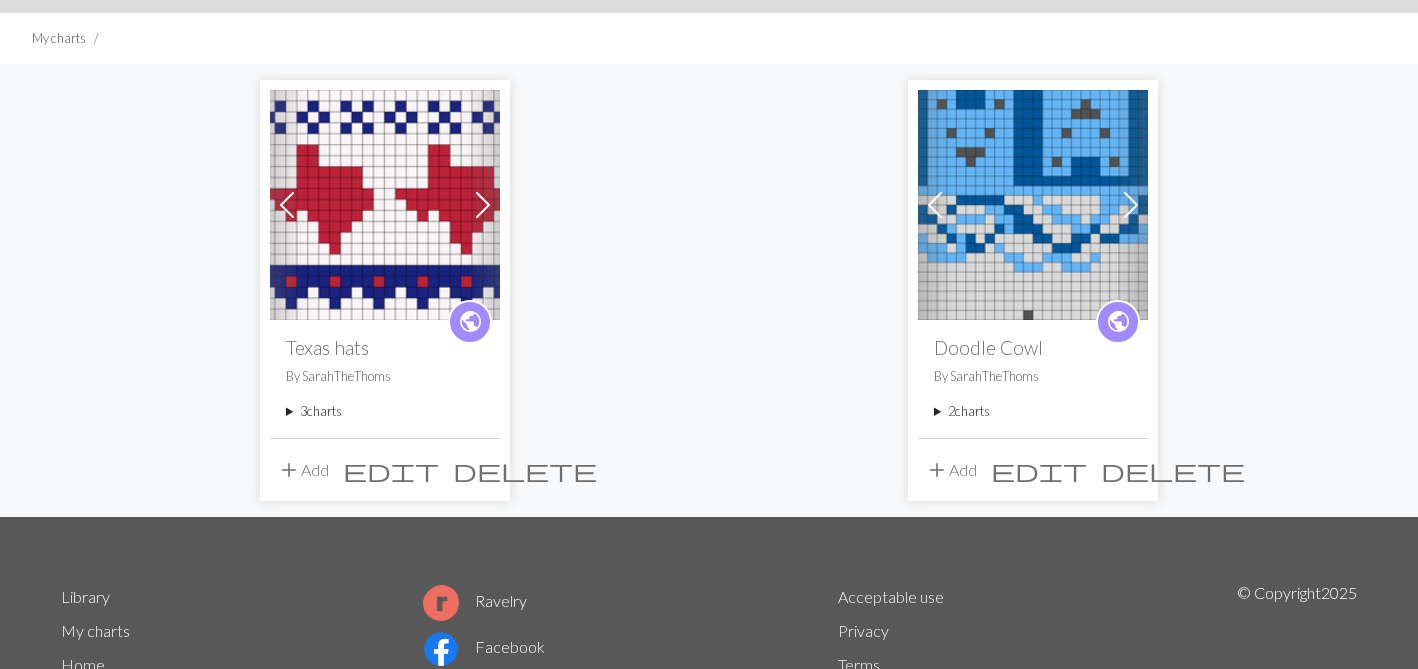 scroll, scrollTop: 0, scrollLeft: 0, axis: both 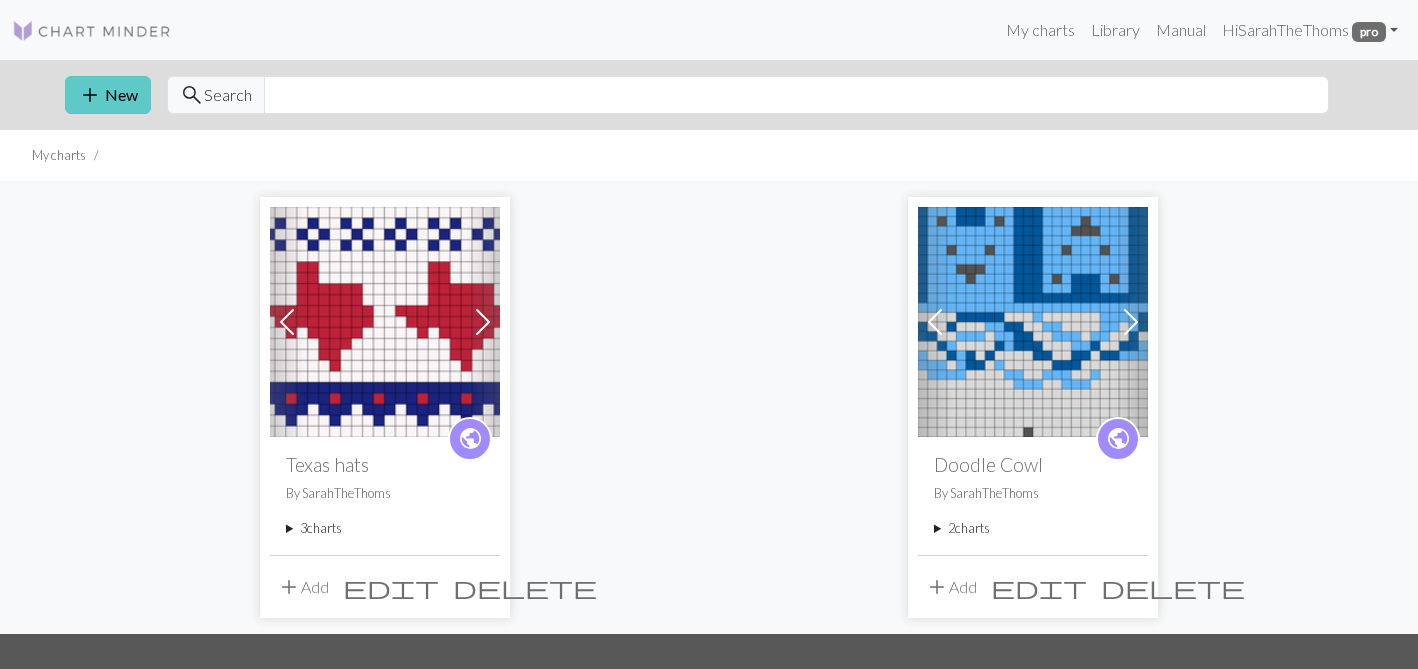 click on "add" at bounding box center [90, 95] 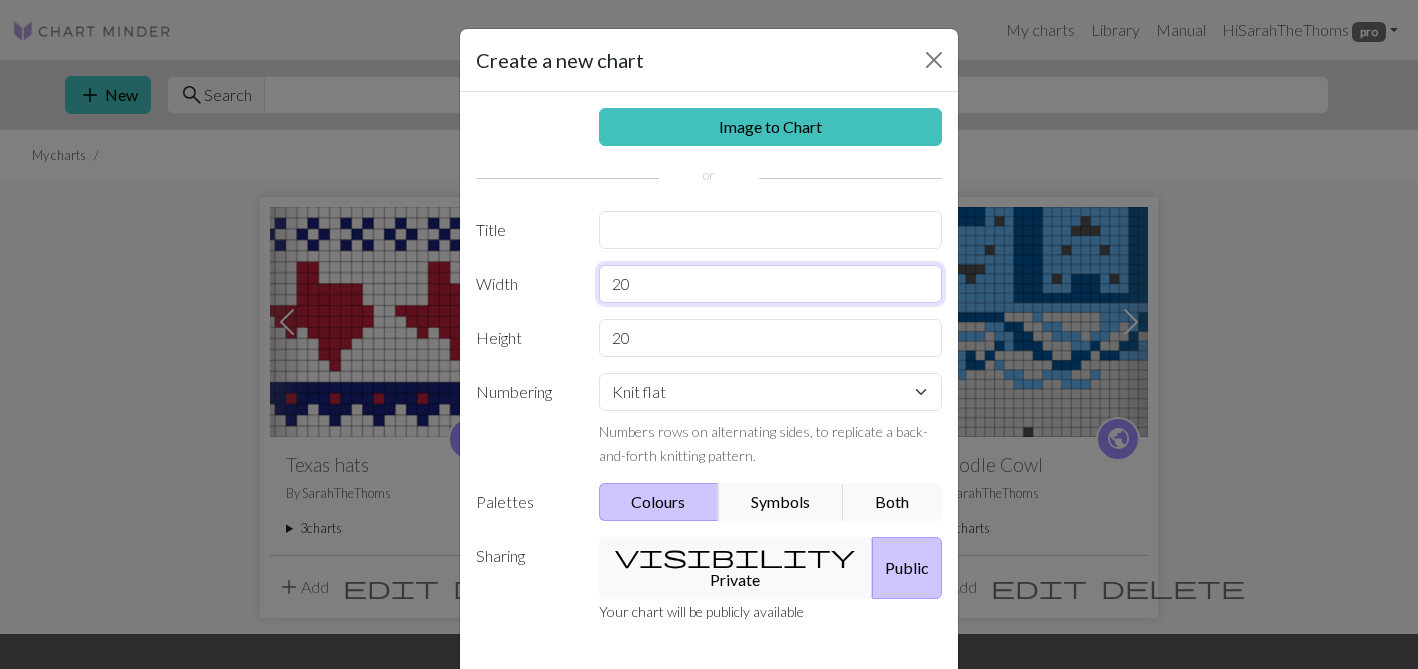 click on "20" at bounding box center [771, 284] 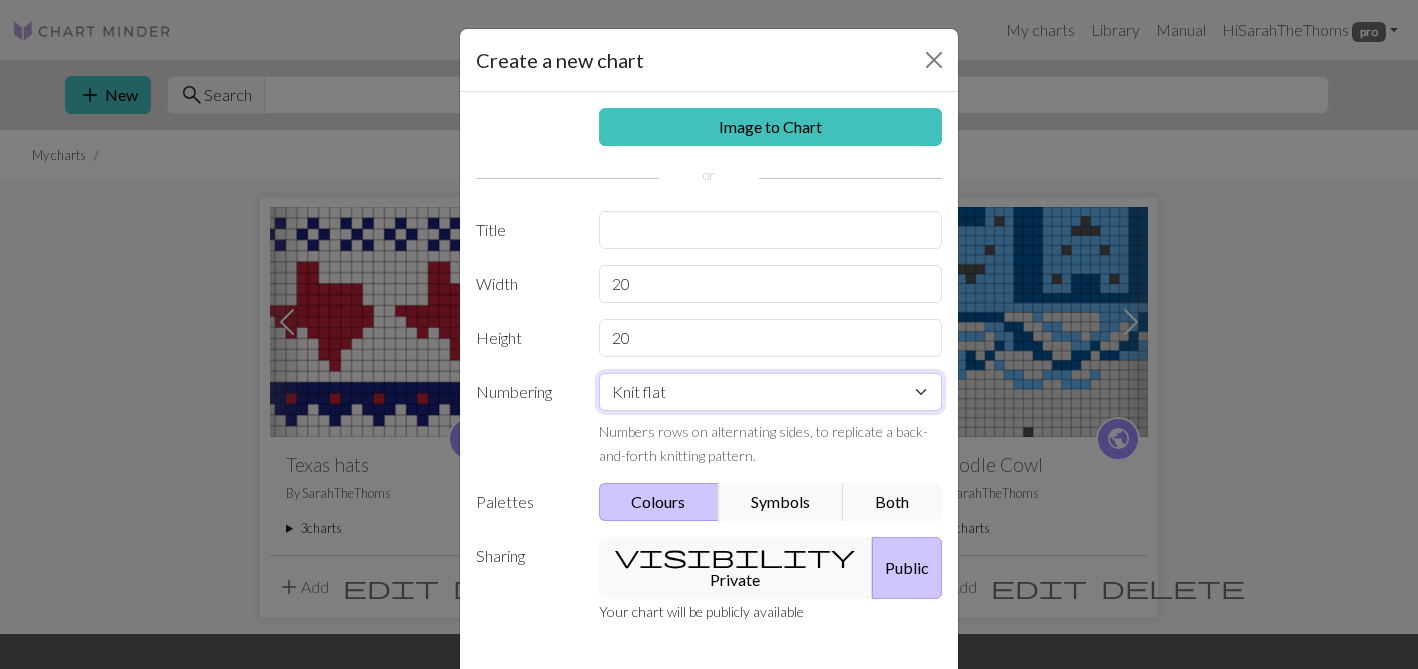 click on "Knit flat Knit in the round Lace knitting Cross stitch" at bounding box center (771, 392) 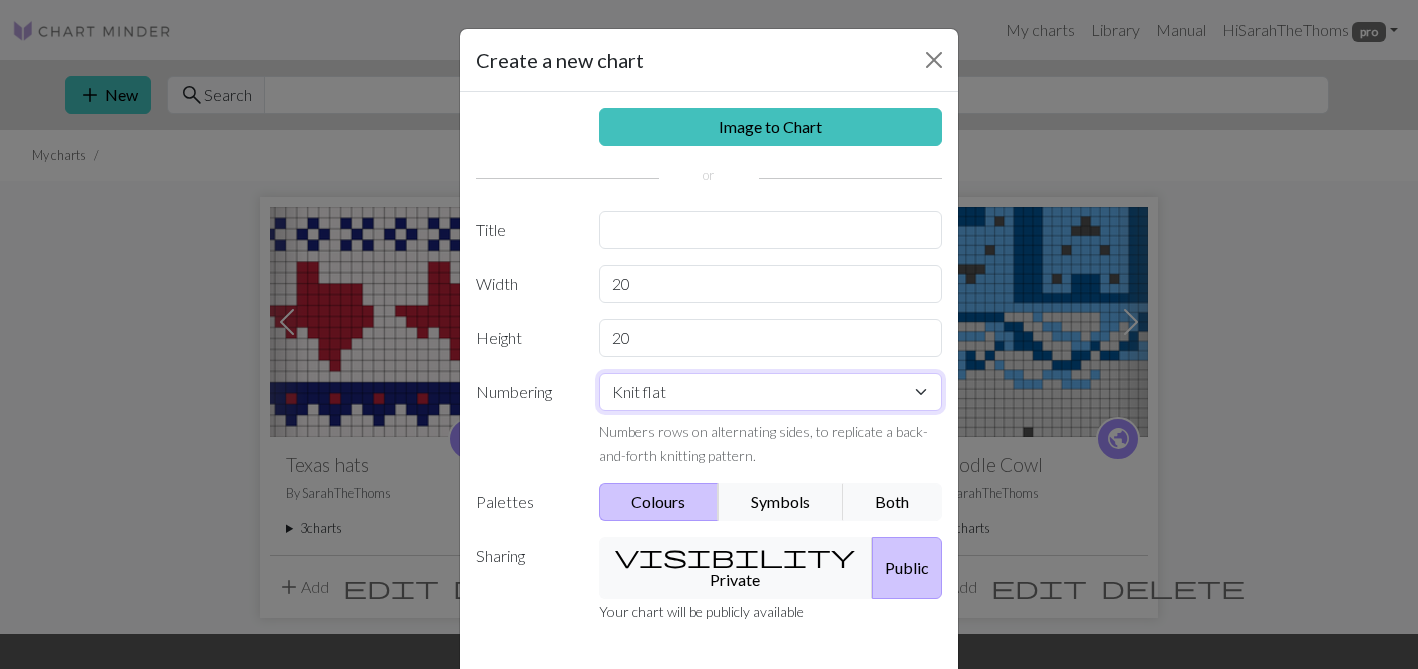 select on "round" 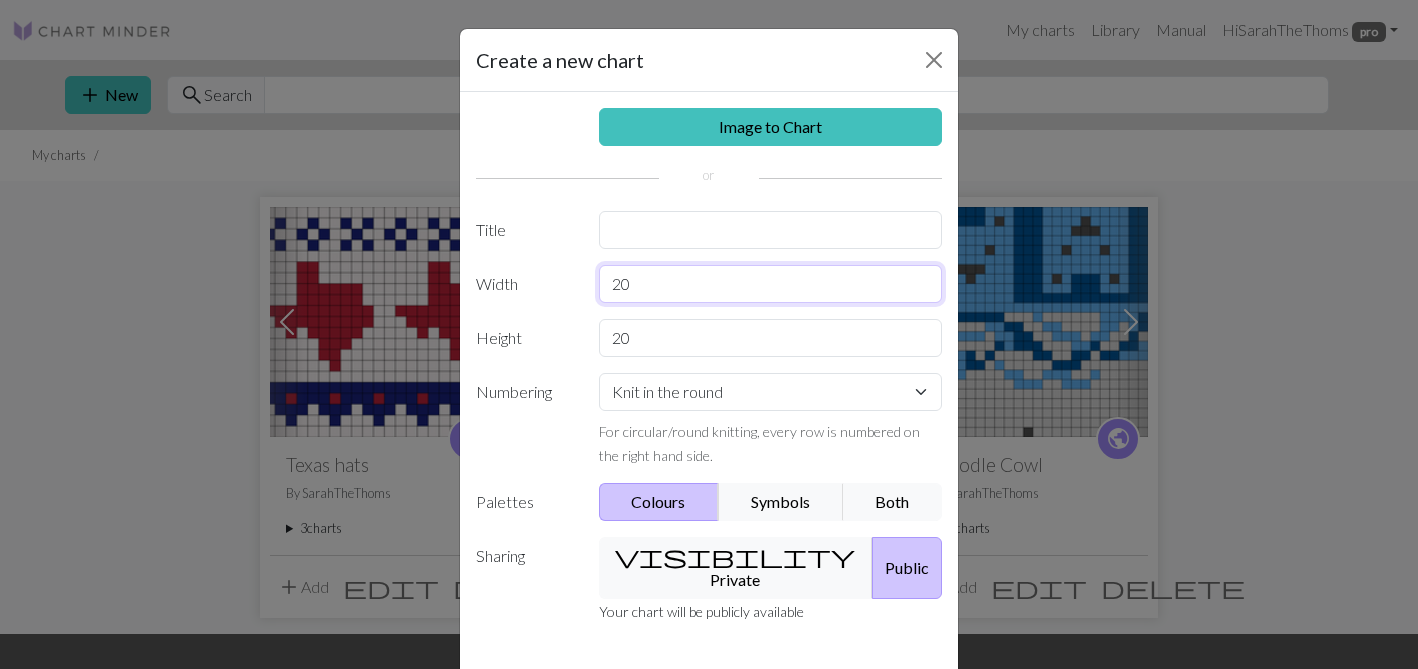 drag, startPoint x: 655, startPoint y: 277, endPoint x: 573, endPoint y: 277, distance: 82 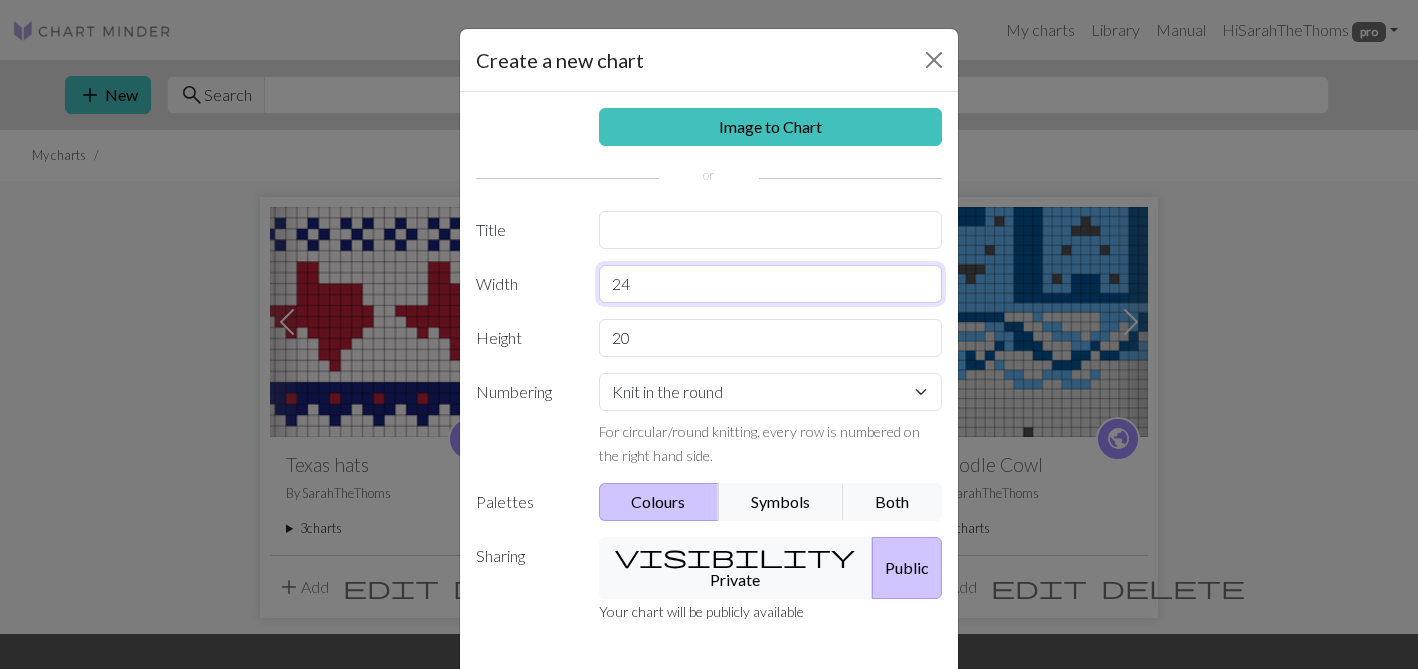 type on "24" 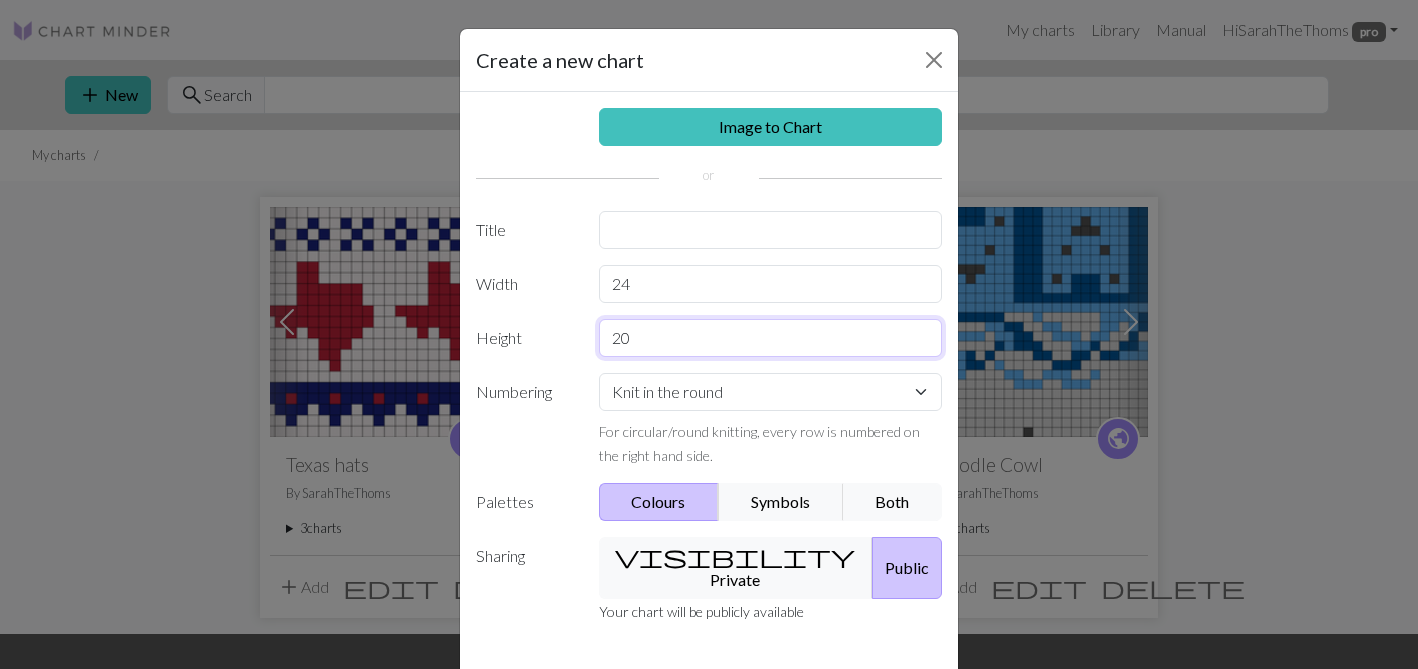 drag, startPoint x: 638, startPoint y: 333, endPoint x: 601, endPoint y: 333, distance: 37 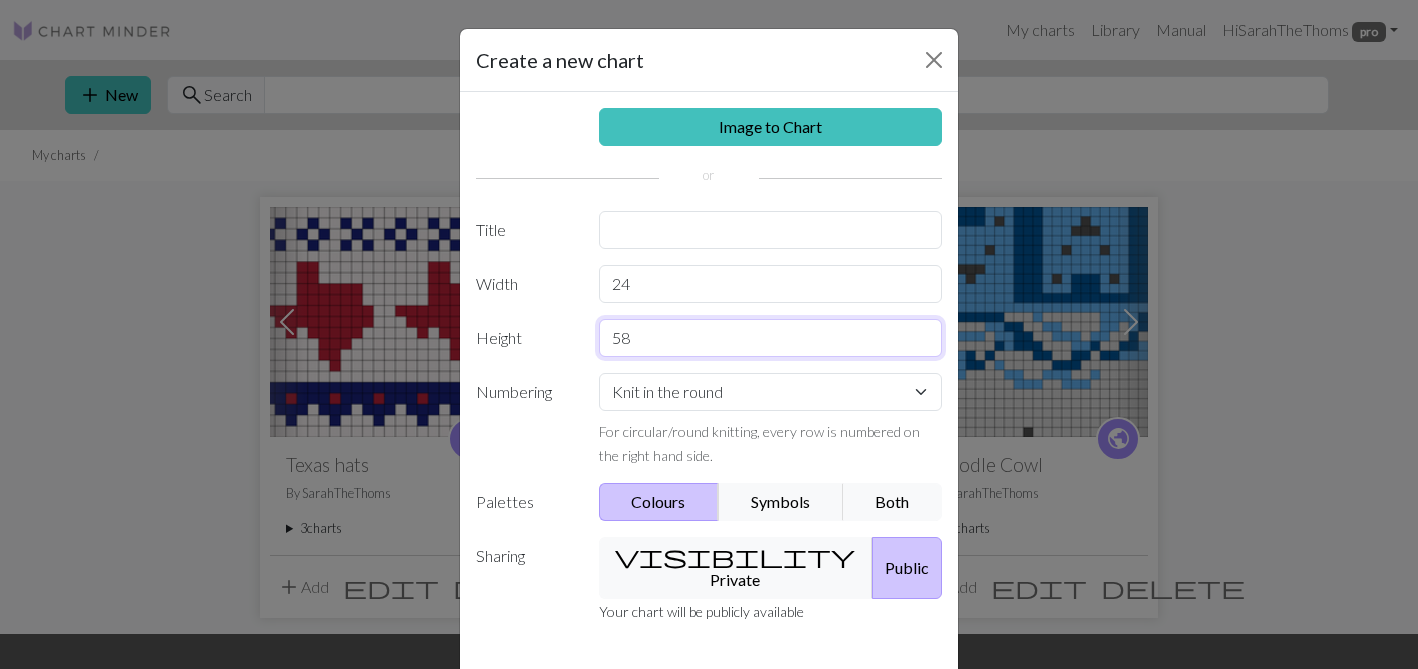type on "58" 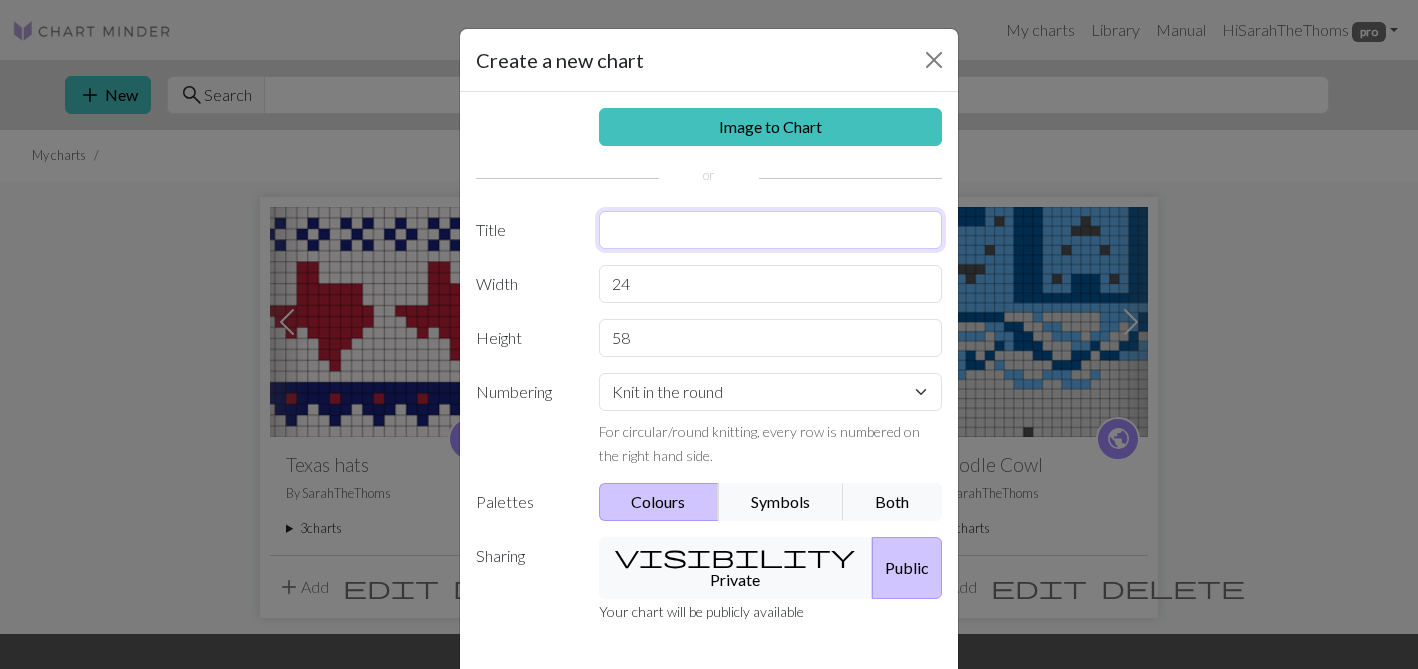 click at bounding box center [771, 230] 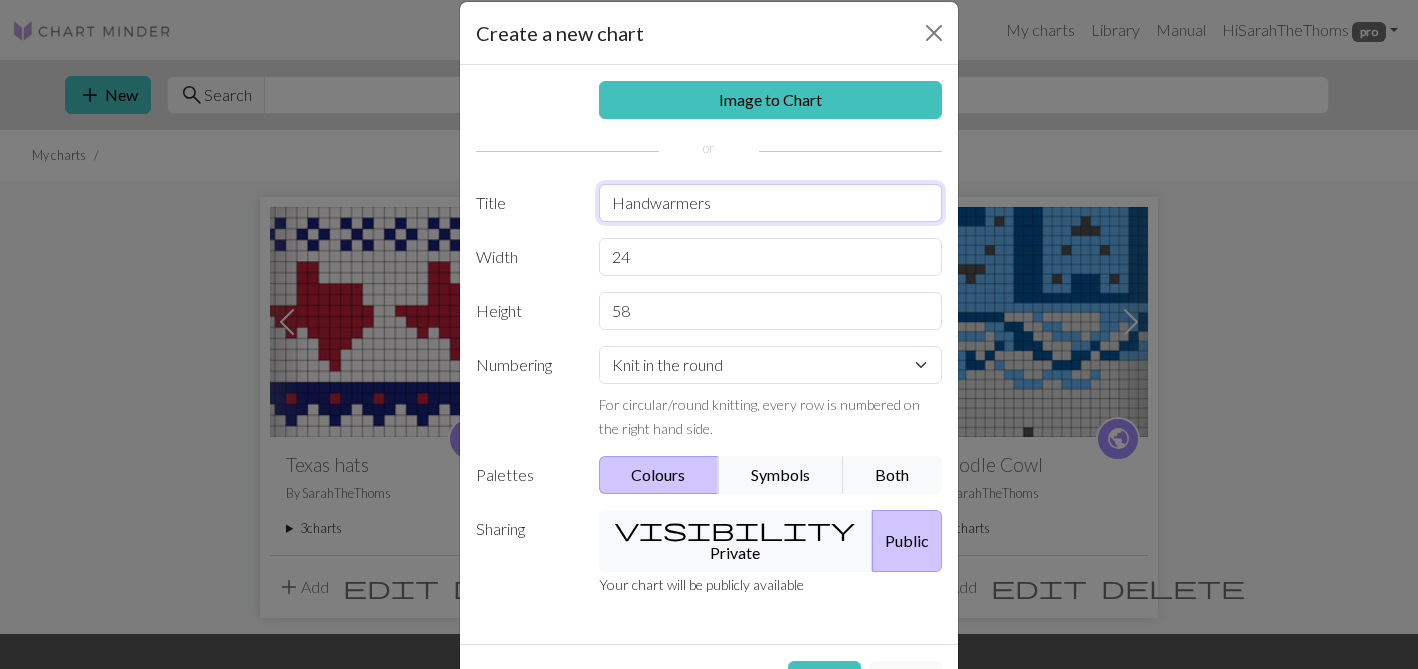 scroll, scrollTop: 0, scrollLeft: 0, axis: both 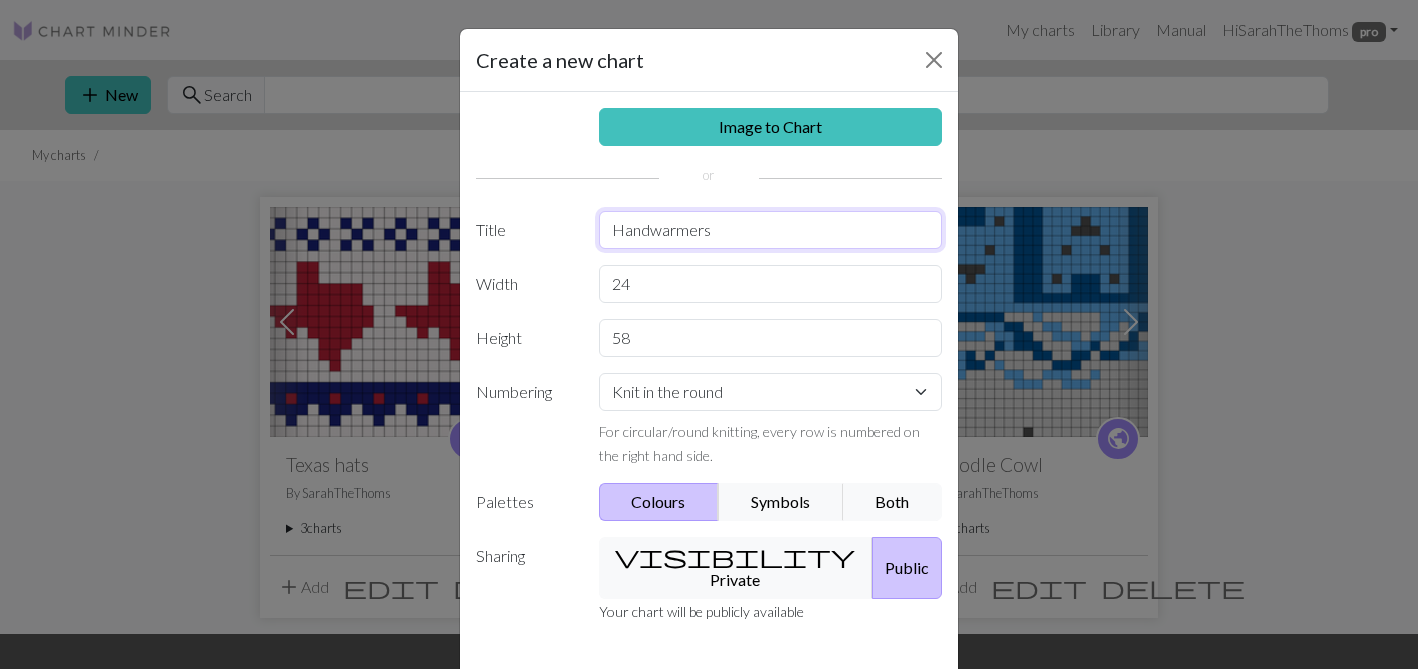 type on "Handwarmers" 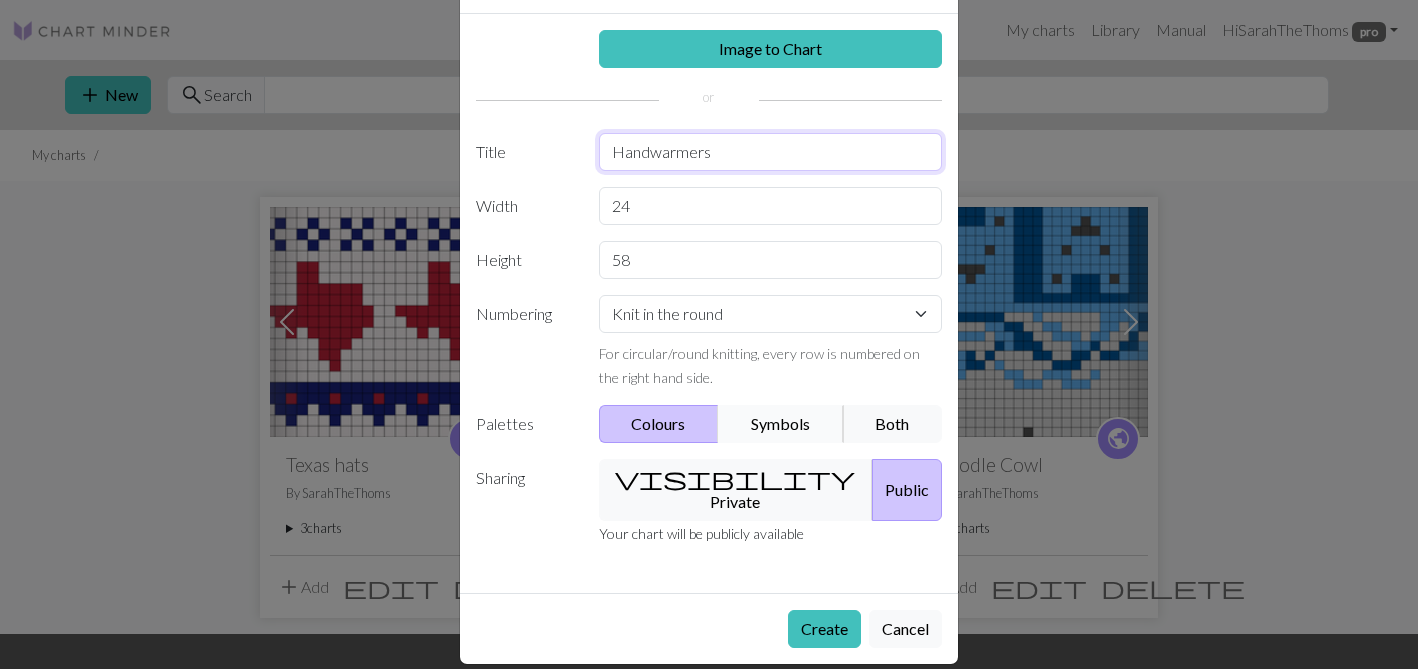 scroll, scrollTop: 69, scrollLeft: 0, axis: vertical 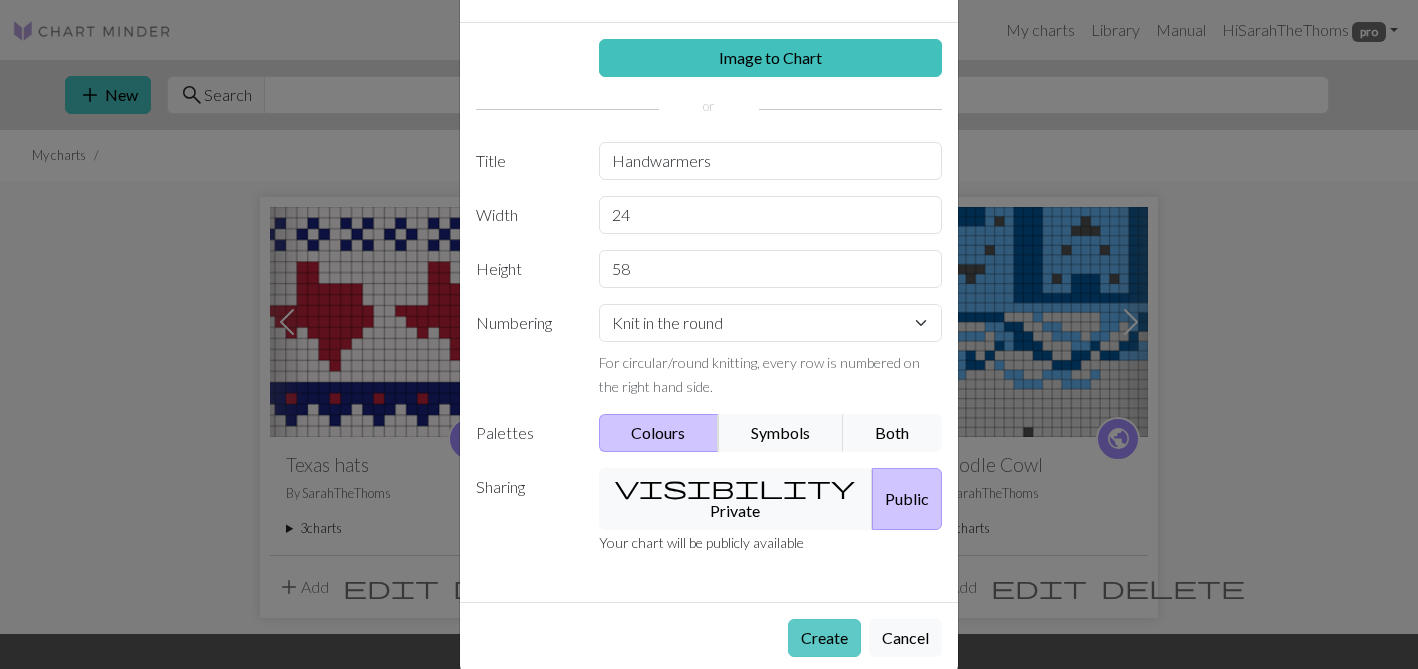 click on "Create" at bounding box center (824, 638) 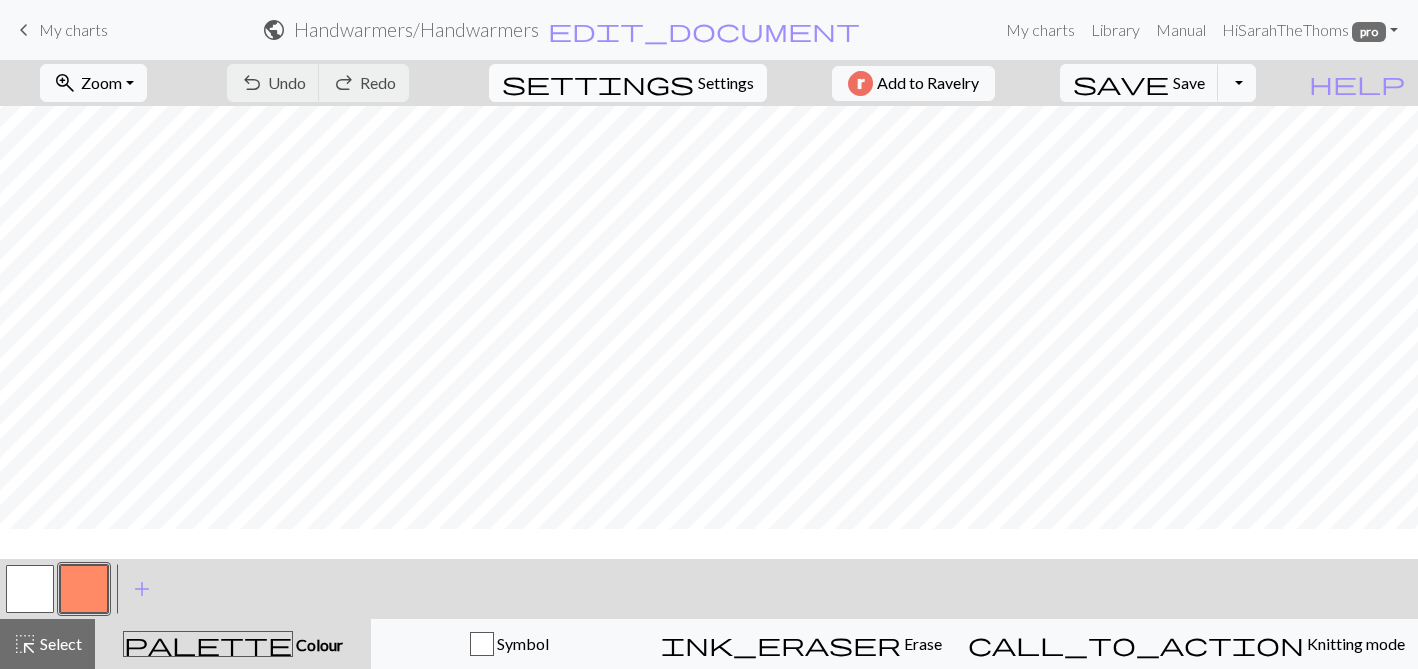 scroll, scrollTop: 0, scrollLeft: 0, axis: both 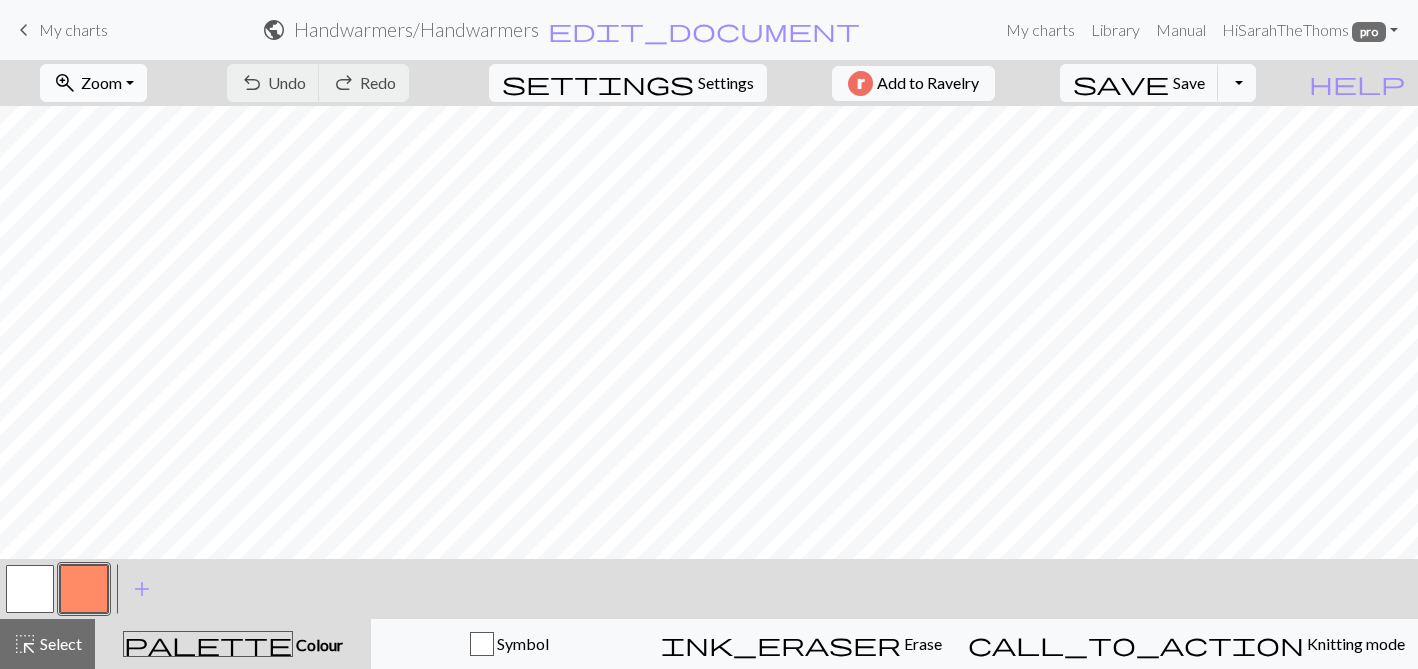 click on "zoom_in Zoom Zoom" at bounding box center [93, 83] 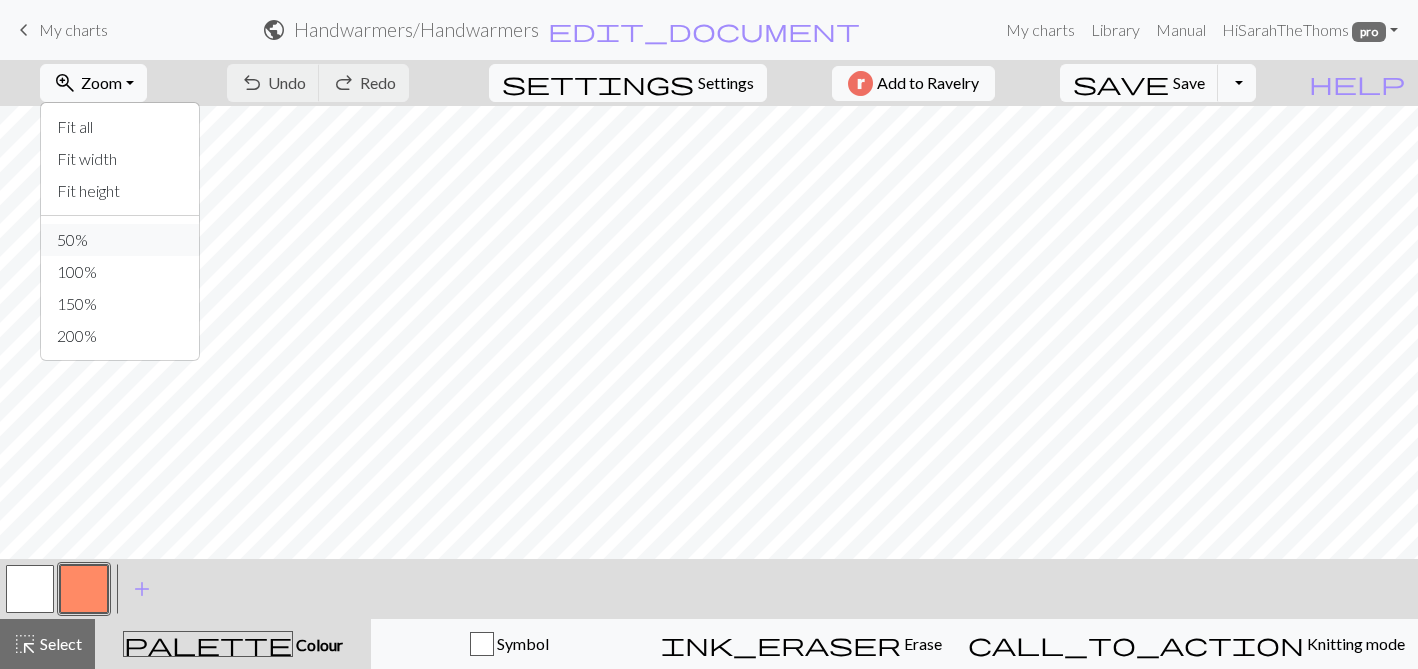 click on "50%" at bounding box center (120, 240) 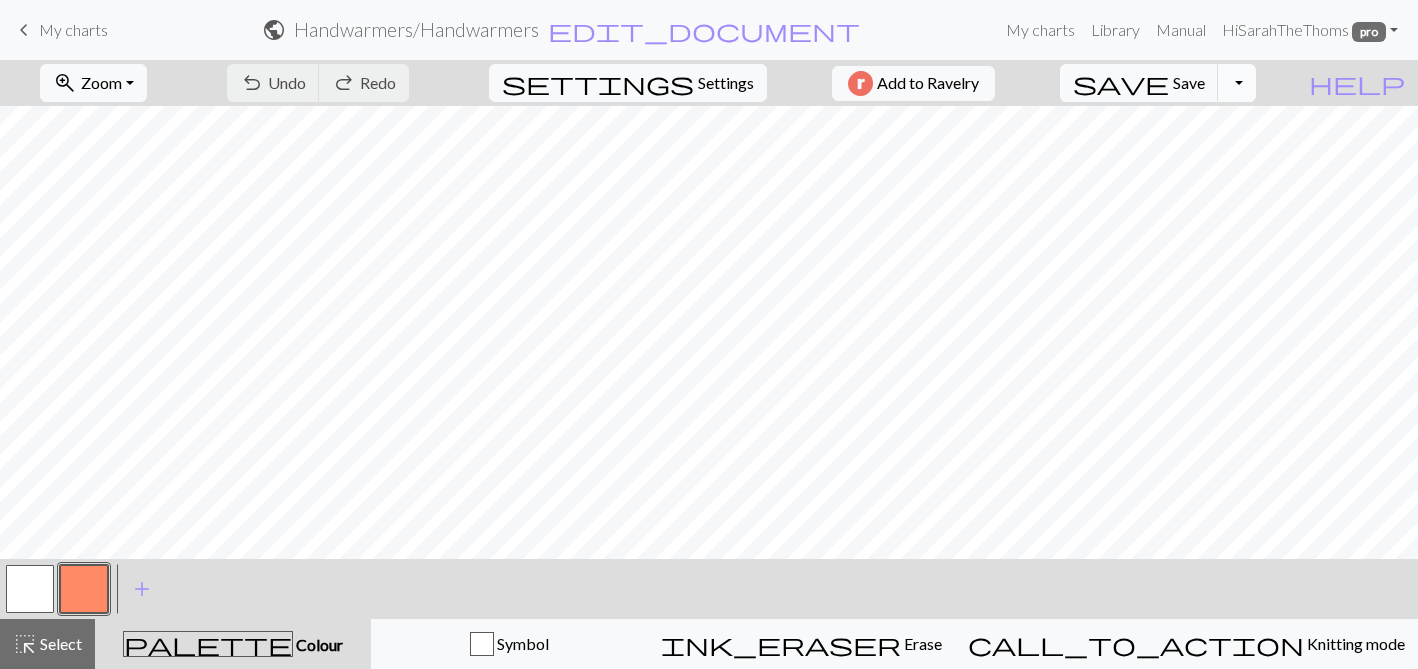 click on "Toggle Dropdown" at bounding box center (1237, 83) 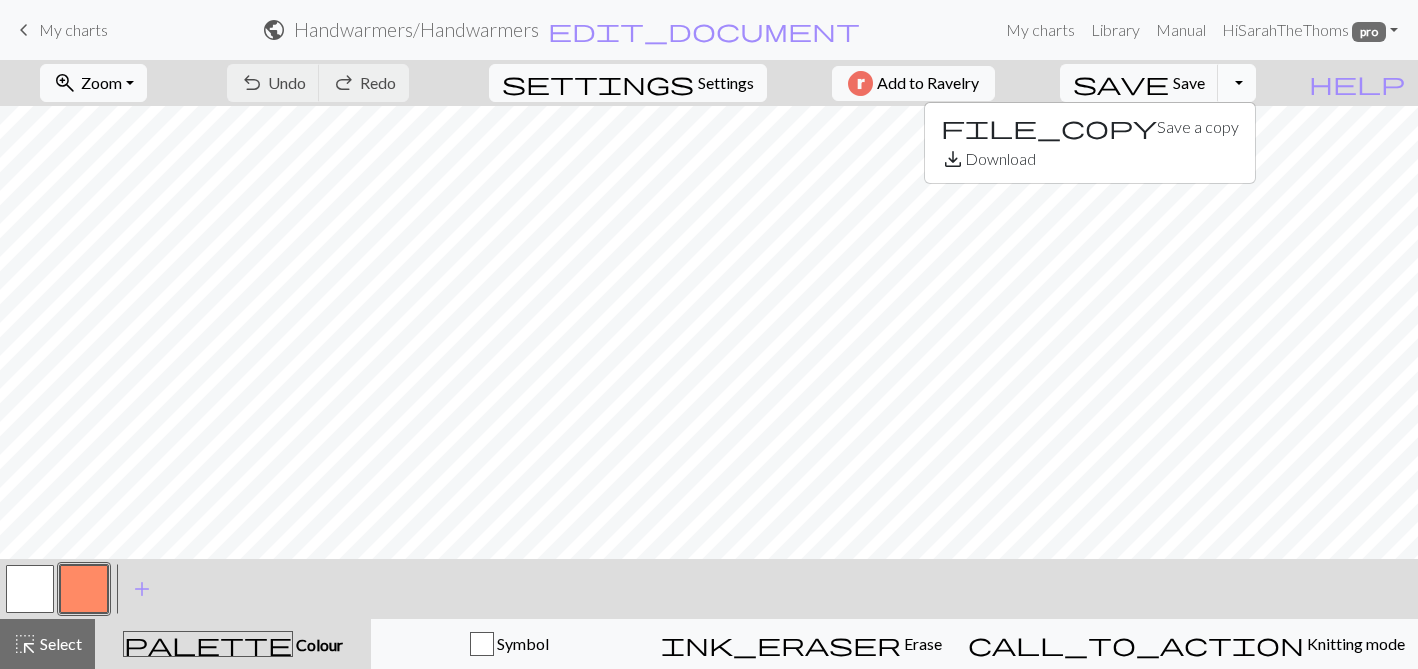 click on "Toggle Dropdown" at bounding box center [1237, 83] 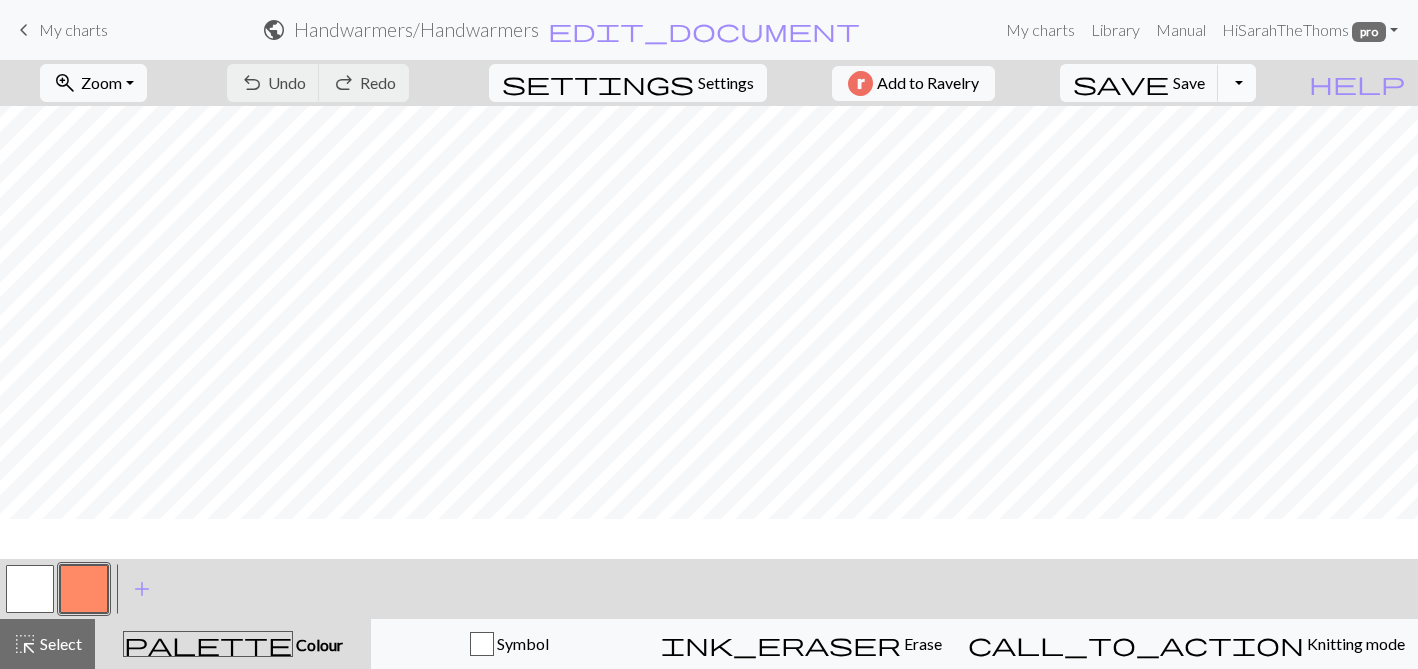 scroll, scrollTop: 0, scrollLeft: 0, axis: both 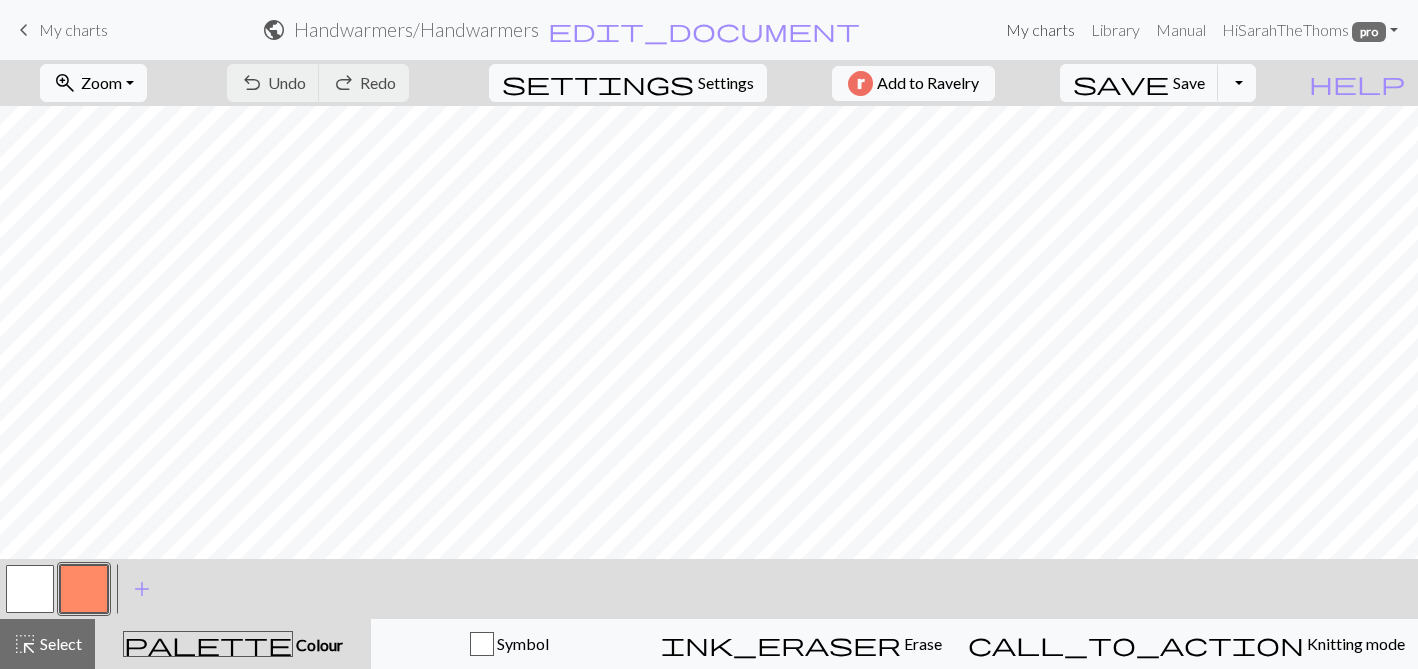 click on "My charts" at bounding box center [1040, 30] 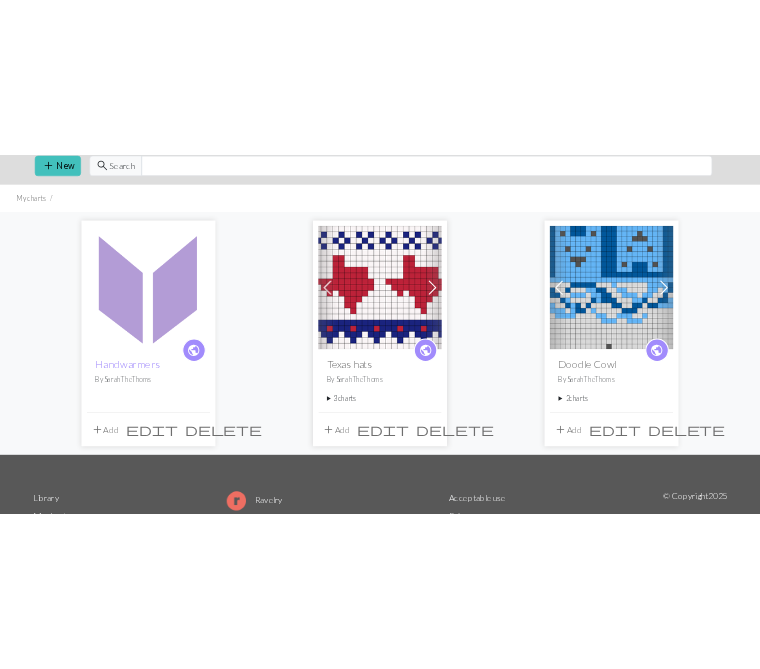 scroll, scrollTop: 0, scrollLeft: 0, axis: both 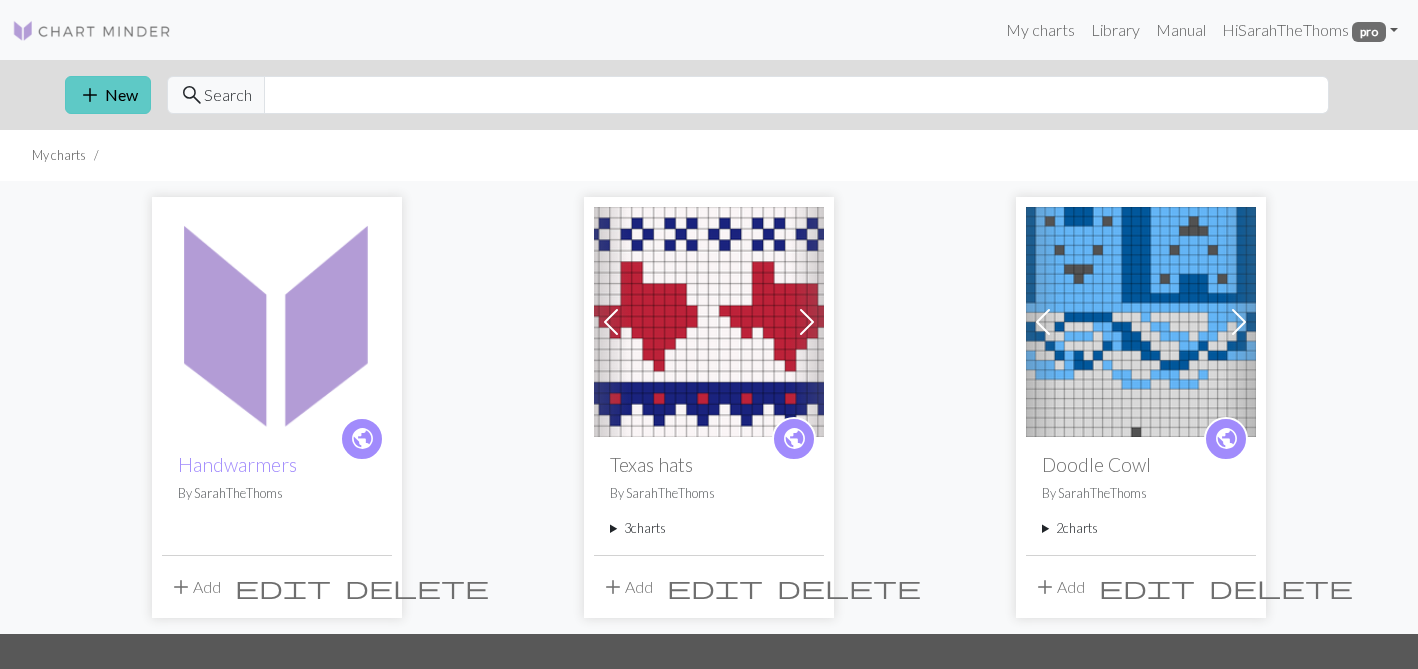 click on "add   New" at bounding box center (108, 95) 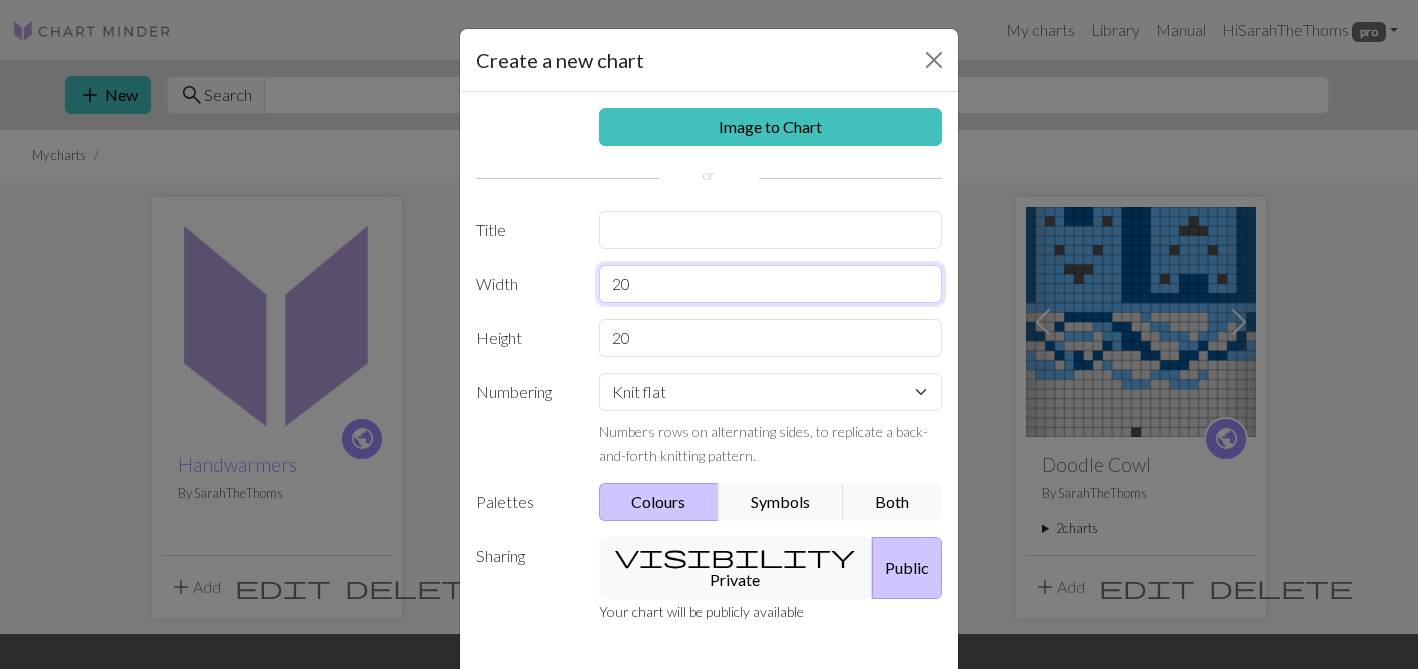 click on "20" at bounding box center [771, 284] 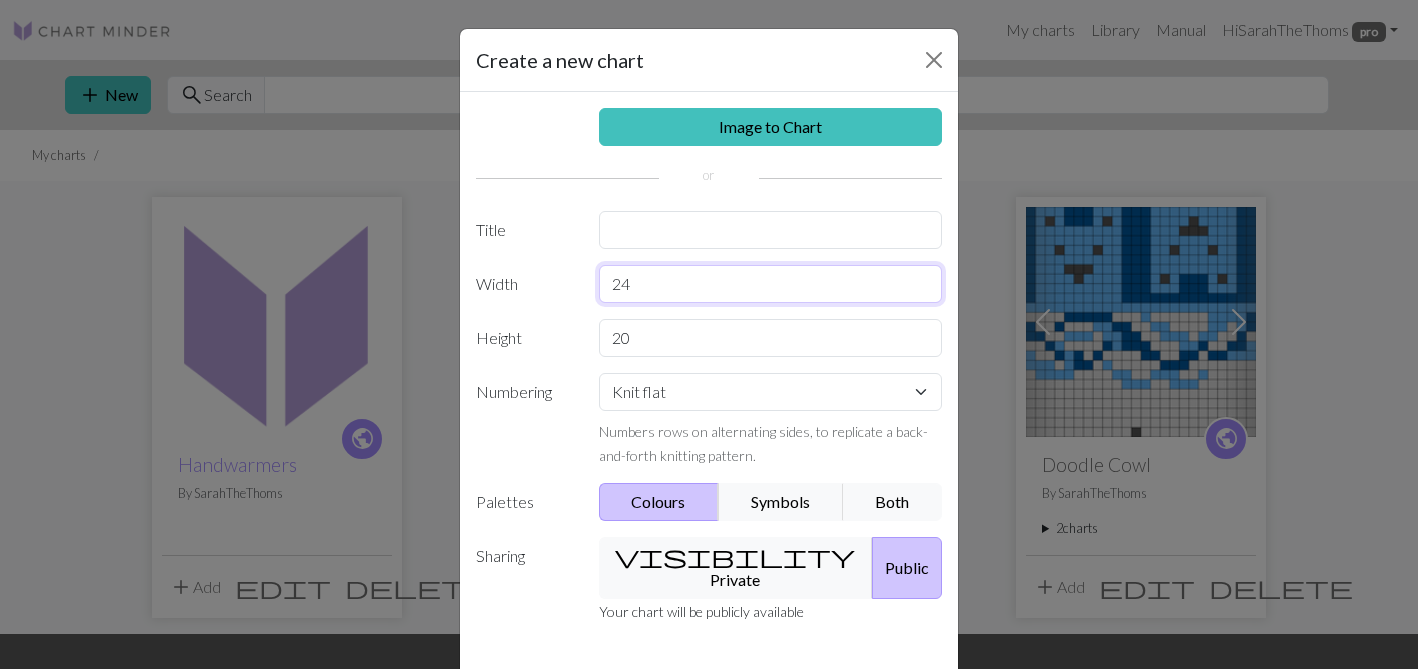 type on "24" 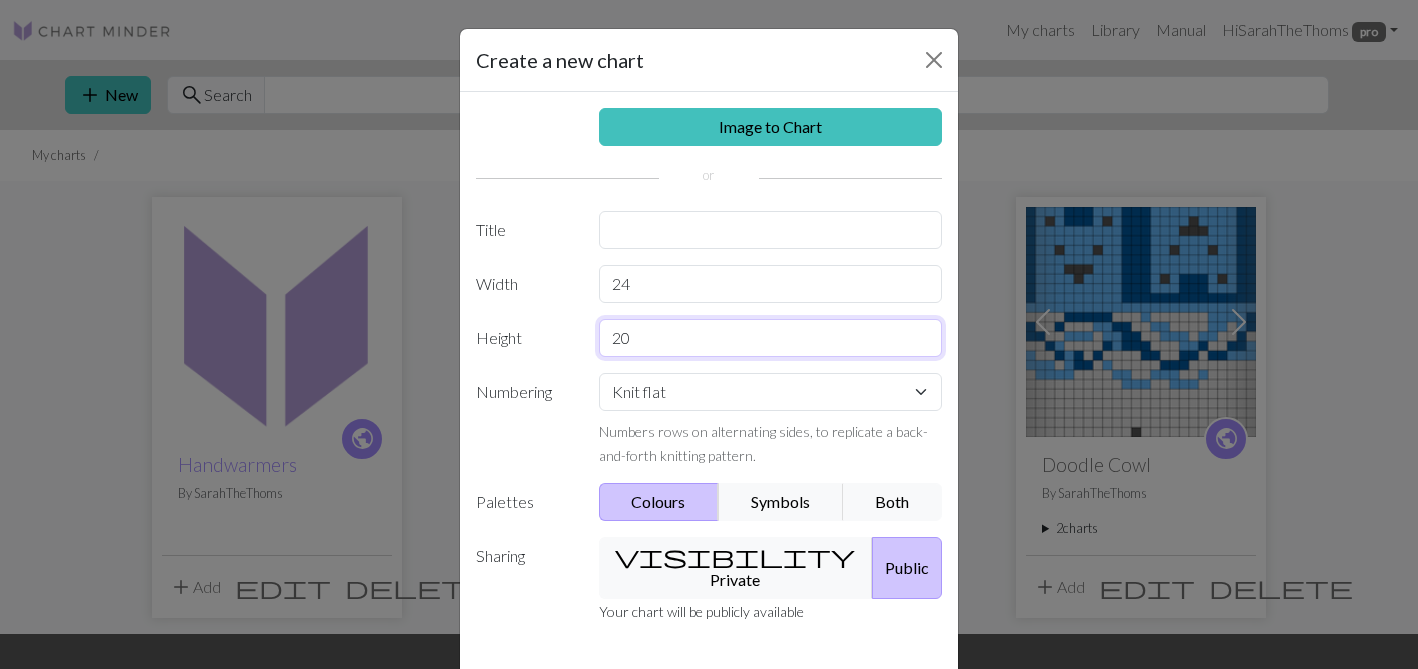 drag, startPoint x: 655, startPoint y: 348, endPoint x: 603, endPoint y: 348, distance: 52 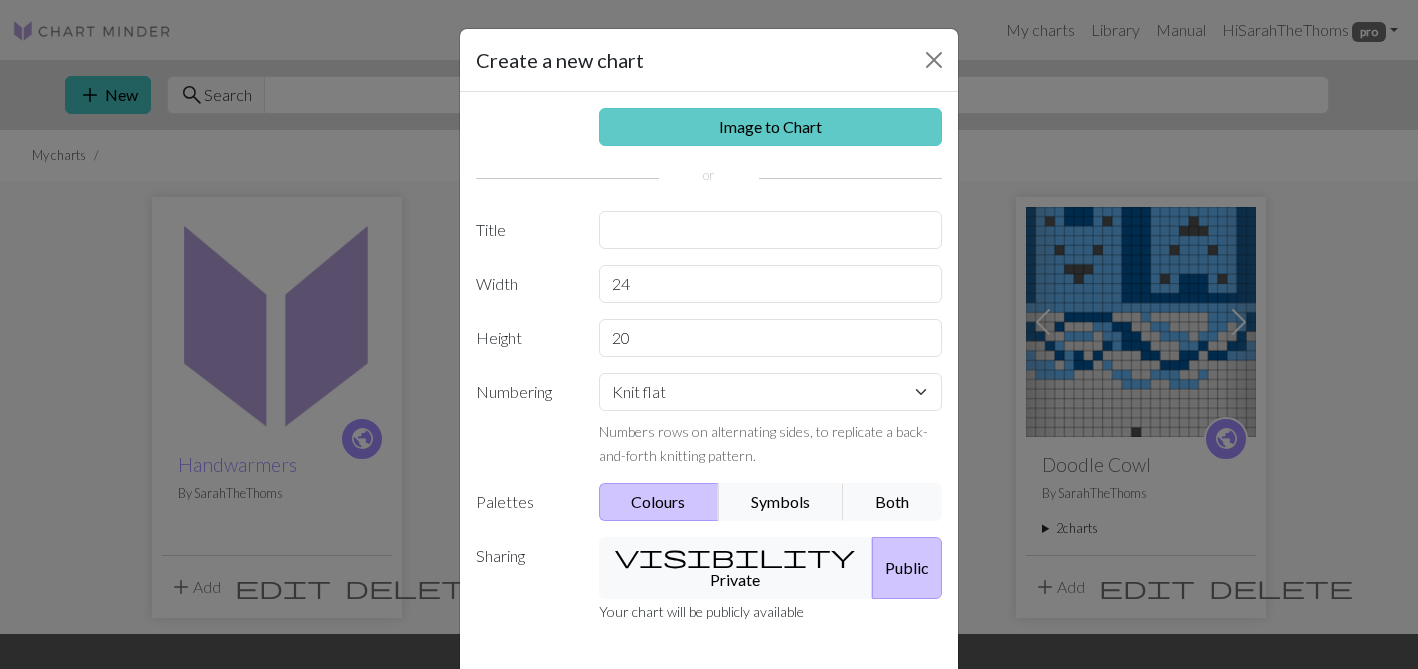 click on "Image to Chart" at bounding box center (771, 127) 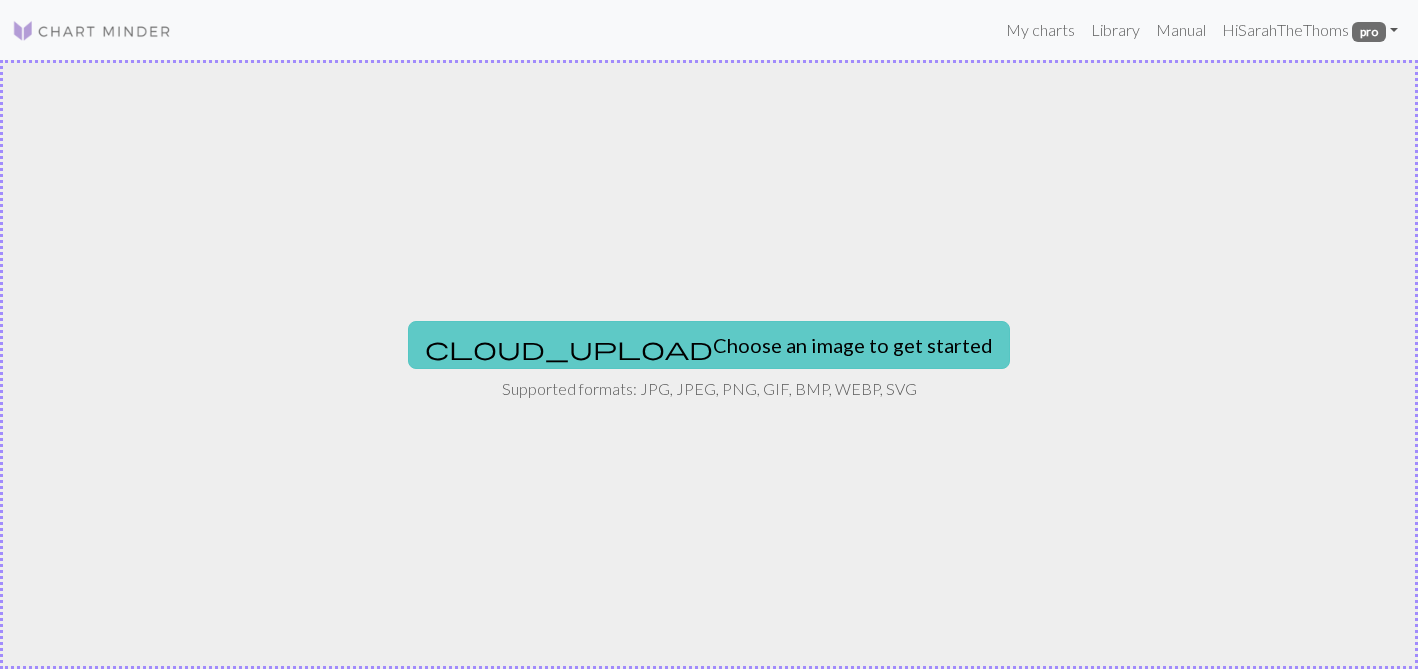 click on "cloud_upload  Choose an image to get started" at bounding box center [709, 345] 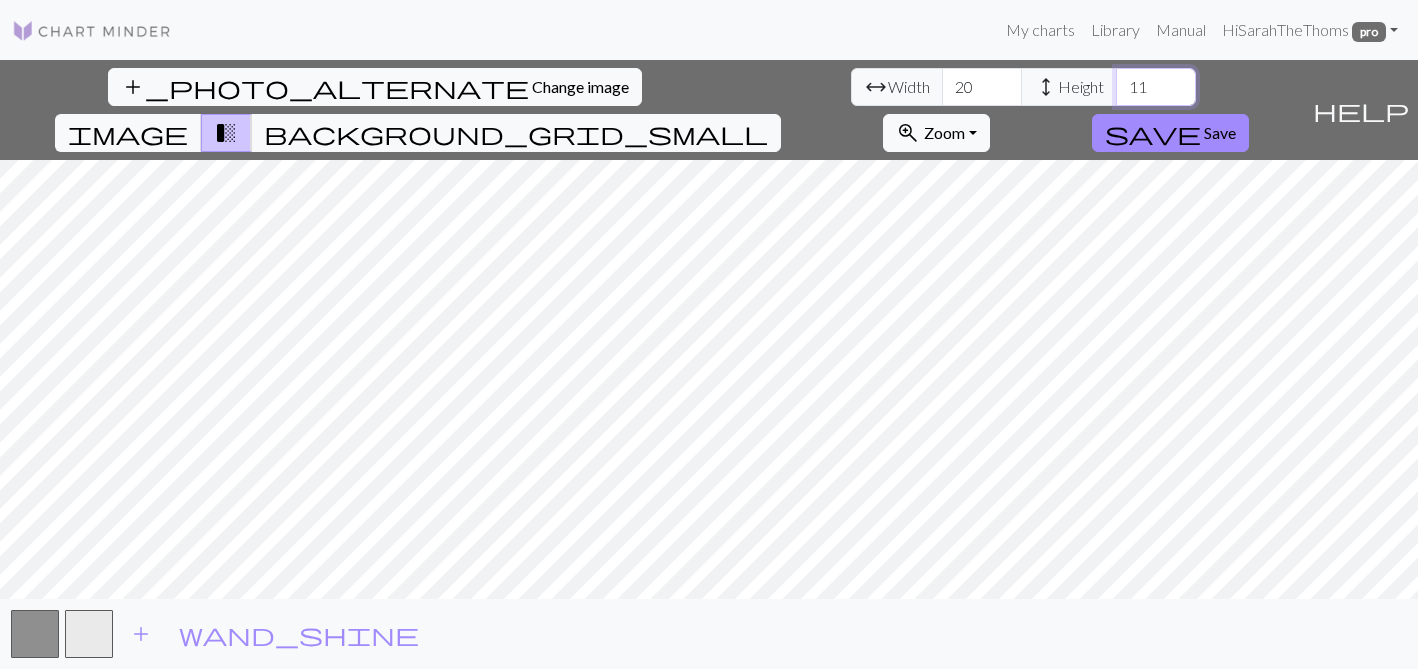 type on "11" 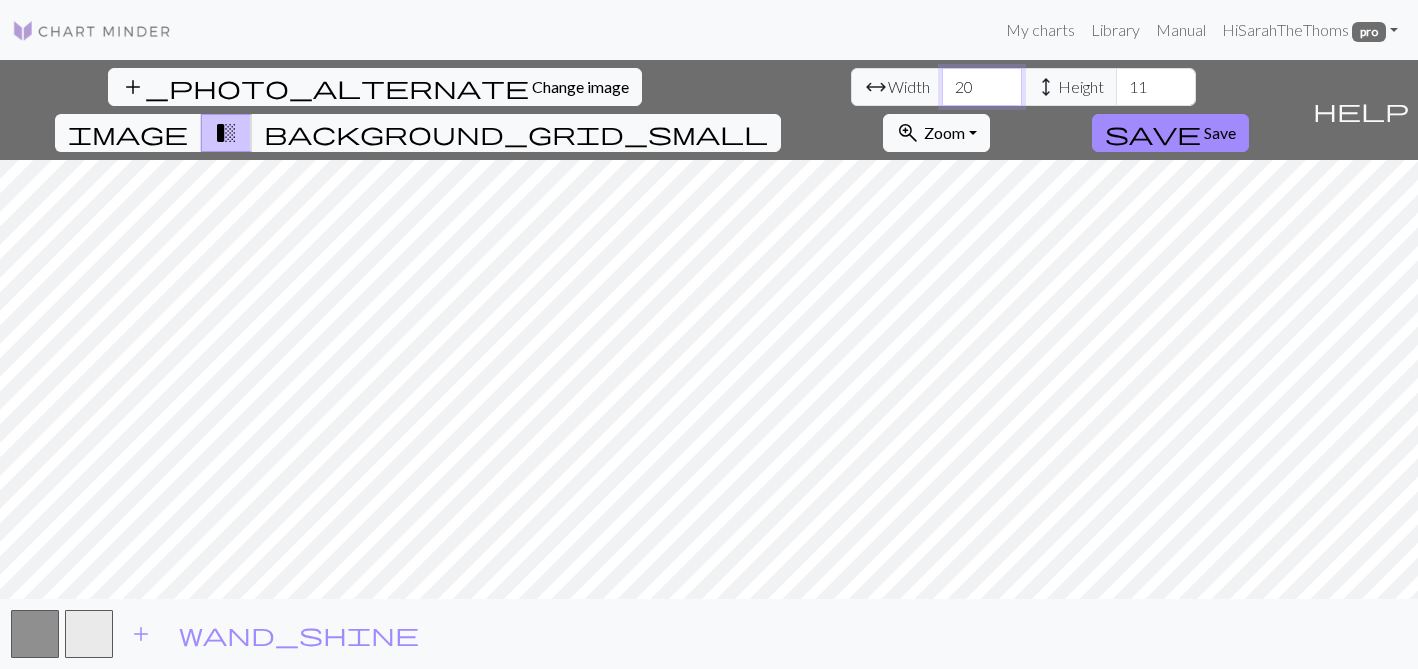 click on "20" at bounding box center [982, 87] 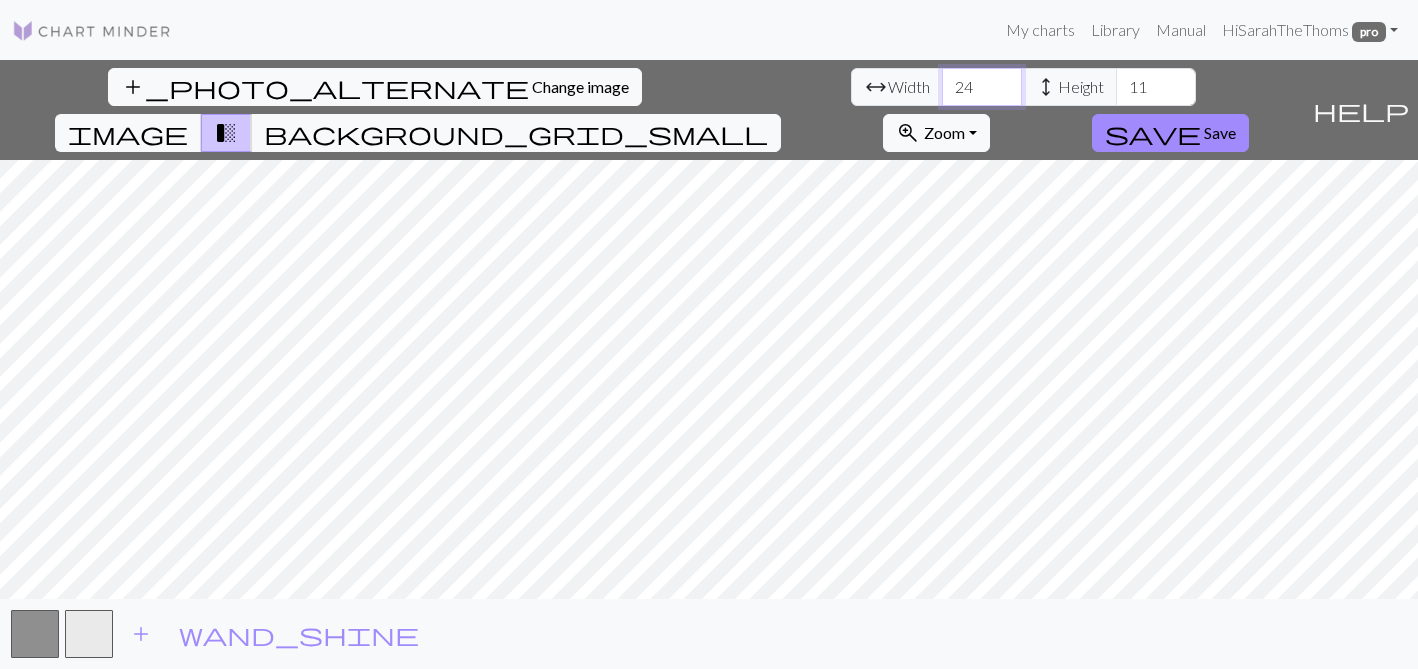 type on "24" 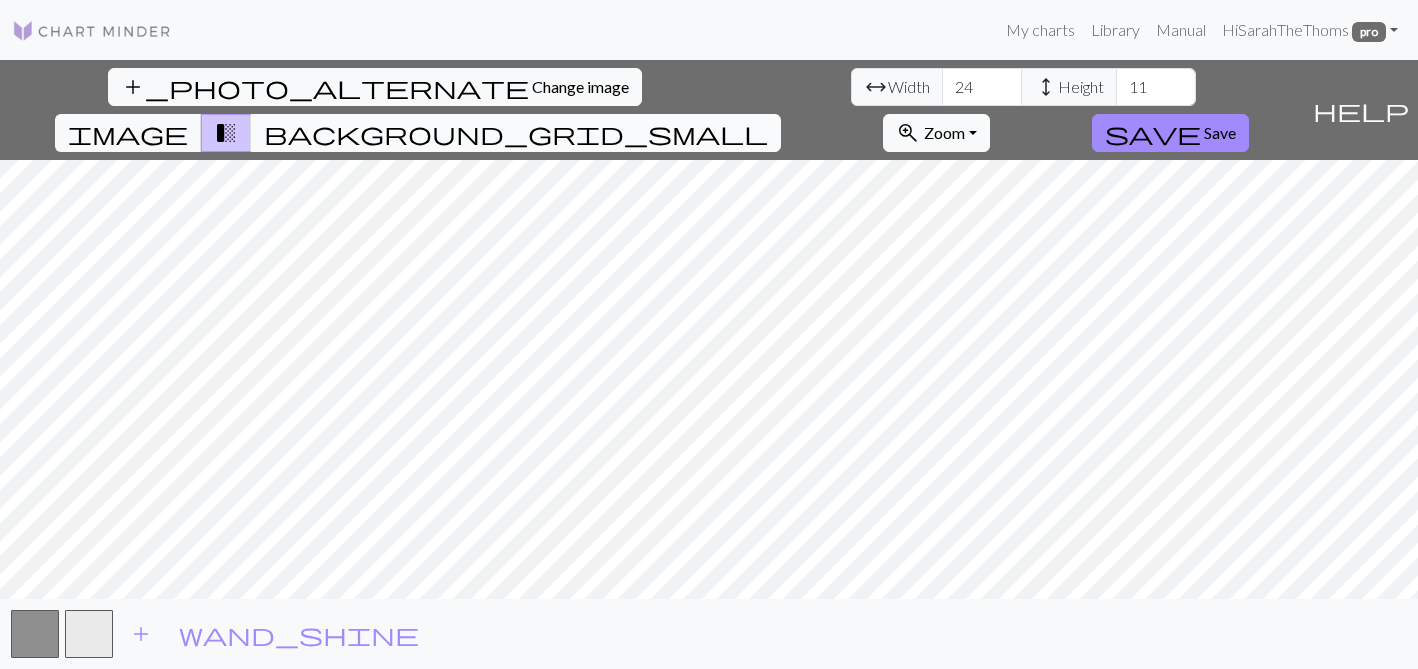 click on "background_grid_small" at bounding box center (516, 133) 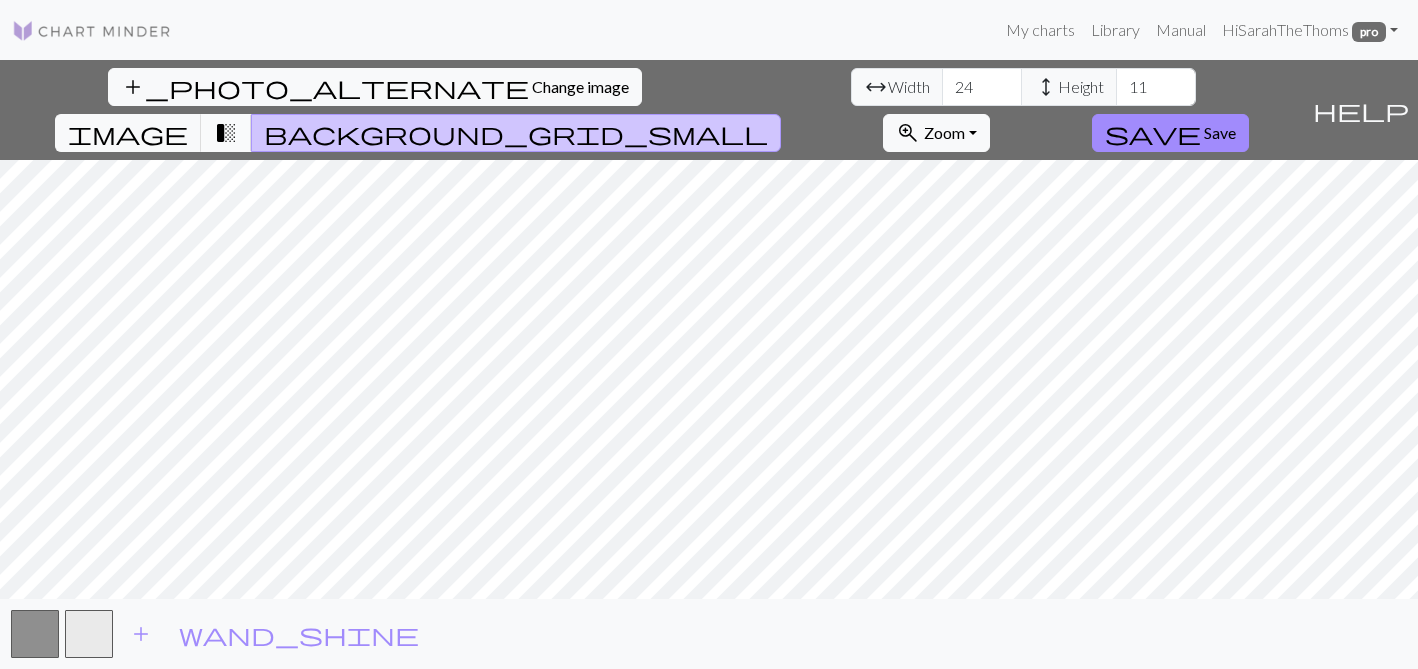 click on "transition_fade" at bounding box center [226, 133] 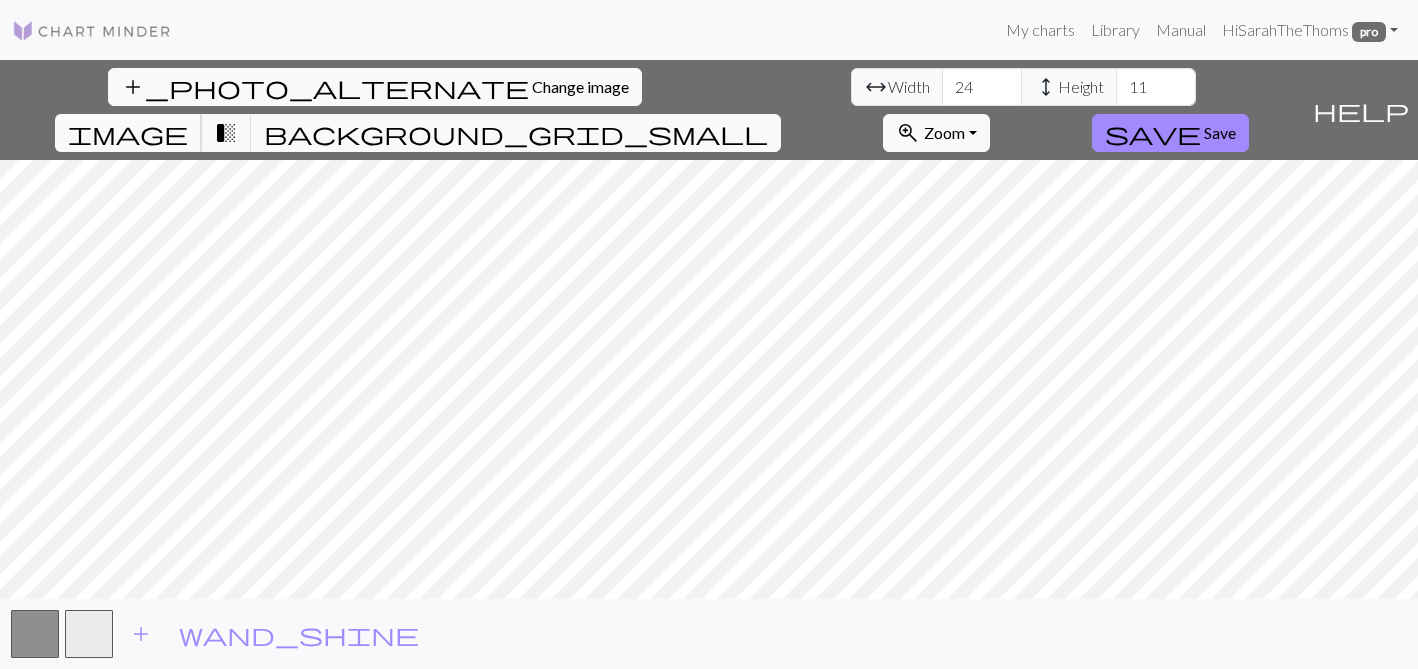 click on "image" at bounding box center [128, 133] 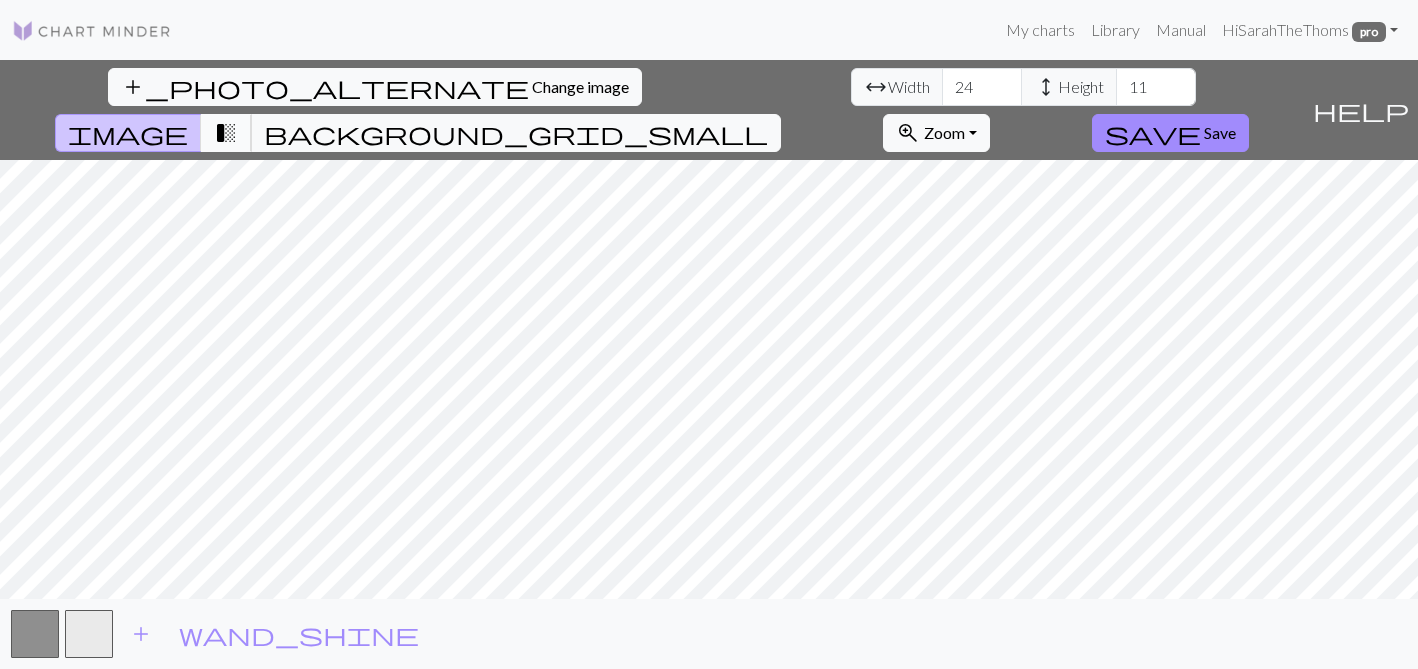 click on "transition_fade" at bounding box center [226, 133] 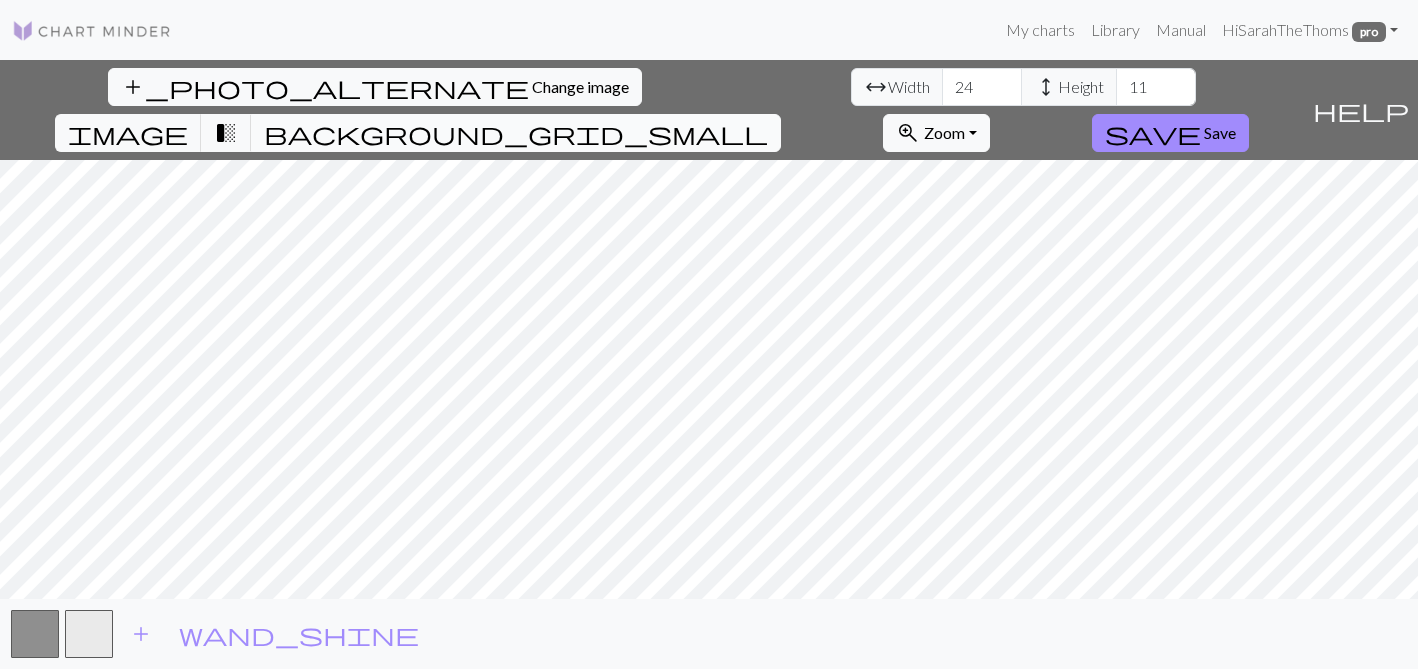 click on "background_grid_small" at bounding box center (516, 133) 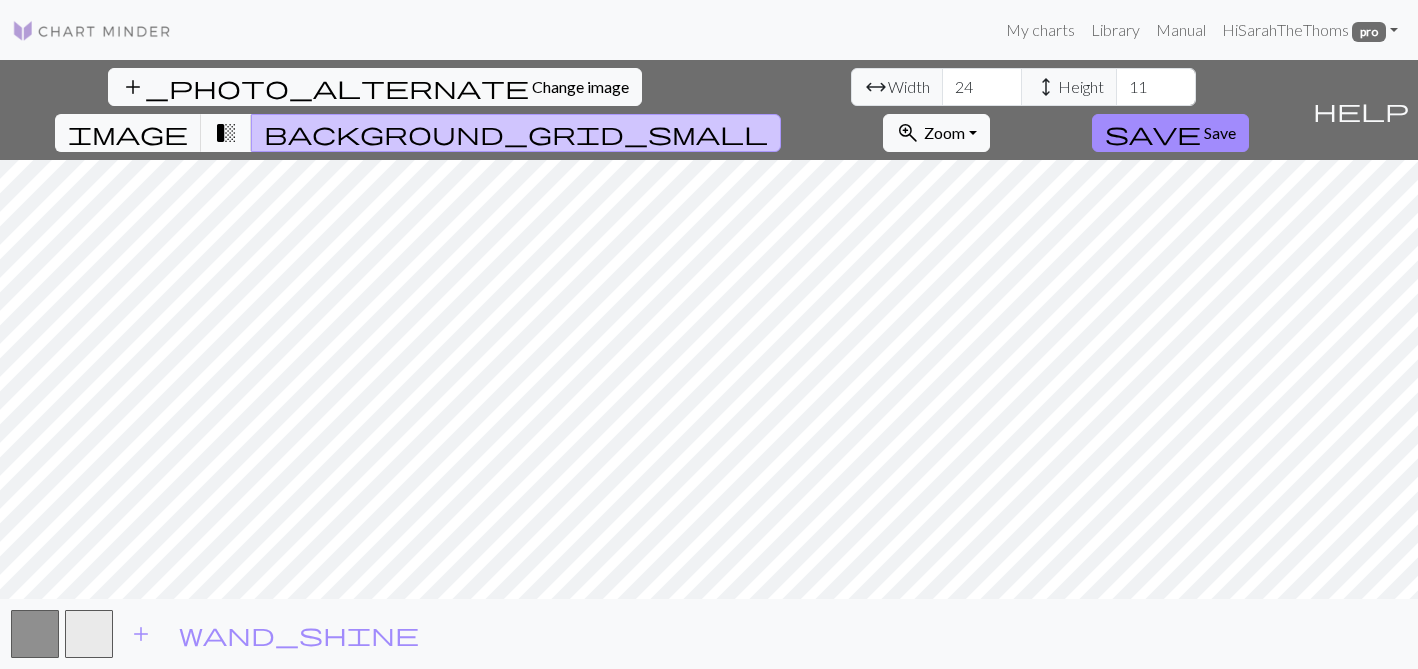 click on "transition_fade" at bounding box center (226, 133) 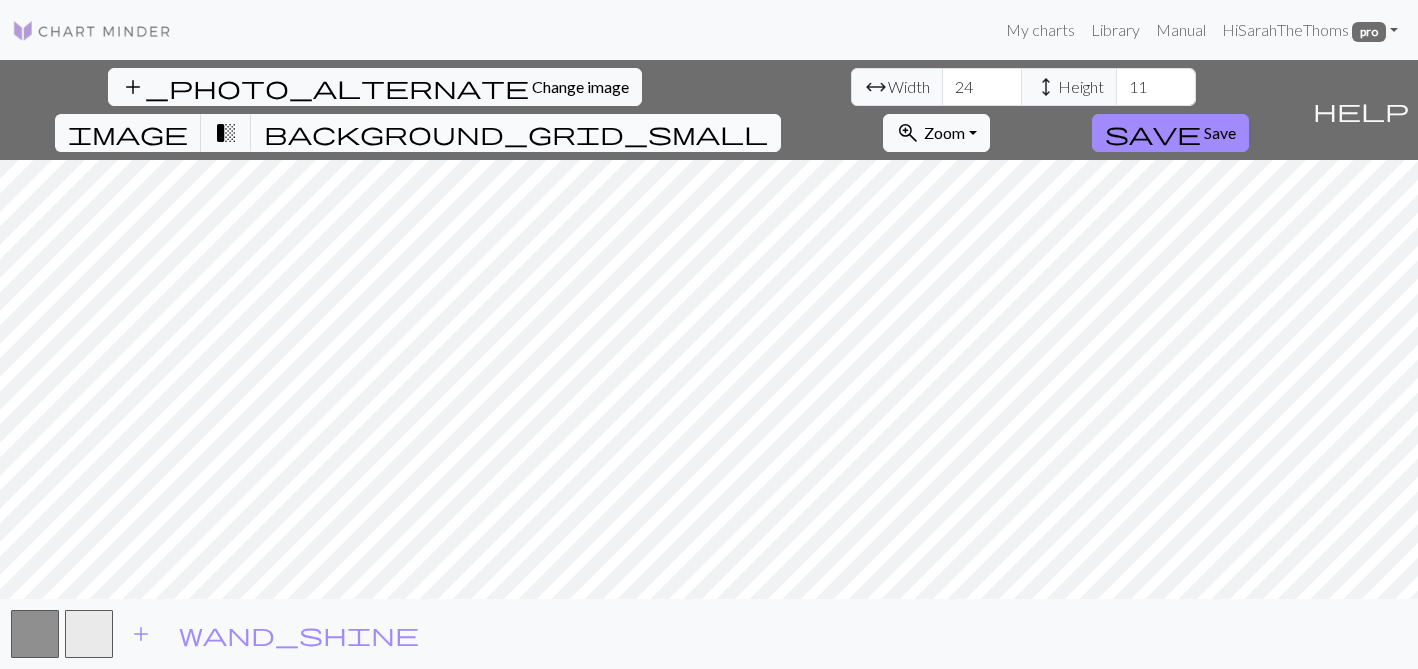 click on "background_grid_small" at bounding box center [516, 133] 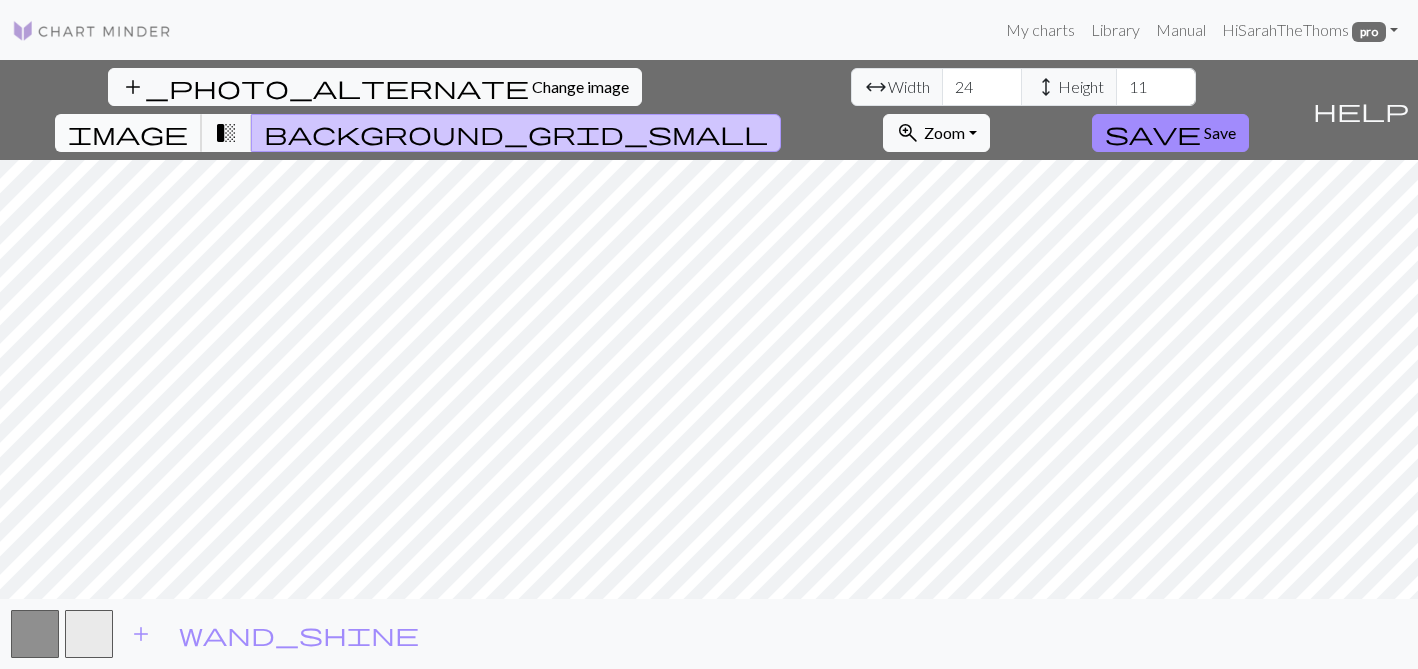 click on "image" at bounding box center (128, 133) 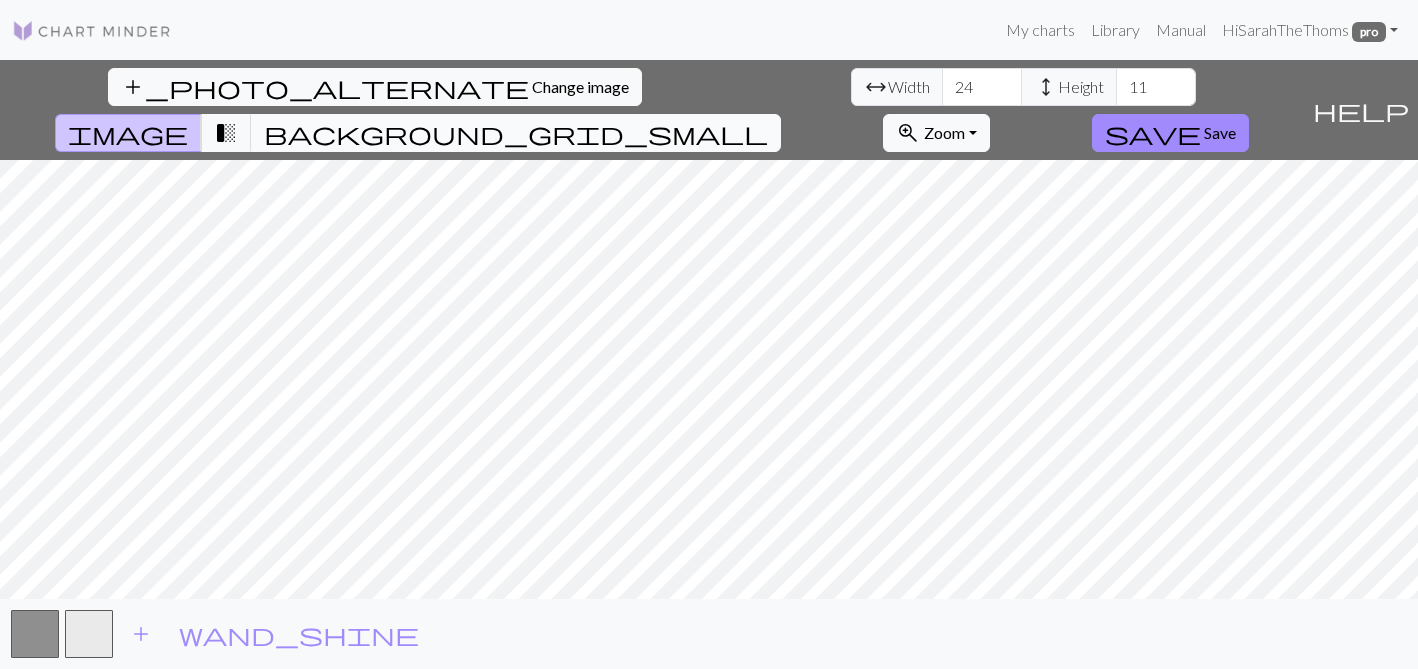 click on "background_grid_small" at bounding box center (516, 133) 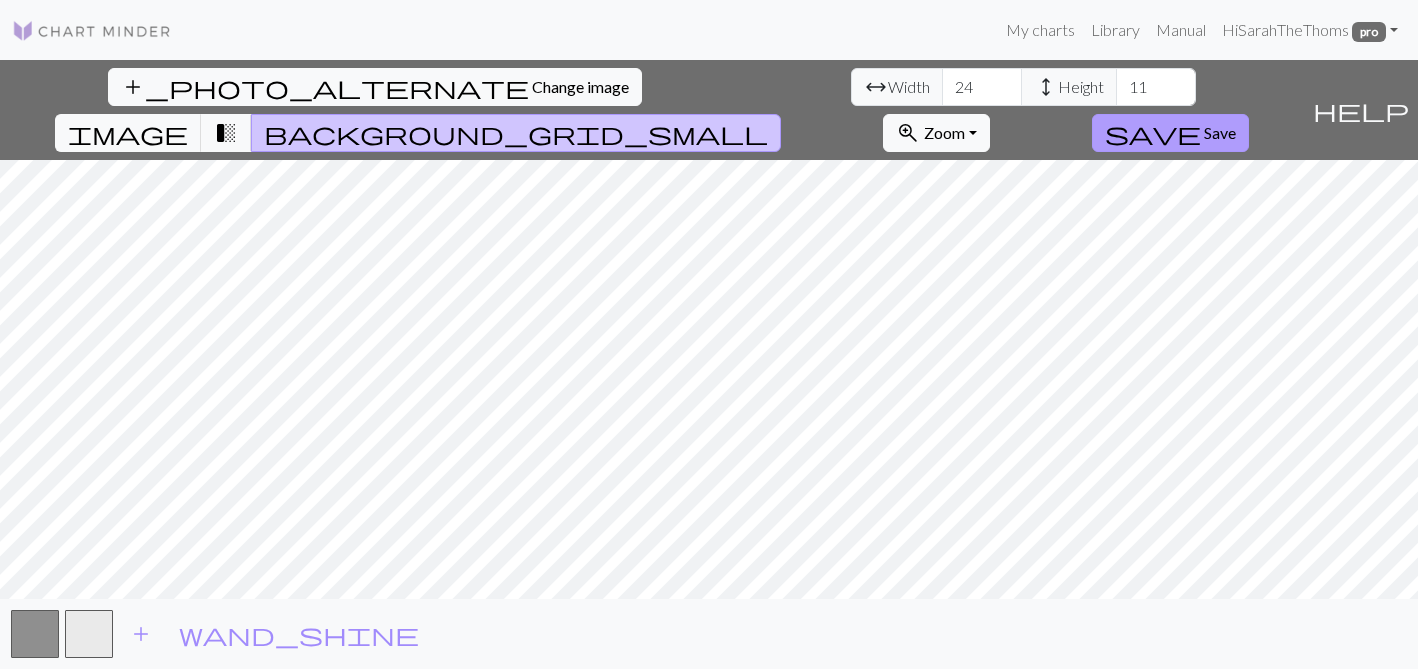 click on "save" at bounding box center (1153, 133) 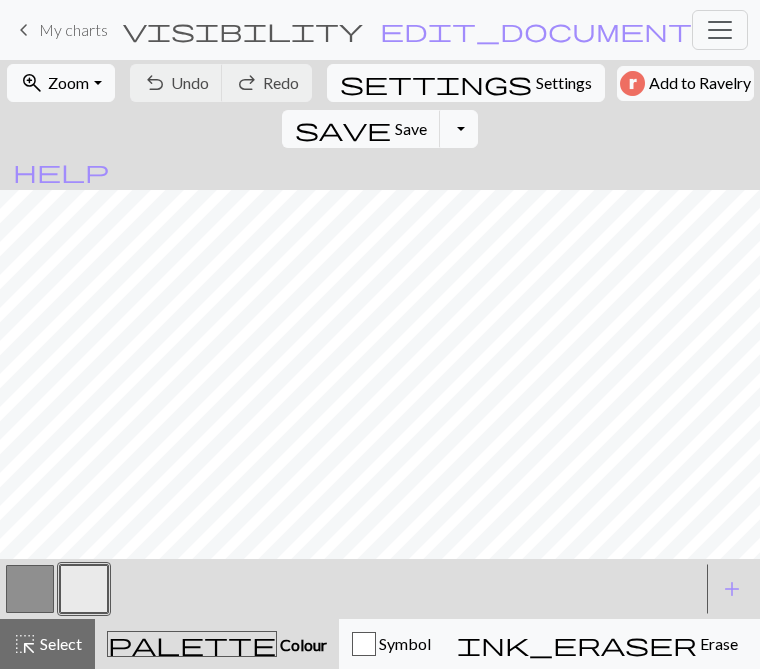click at bounding box center [30, 589] 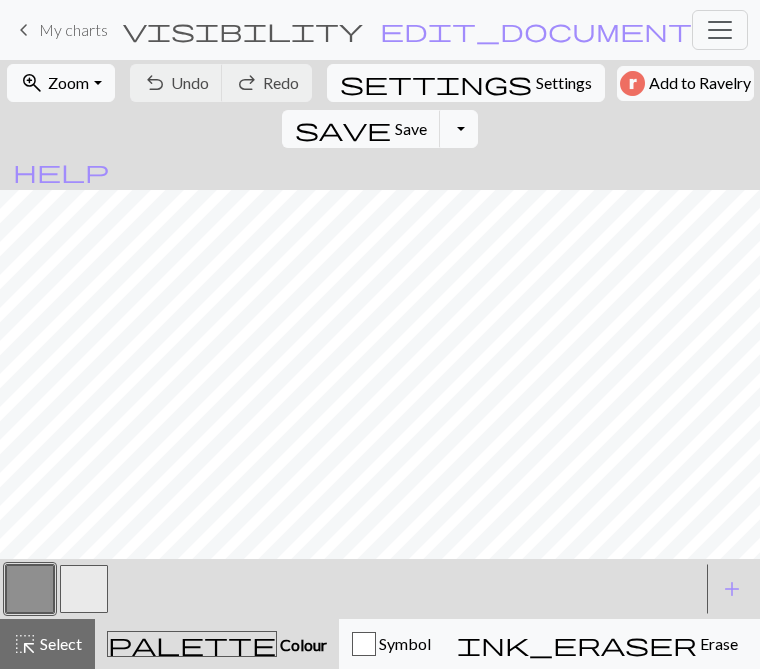 click at bounding box center (84, 589) 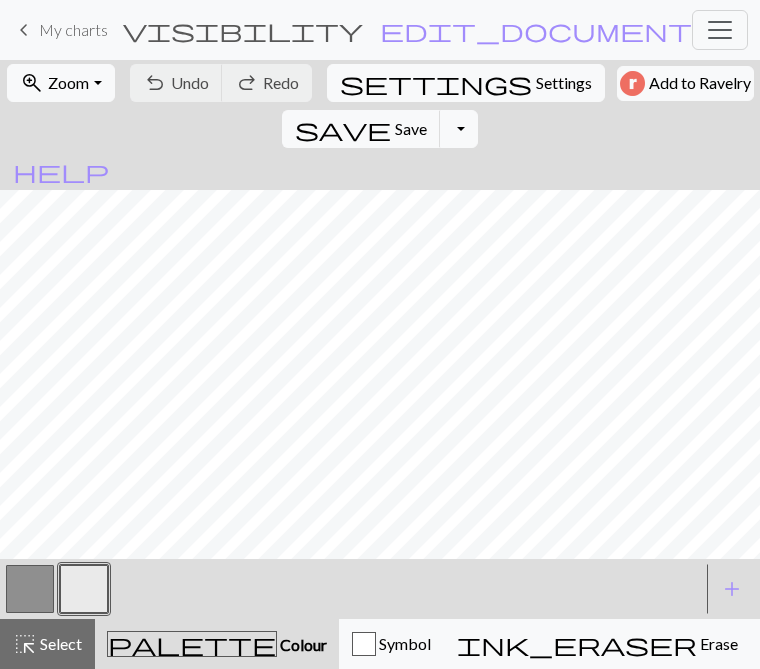 click at bounding box center [352, 589] 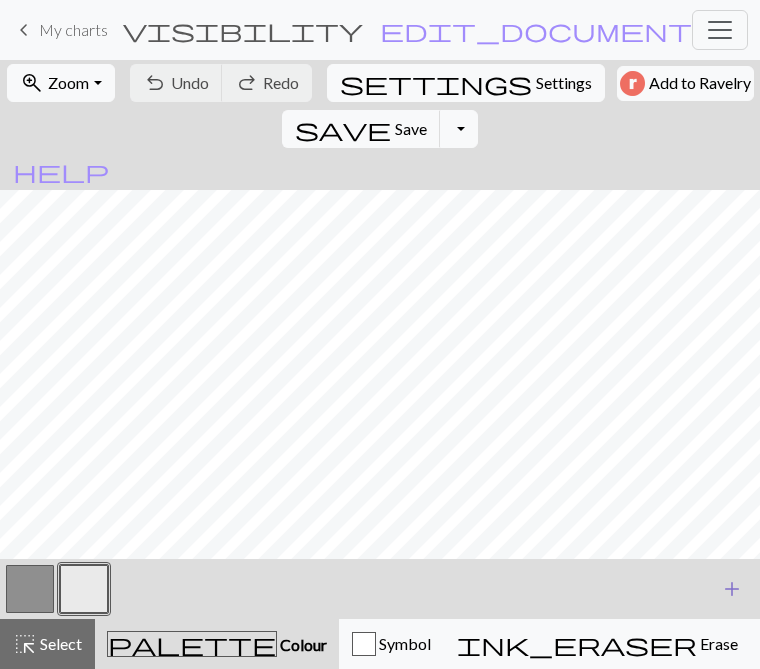 click on "add" at bounding box center [732, 589] 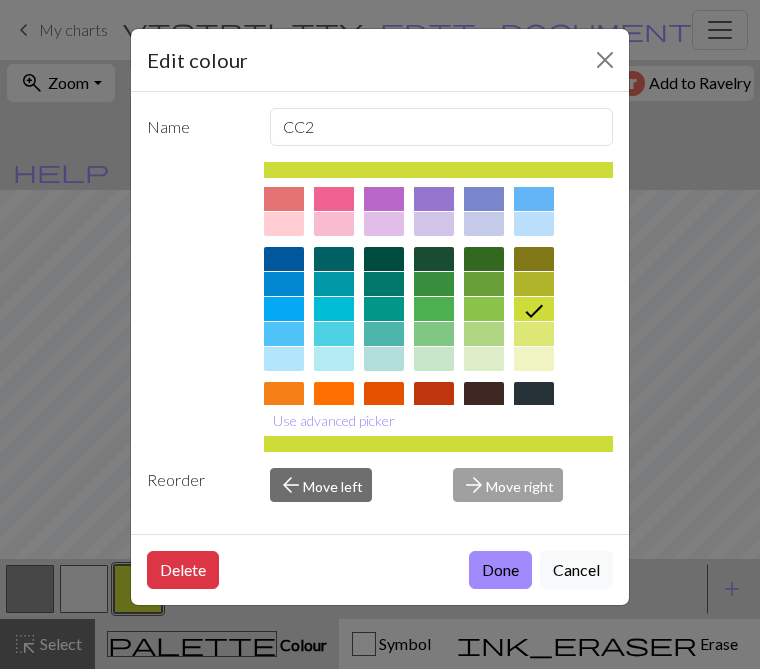 scroll, scrollTop: 327, scrollLeft: 0, axis: vertical 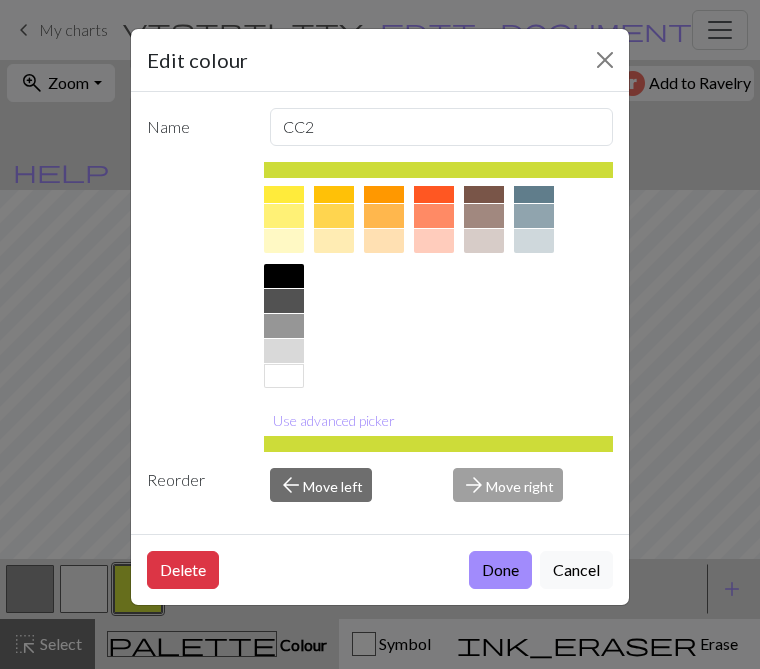 click at bounding box center (284, 351) 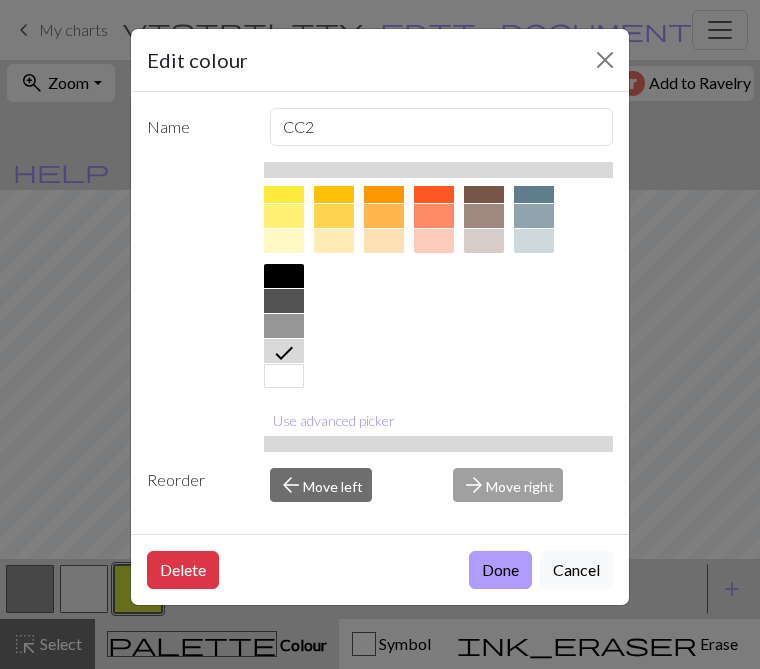 click on "Done" at bounding box center (500, 570) 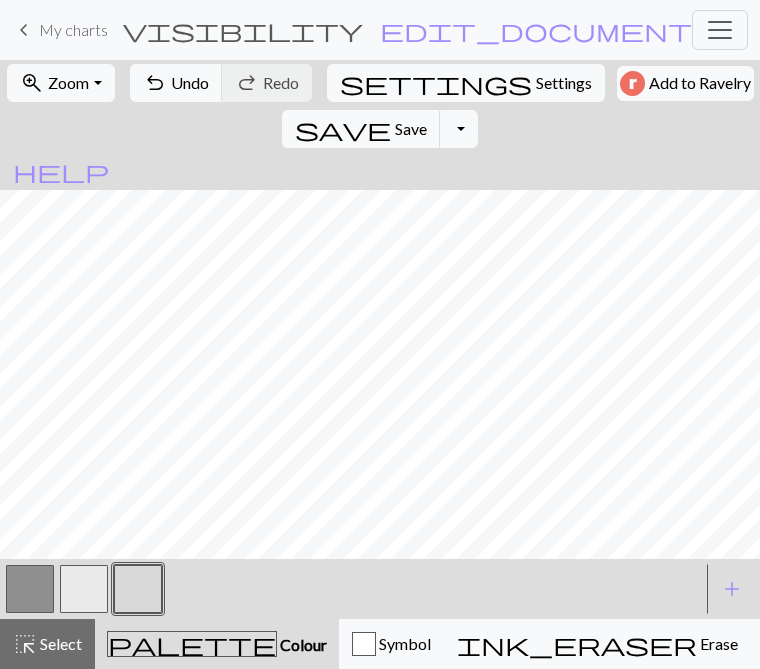 click at bounding box center (84, 589) 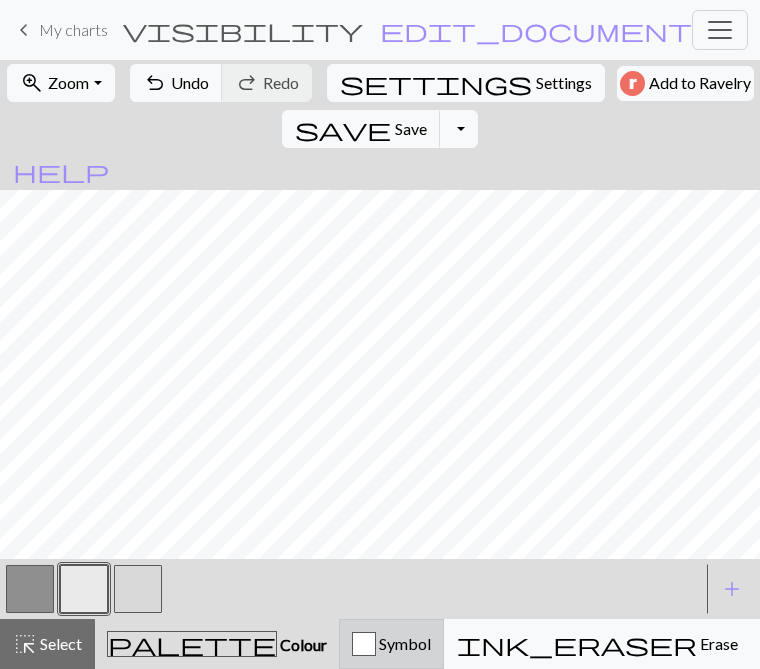 click on "Symbol" at bounding box center (403, 643) 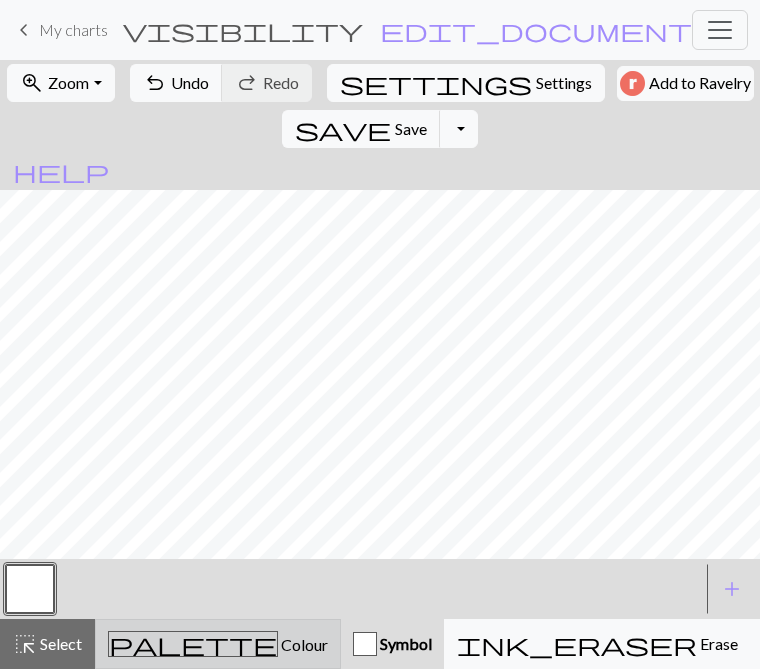 click on "Colour" at bounding box center [303, 644] 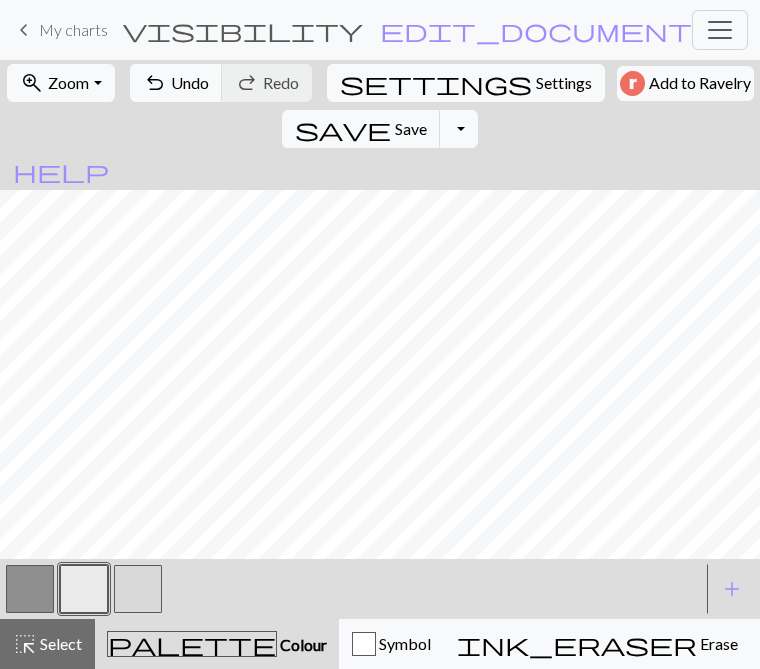 click at bounding box center (84, 589) 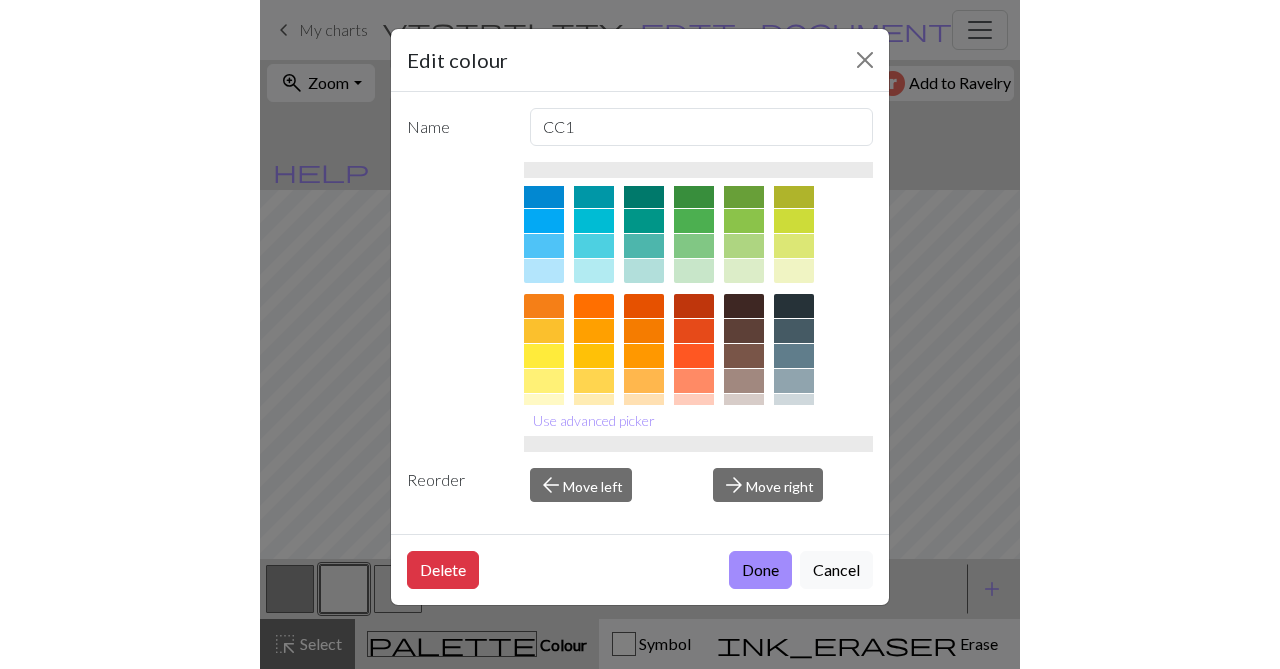 scroll, scrollTop: 327, scrollLeft: 0, axis: vertical 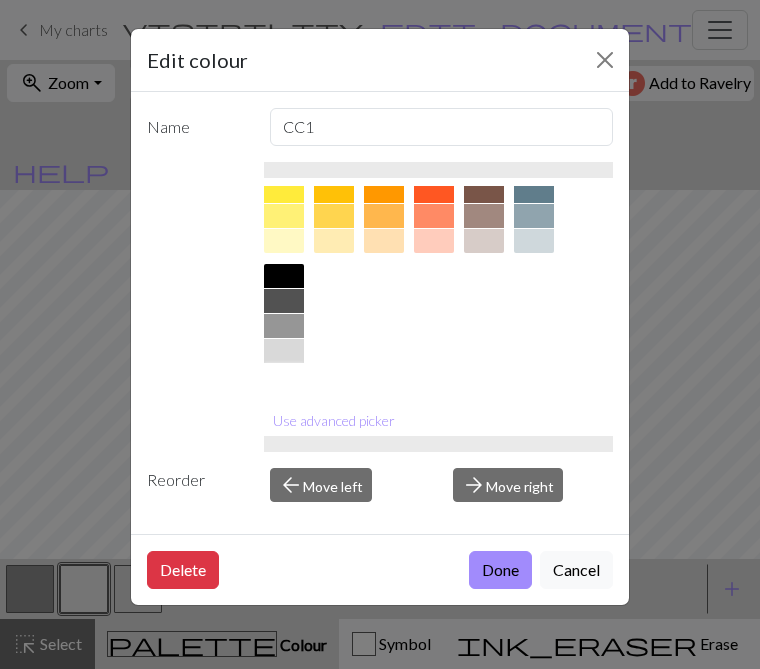 click at bounding box center [284, 376] 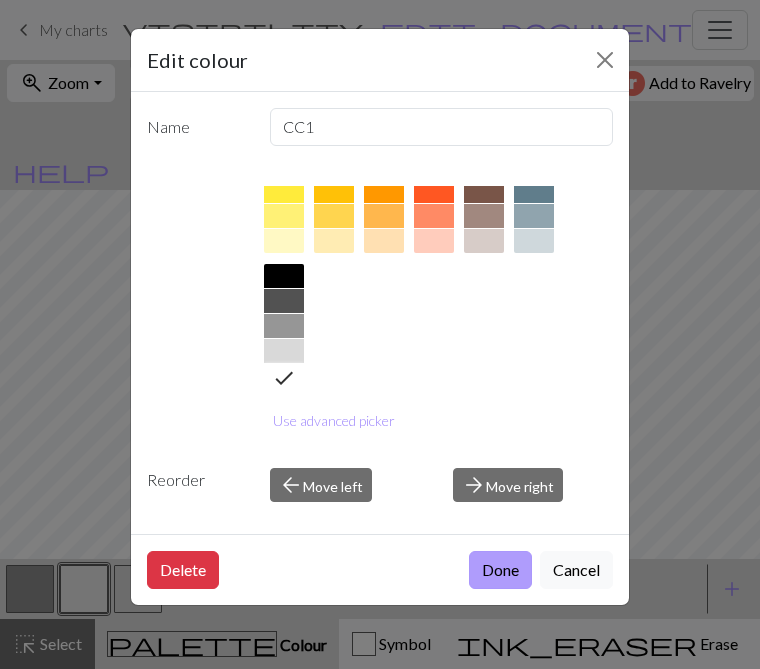click on "Done" at bounding box center [500, 570] 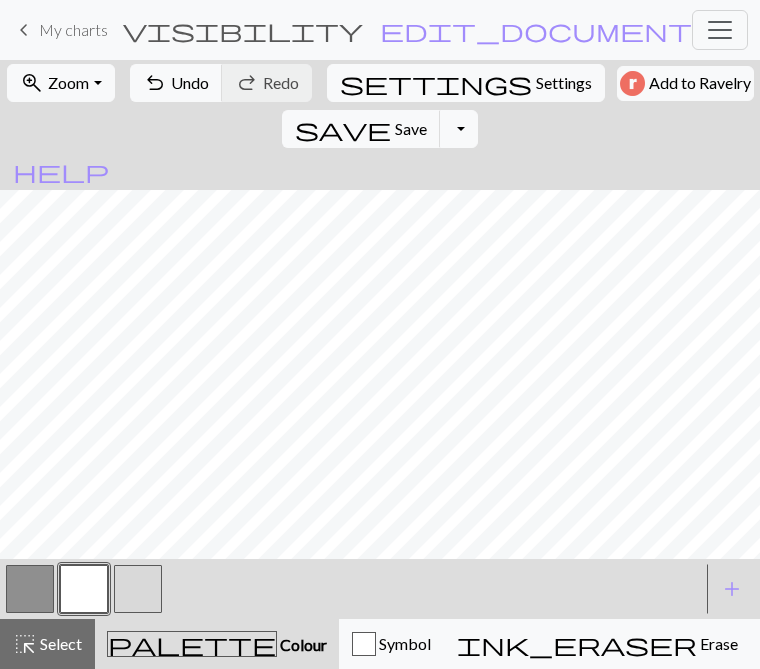 click at bounding box center [138, 589] 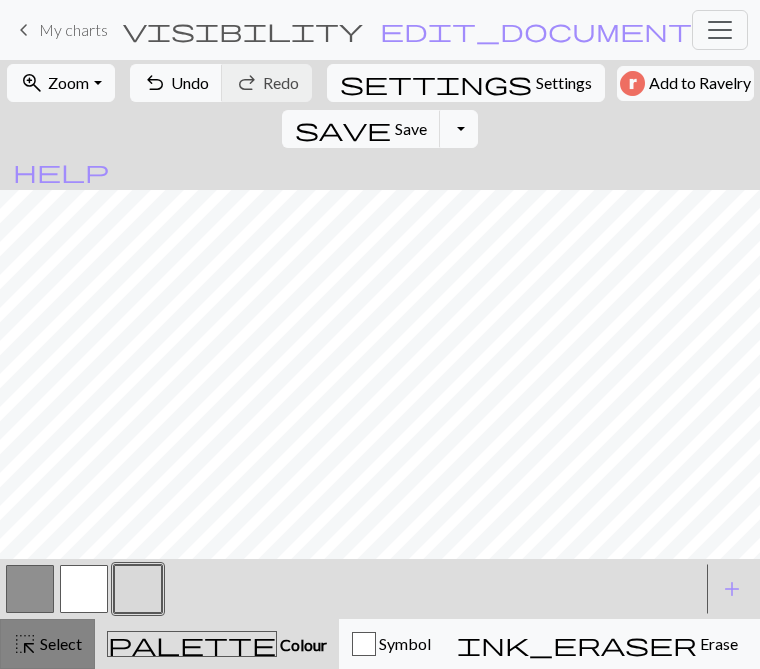 click on "Select" at bounding box center (59, 643) 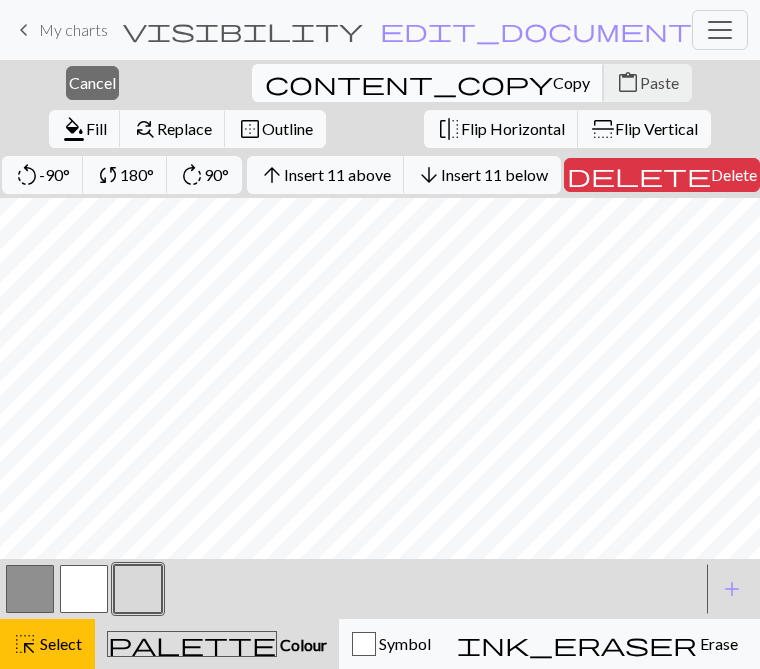 click on "Copy" at bounding box center [571, 82] 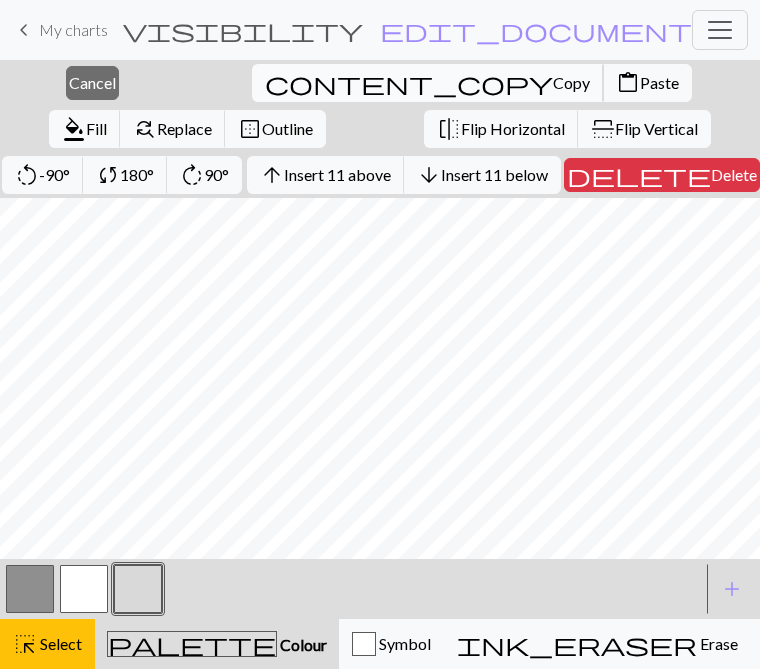 click on "Copy" at bounding box center (571, 82) 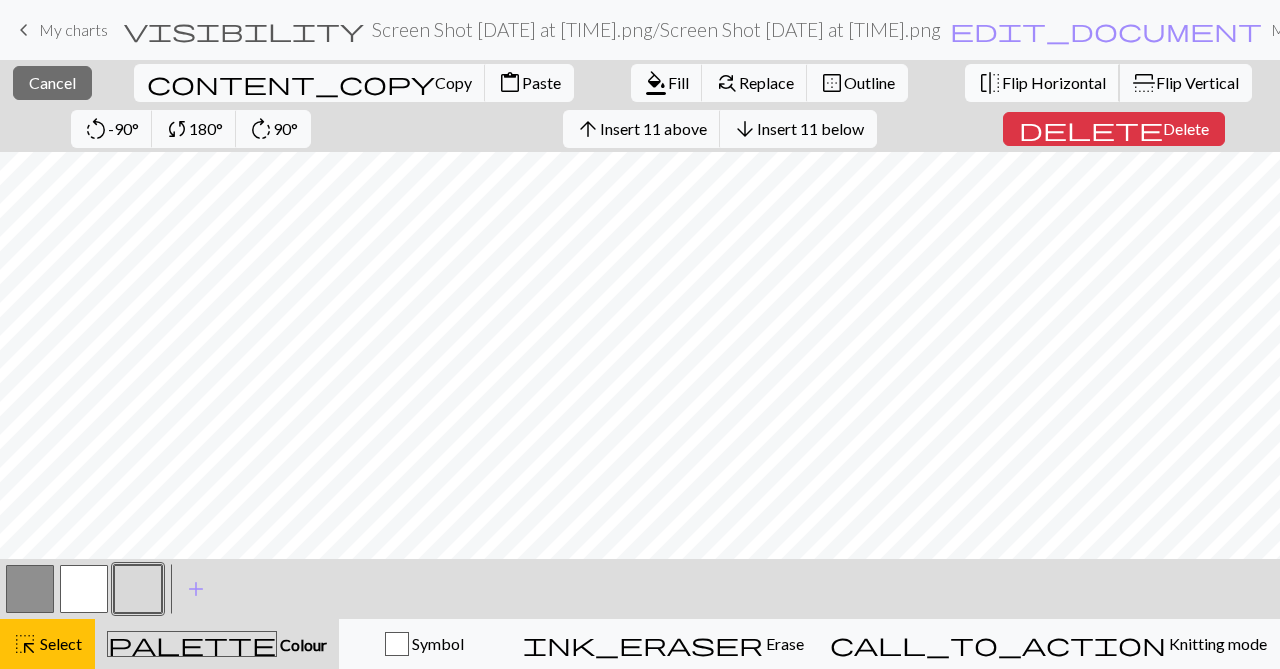 click on "Flip Horizontal" at bounding box center [1054, 82] 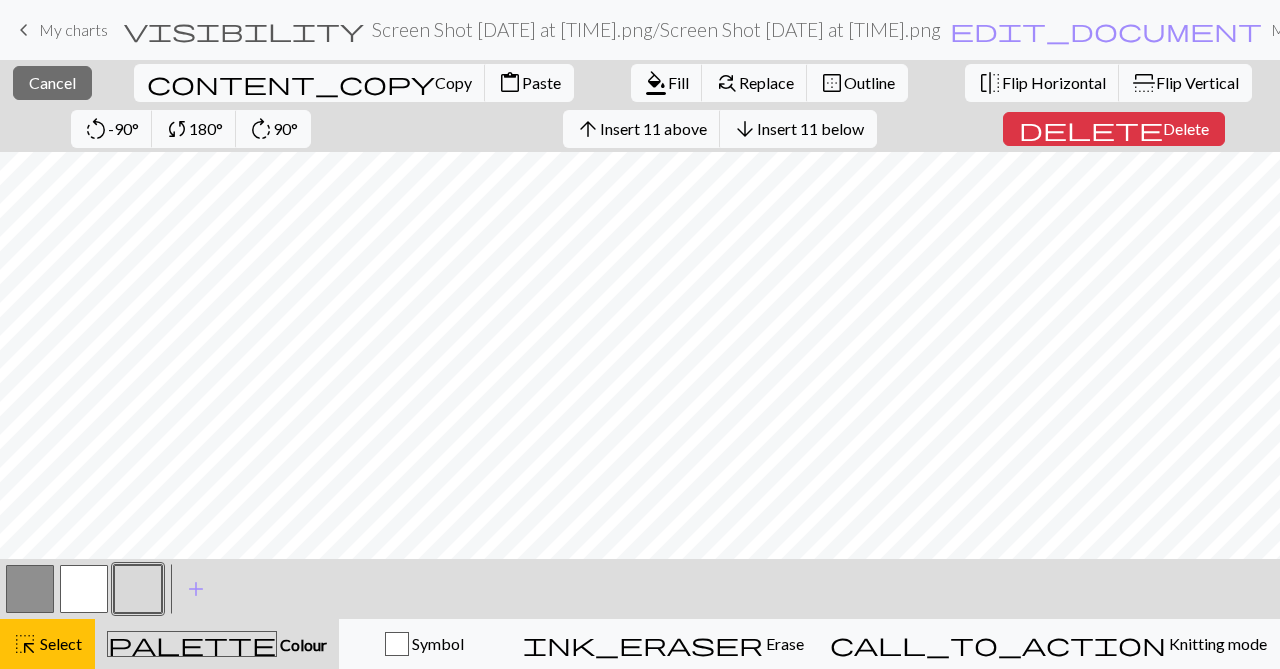 click on "Library" at bounding box center [1380, 30] 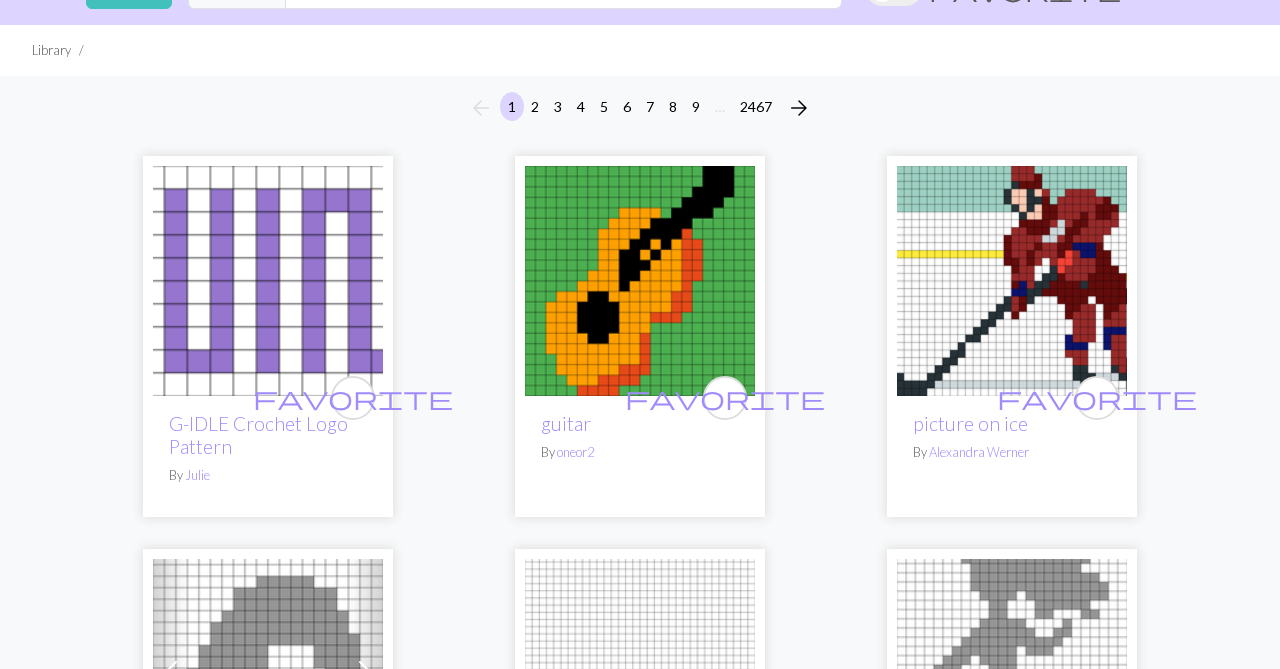scroll, scrollTop: 0, scrollLeft: 0, axis: both 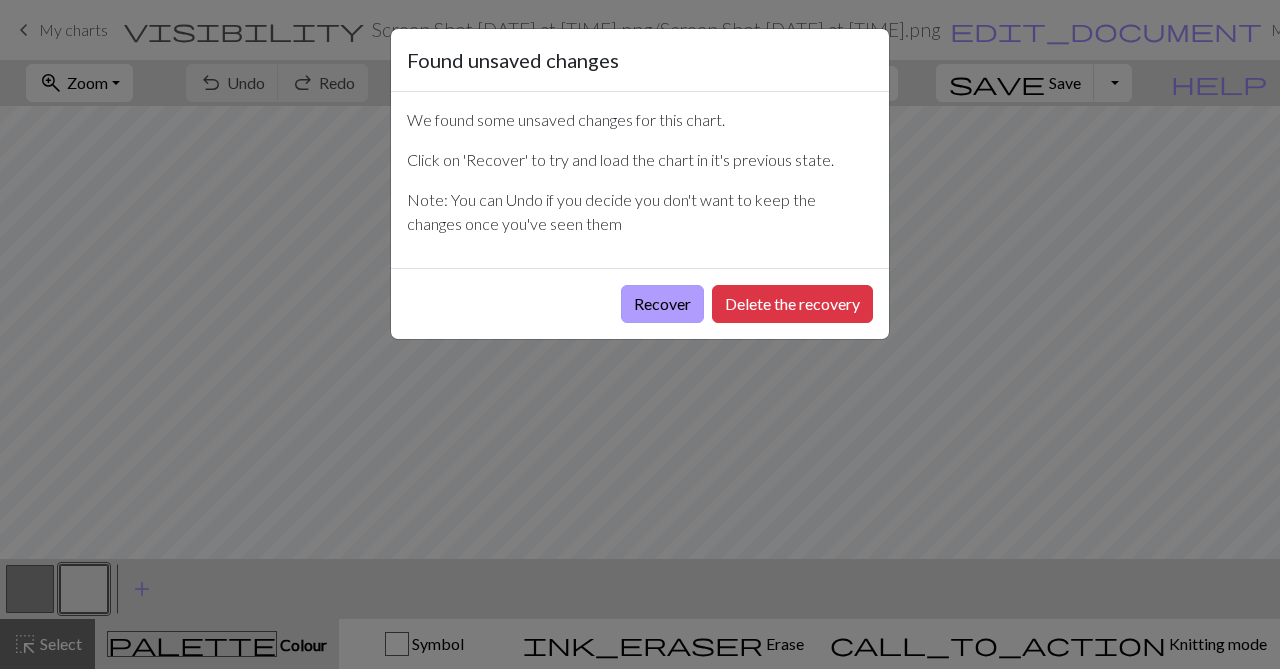 click on "Recover" at bounding box center [662, 304] 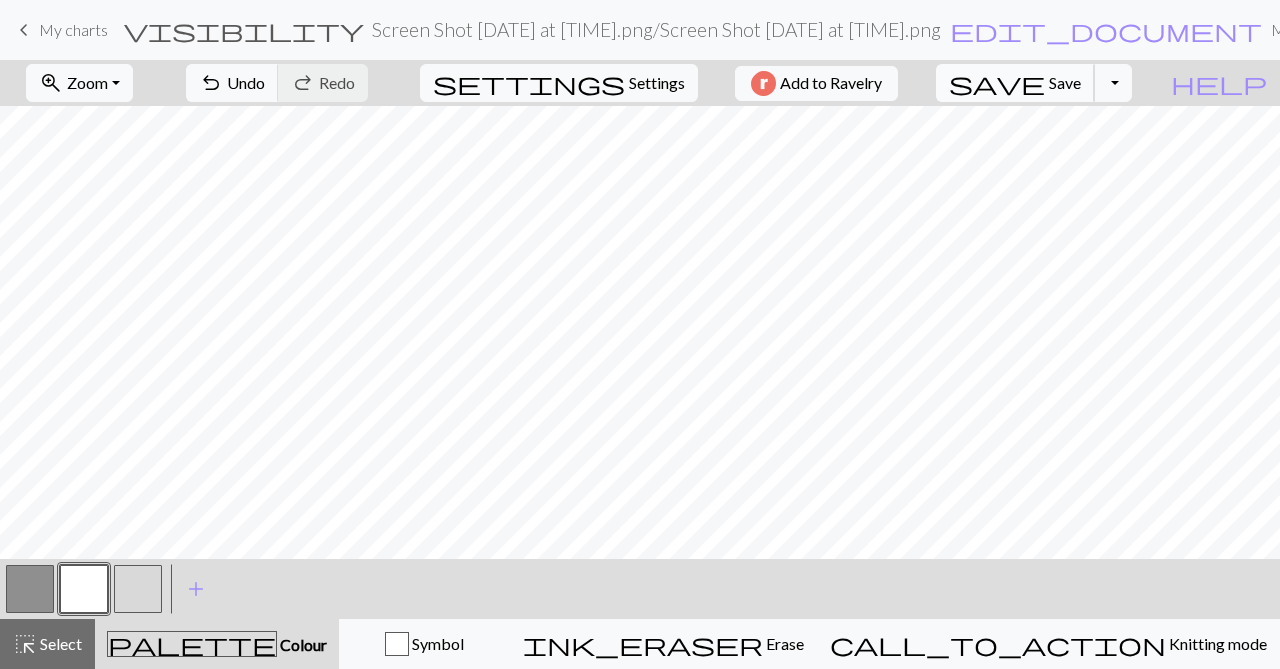 click on "Save" at bounding box center (1065, 82) 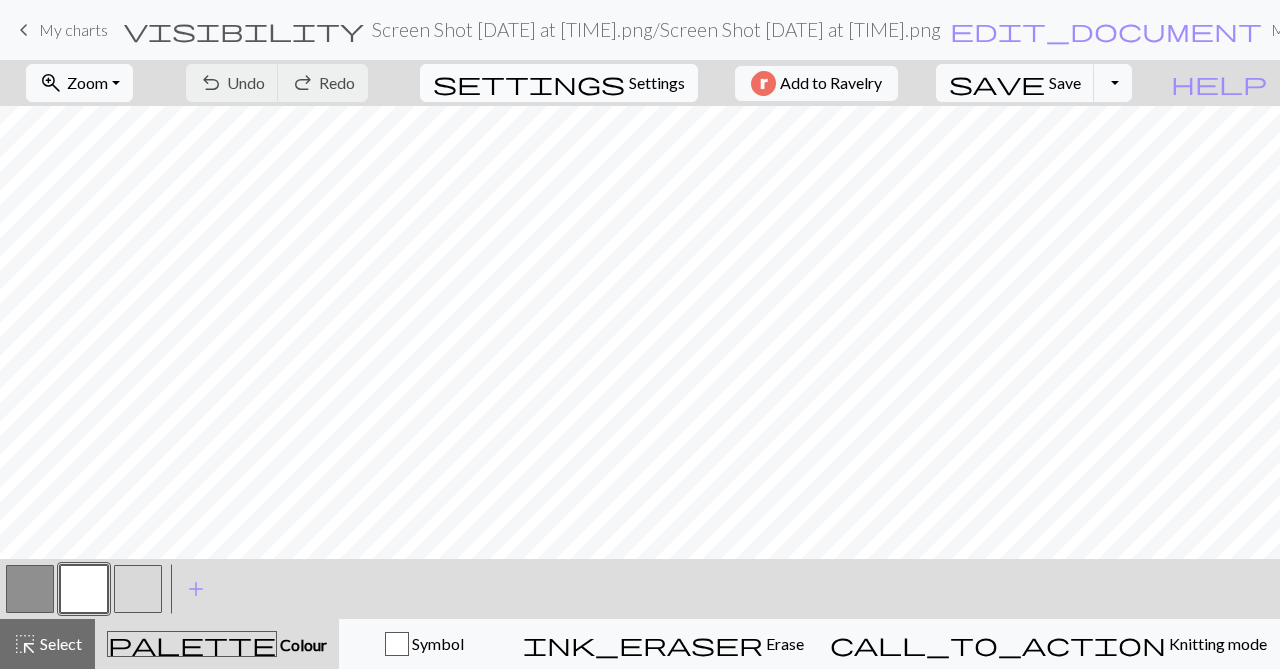click on "Settings" at bounding box center [657, 83] 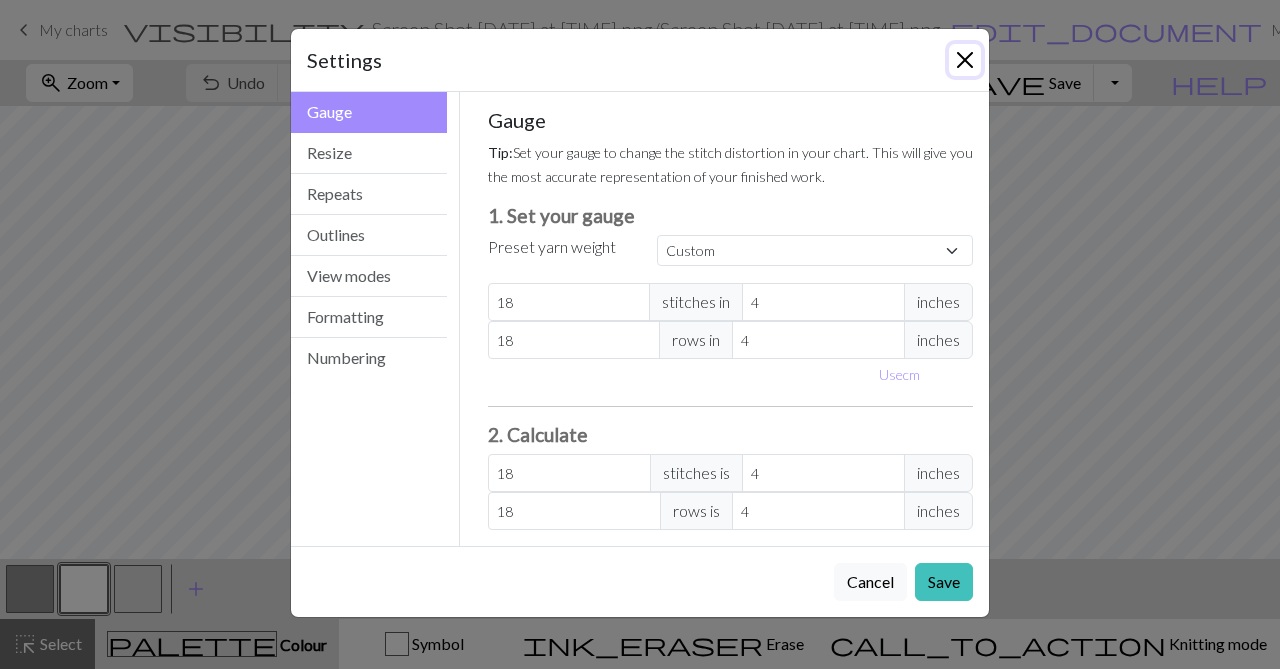 click at bounding box center (965, 60) 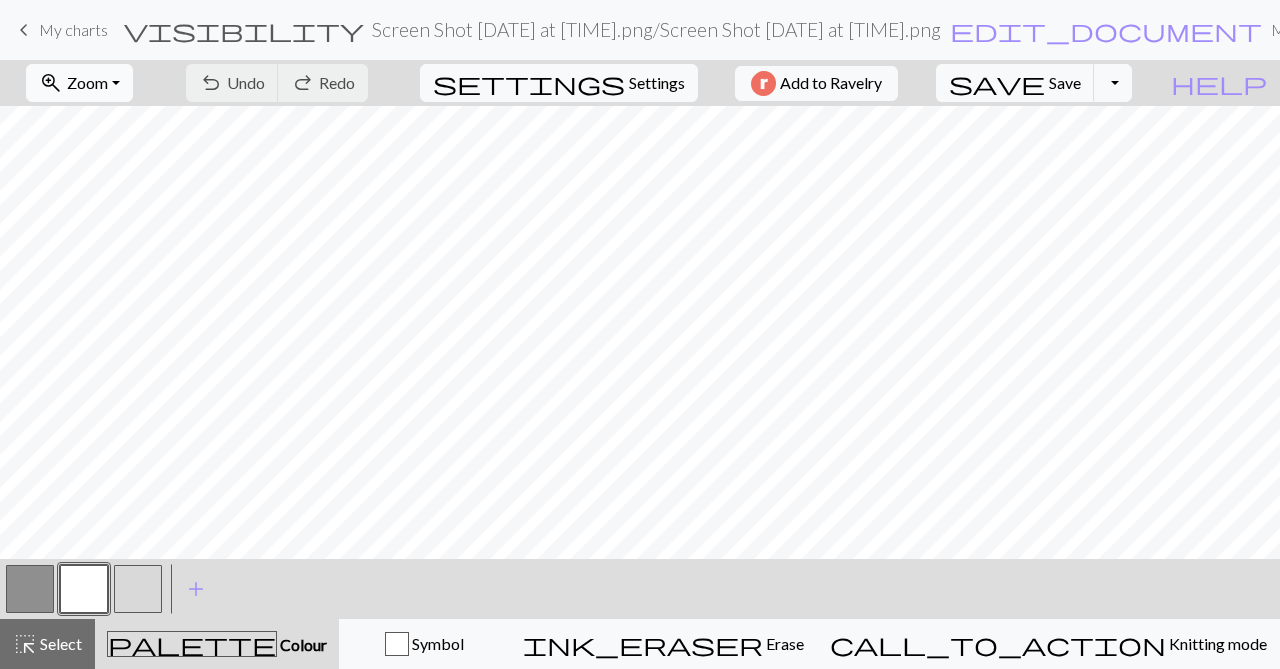 click on "zoom_in Zoom Zoom" at bounding box center [79, 83] 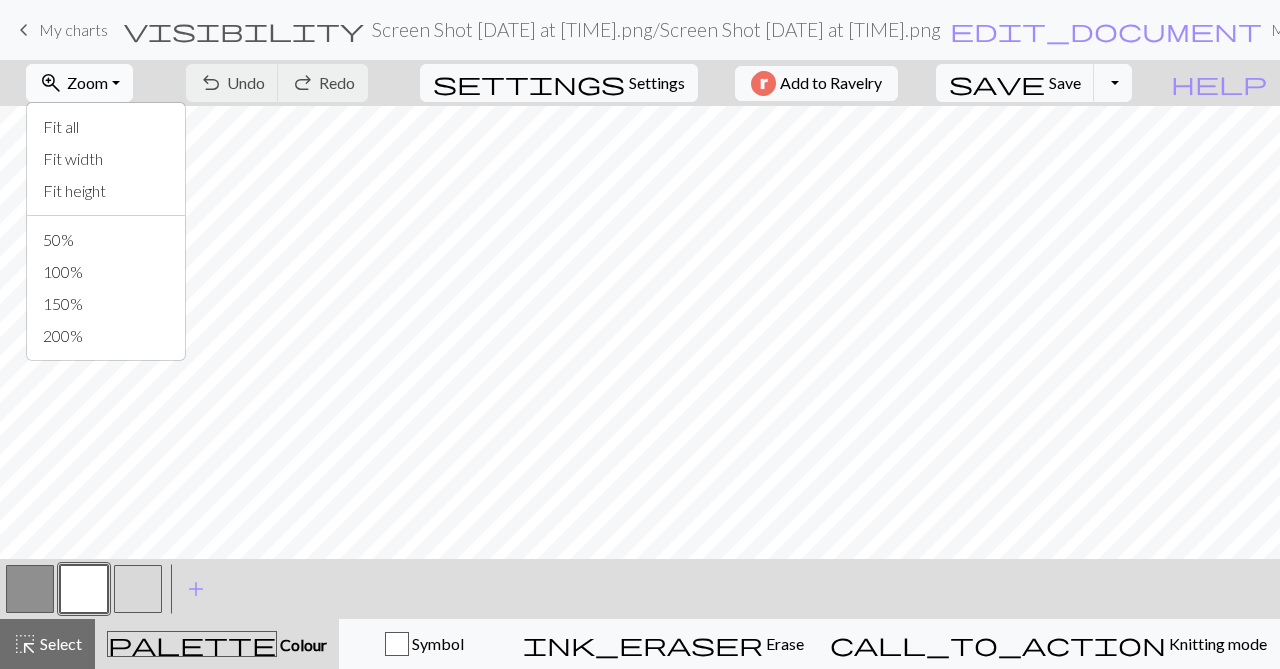 click on "zoom_in Zoom Zoom" at bounding box center [79, 83] 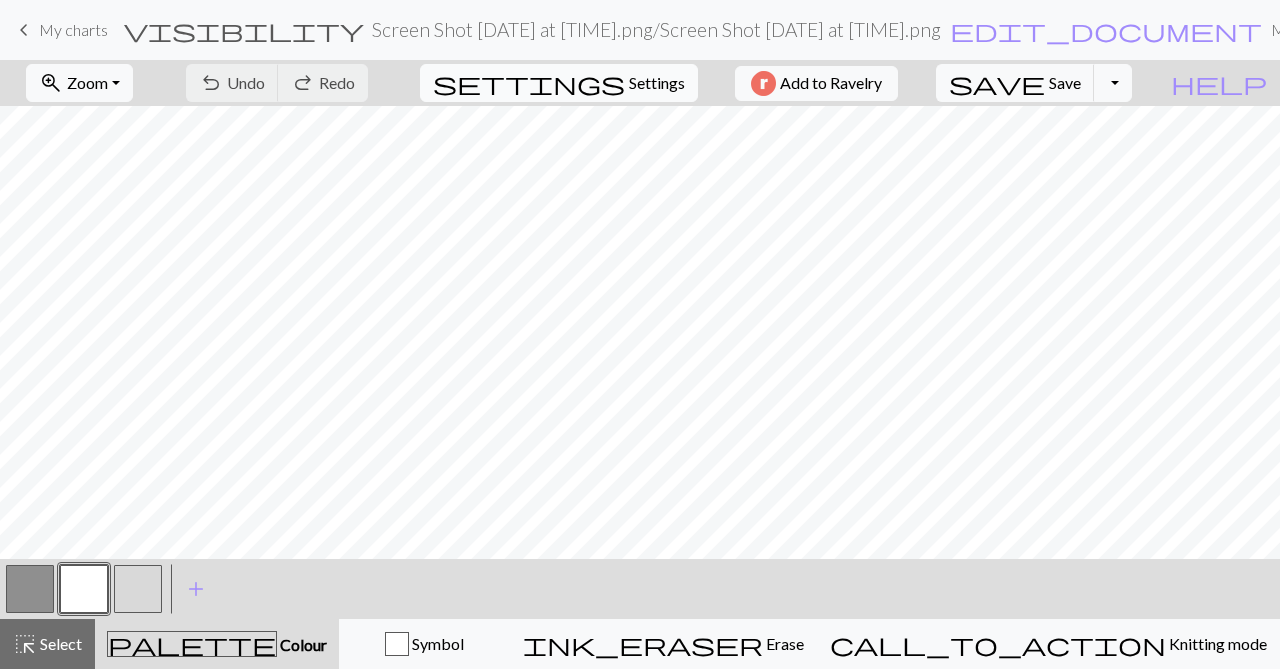 click on "Settings" at bounding box center (657, 83) 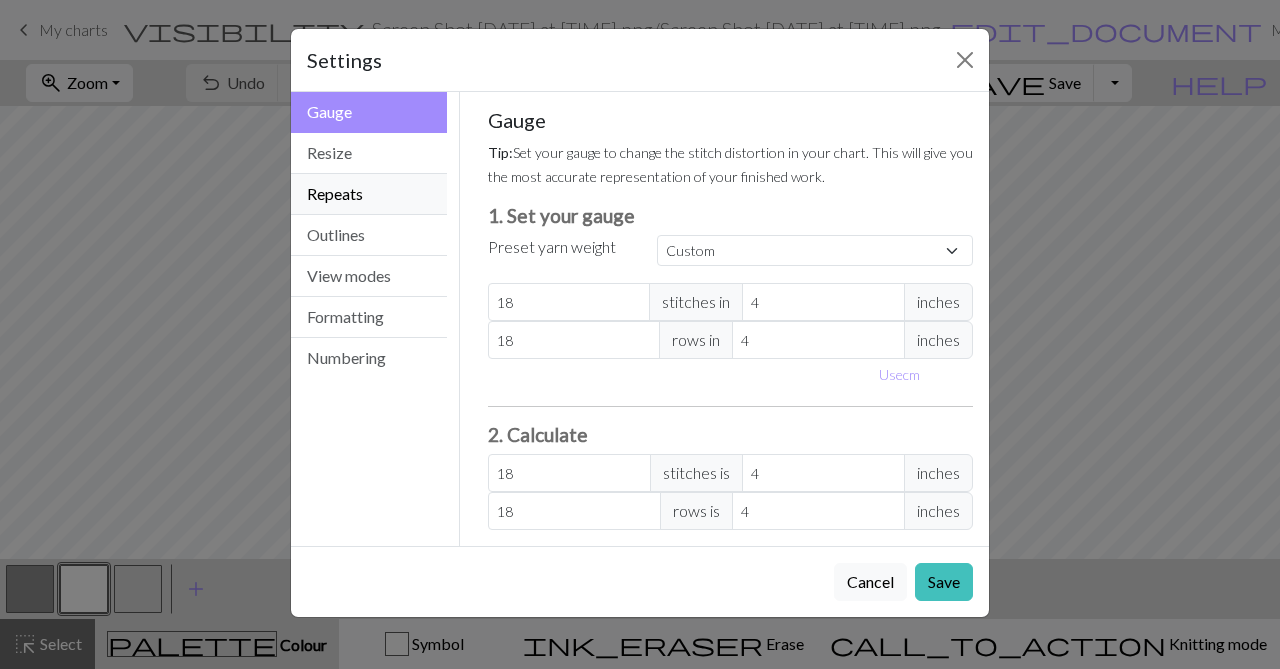 click on "Repeats" at bounding box center [369, 194] 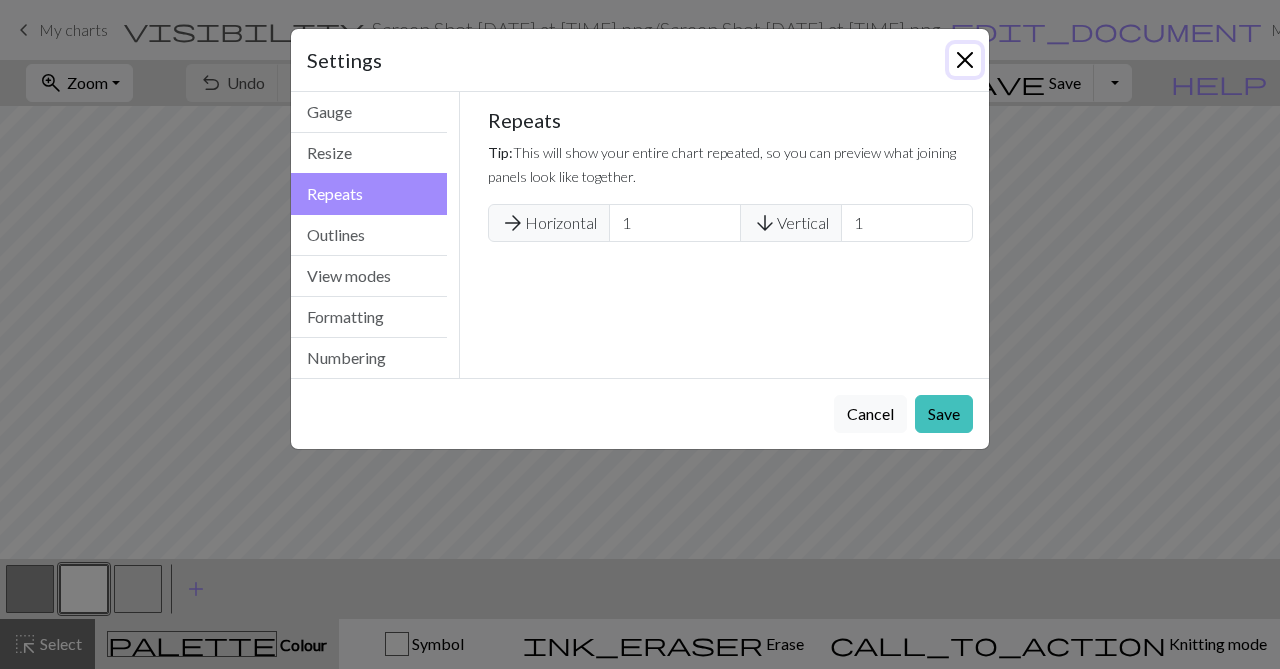click at bounding box center [965, 60] 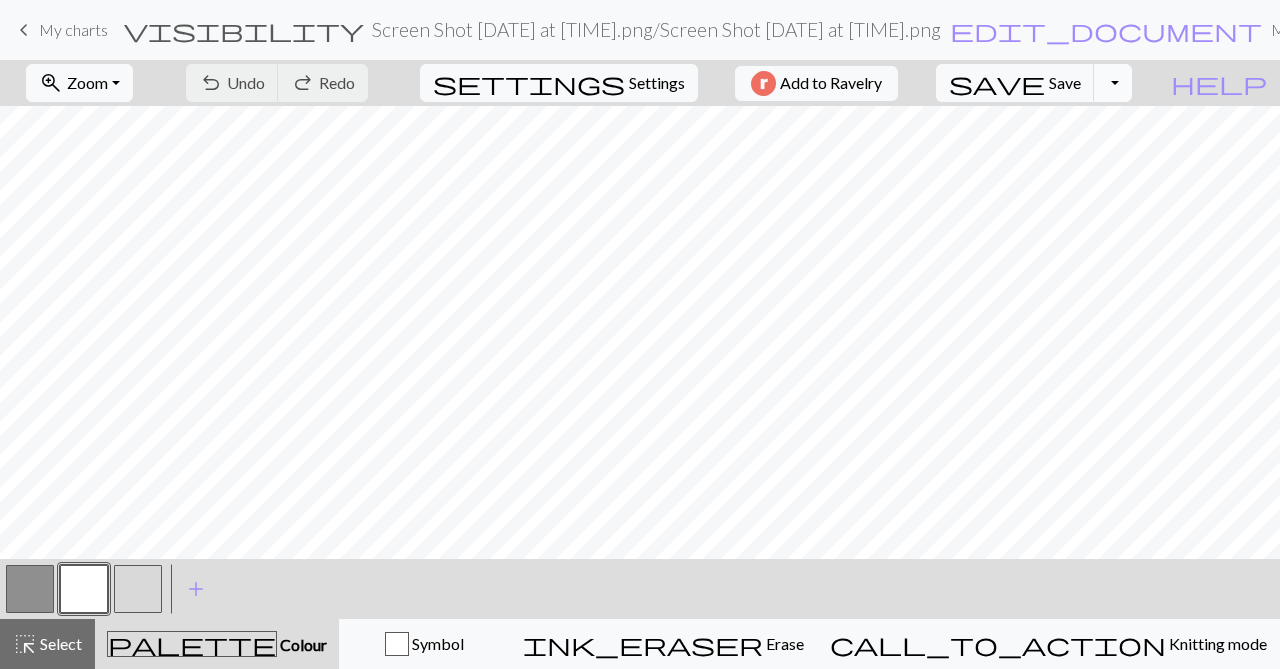 click on "Toggle Dropdown" at bounding box center [1113, 83] 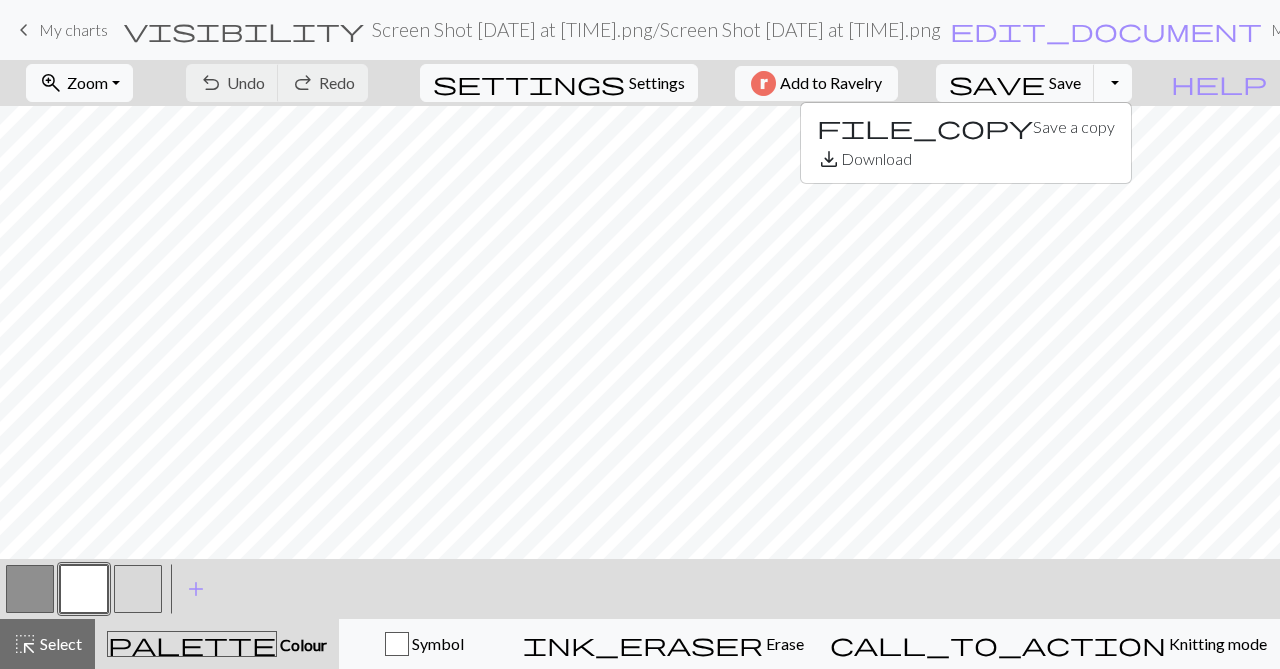 click on "Toggle Dropdown" at bounding box center [1113, 83] 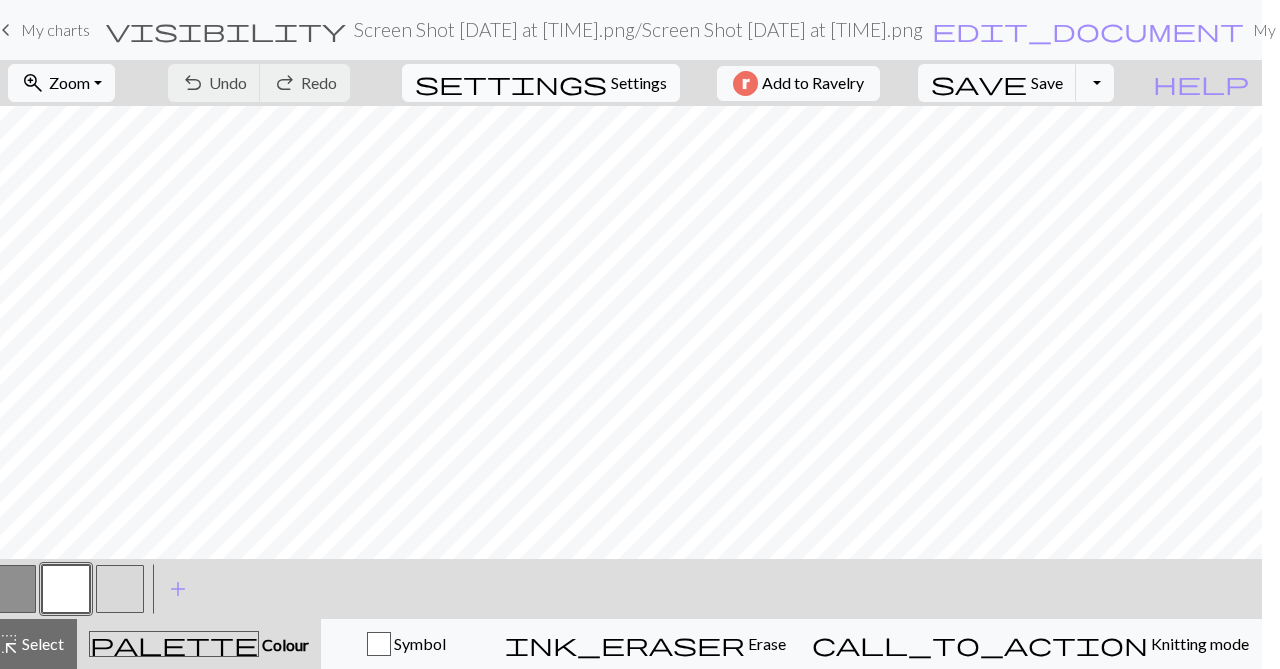 scroll, scrollTop: 0, scrollLeft: 49, axis: horizontal 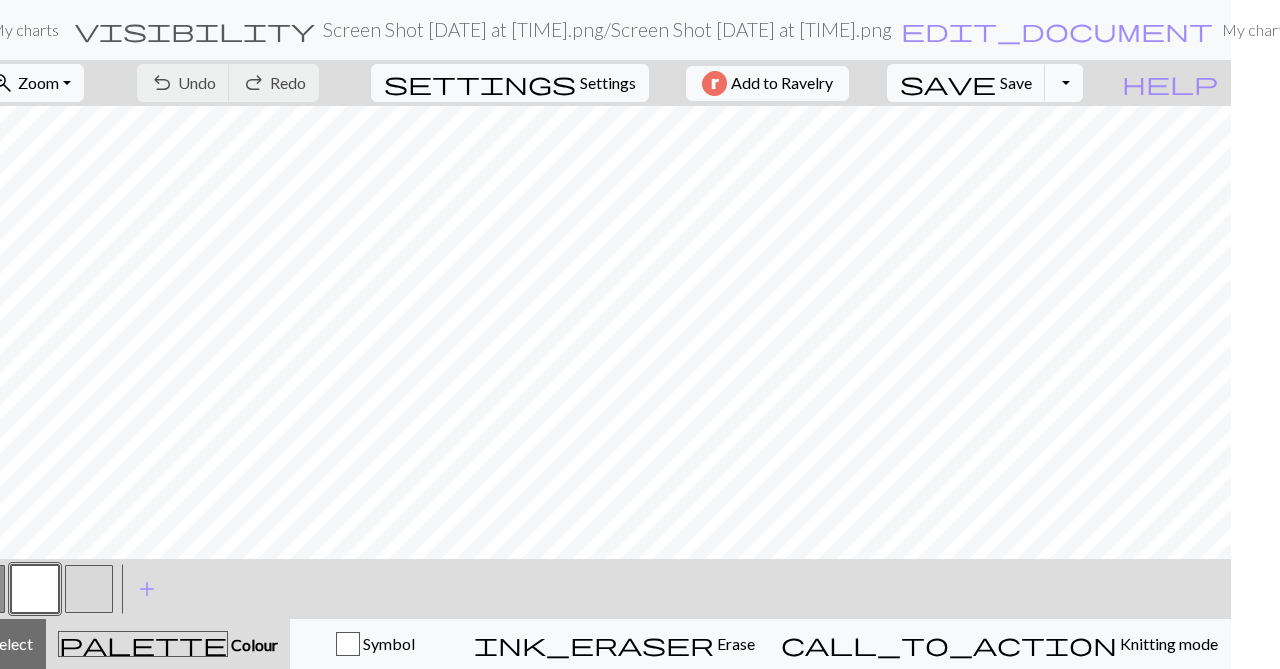 click on "Toggle Dropdown" at bounding box center [1064, 83] 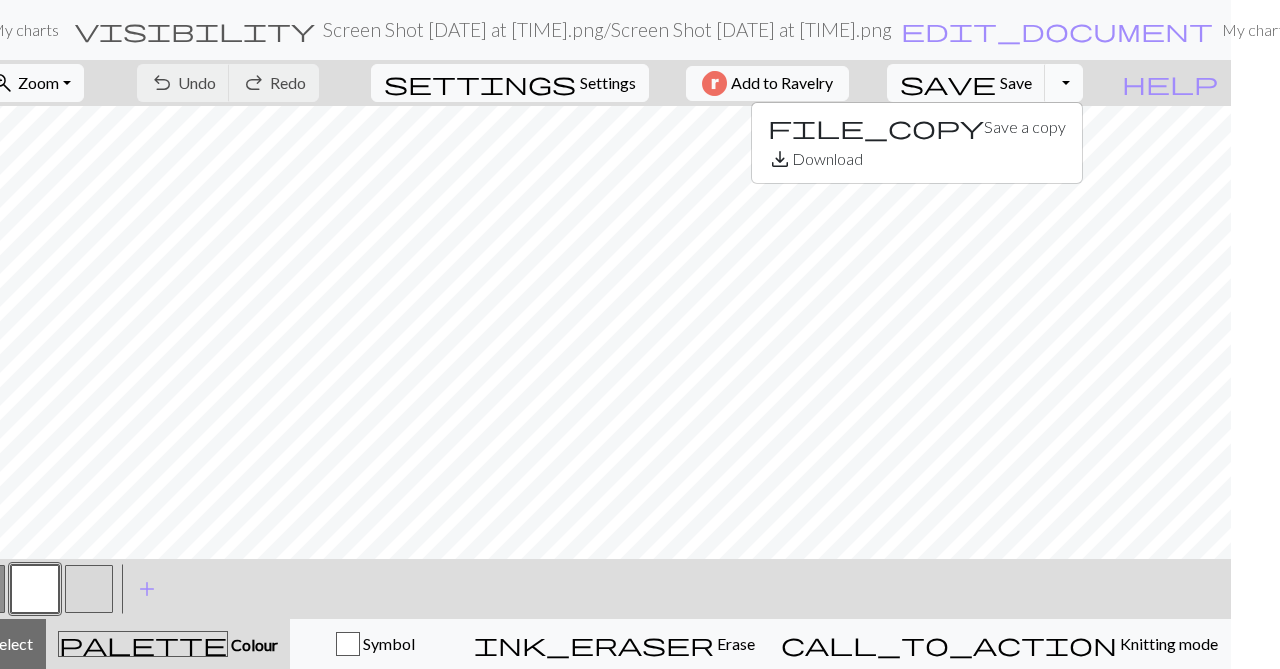 click on "Toggle Dropdown" at bounding box center (1064, 83) 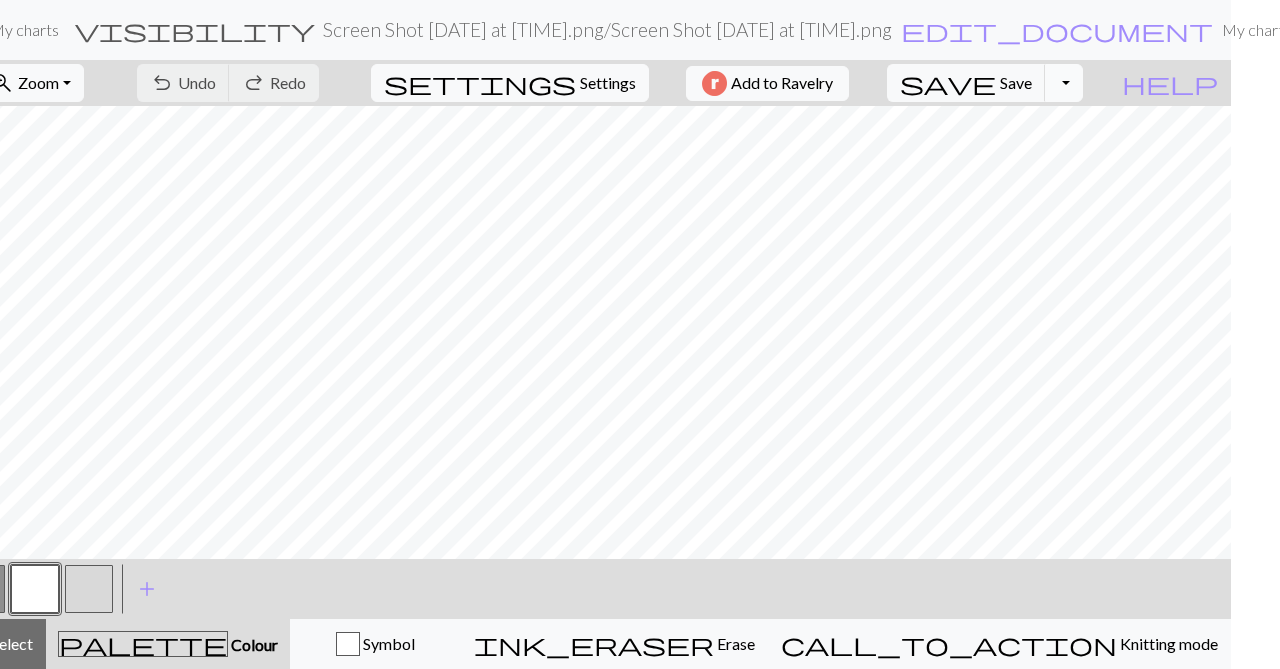 click on "Toggle Dropdown" at bounding box center [1064, 83] 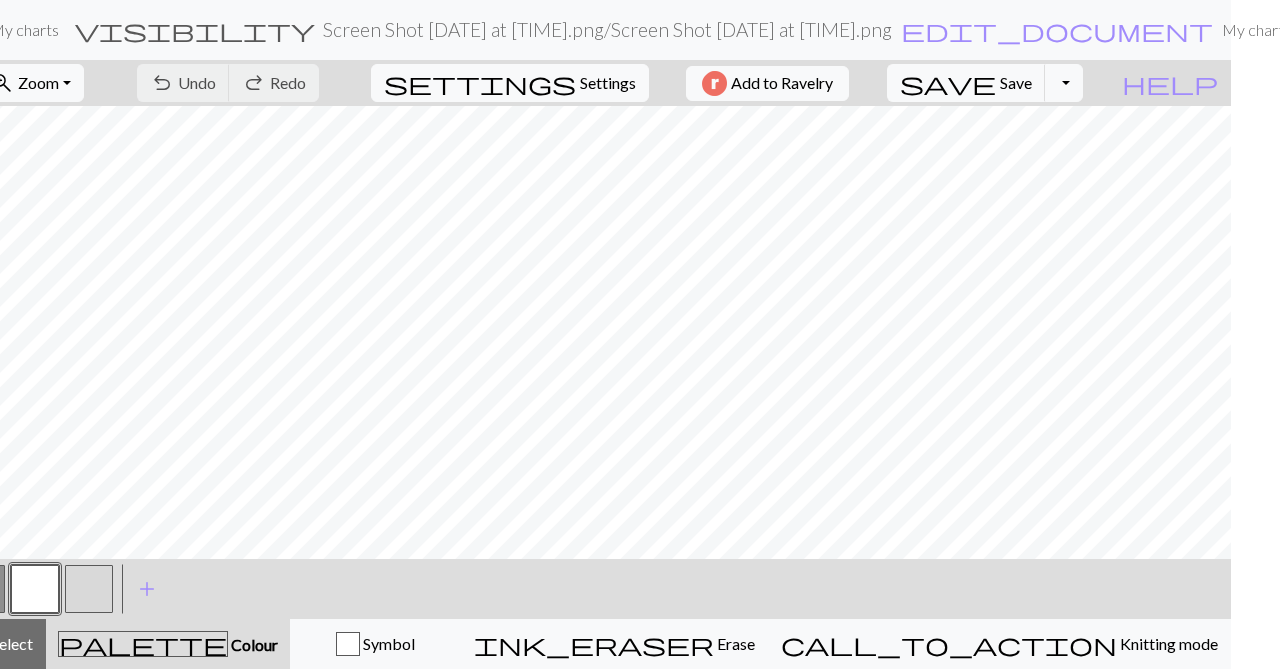 click on "Library" at bounding box center [1331, 30] 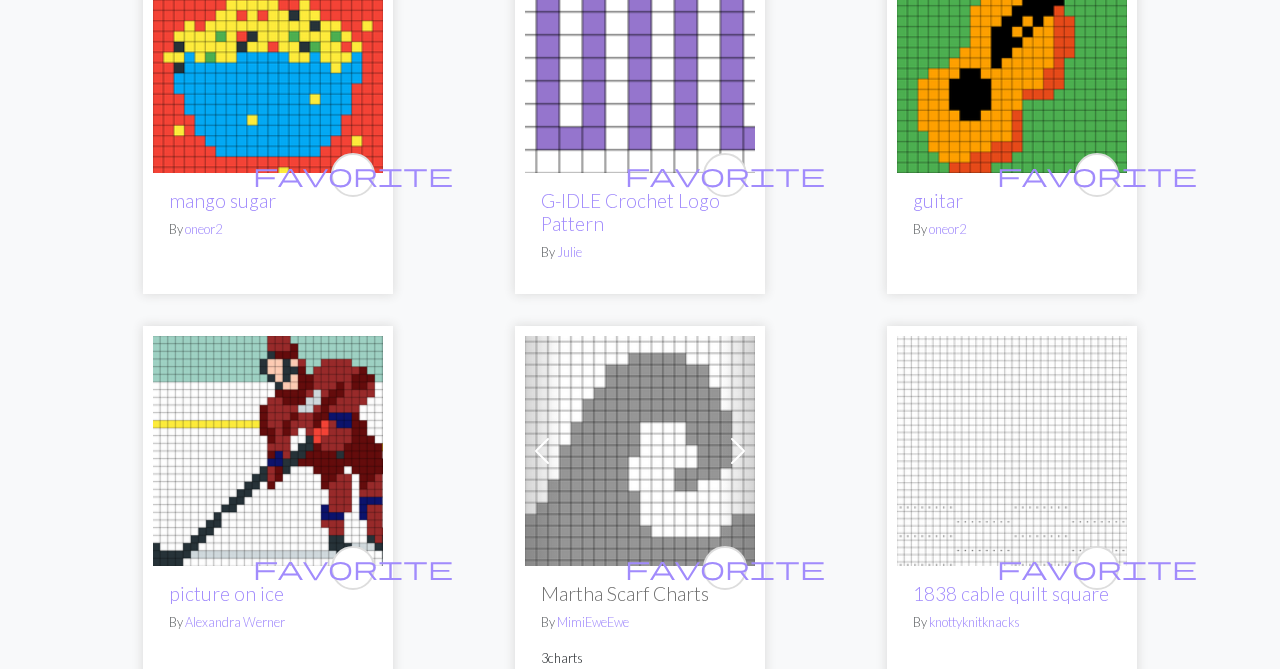 scroll, scrollTop: 0, scrollLeft: 0, axis: both 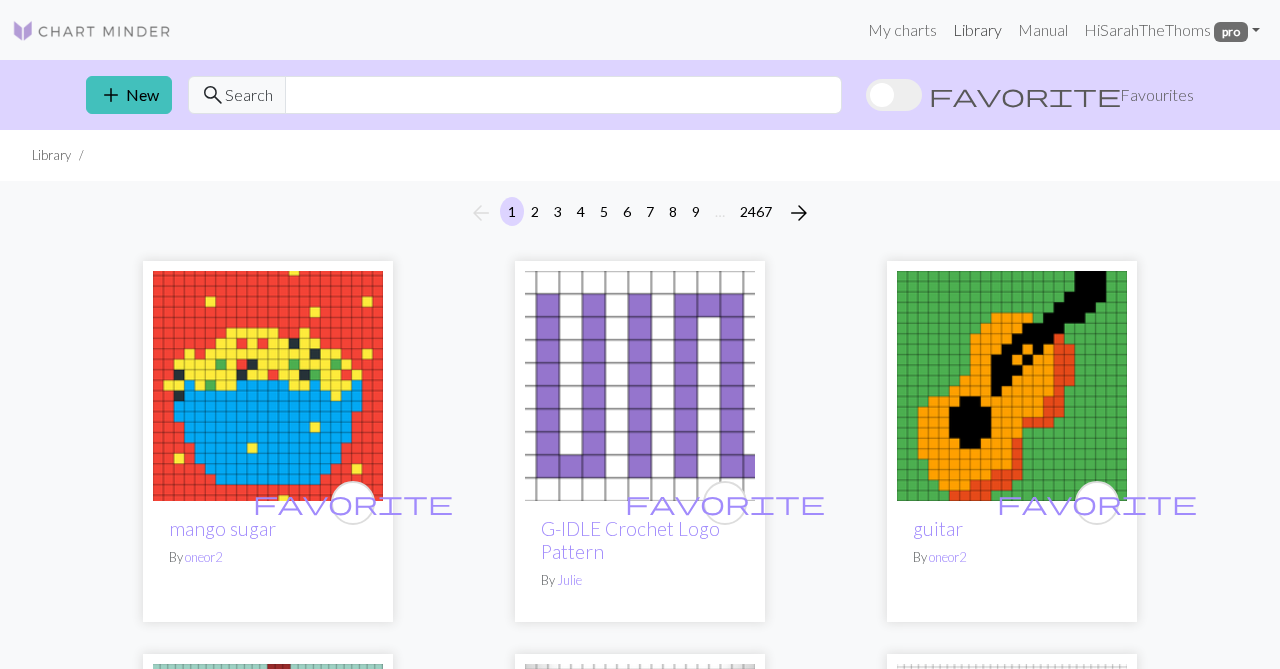 click on "Library" at bounding box center (977, 30) 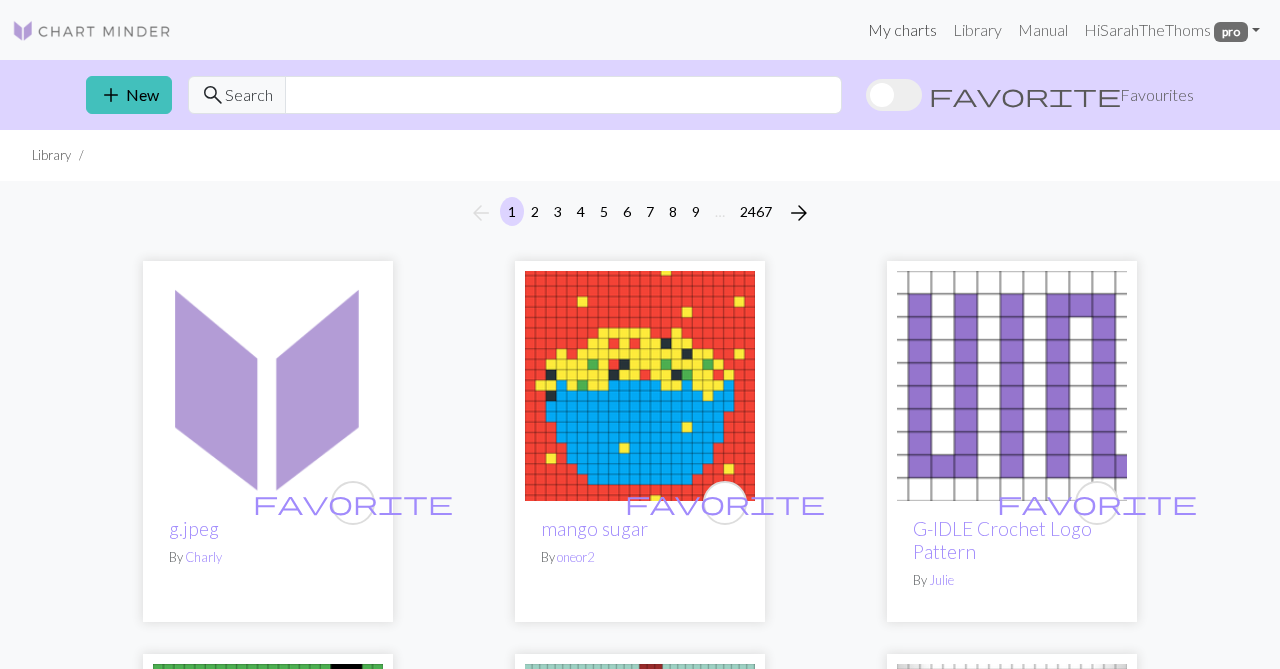 click on "My charts" at bounding box center [902, 30] 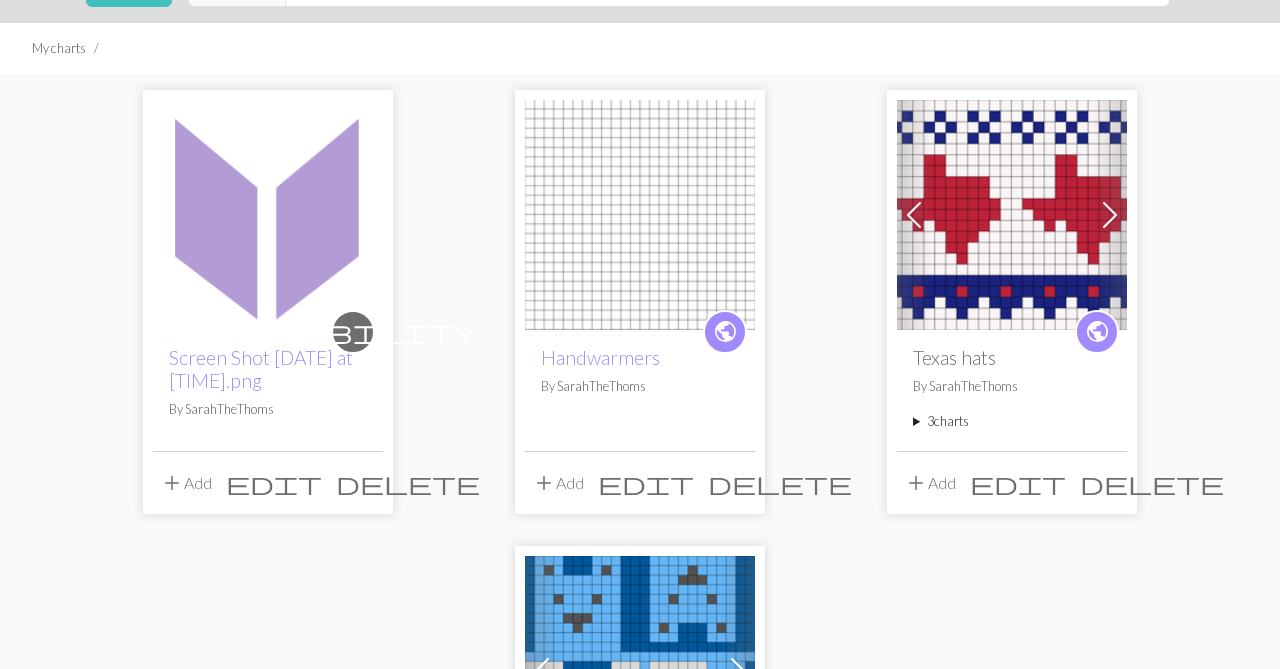 scroll, scrollTop: 109, scrollLeft: 0, axis: vertical 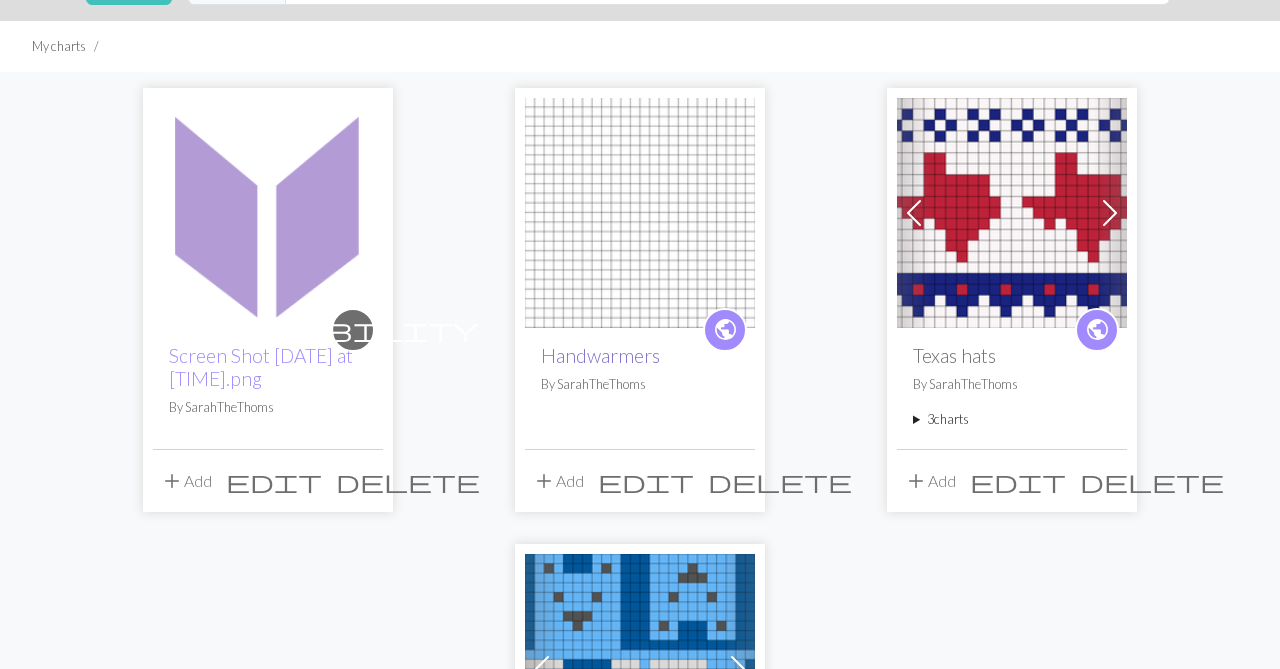 click on "Handwarmers" at bounding box center (600, 355) 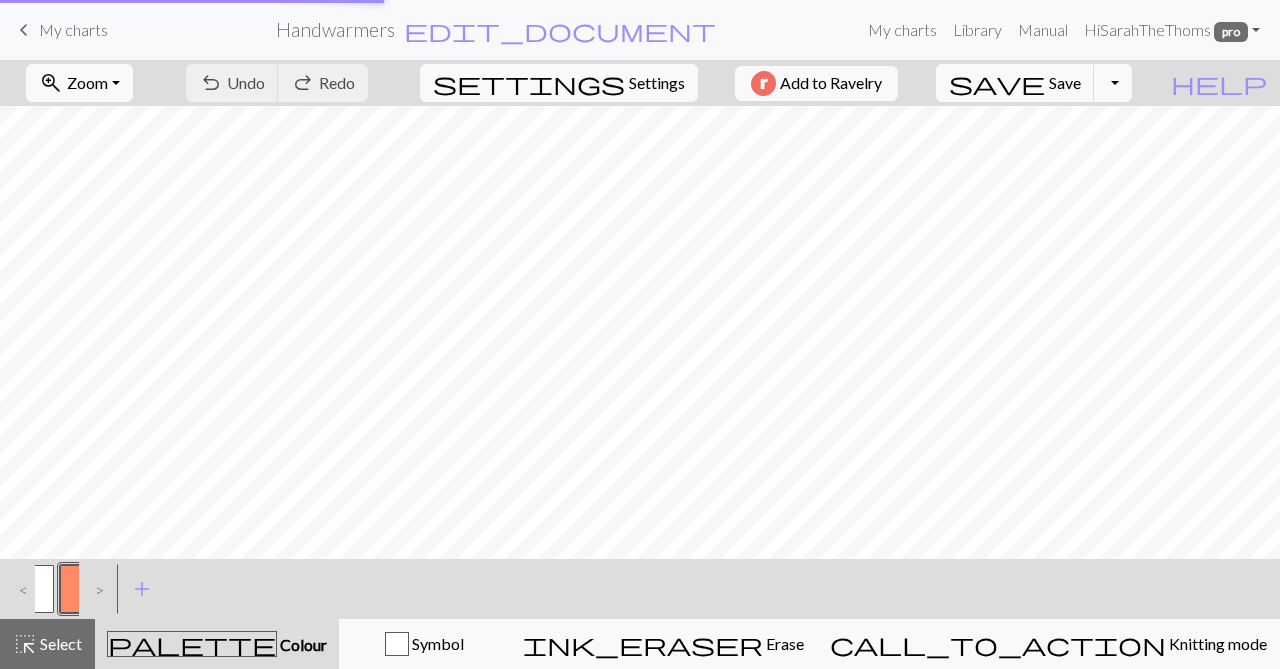 scroll, scrollTop: 0, scrollLeft: 0, axis: both 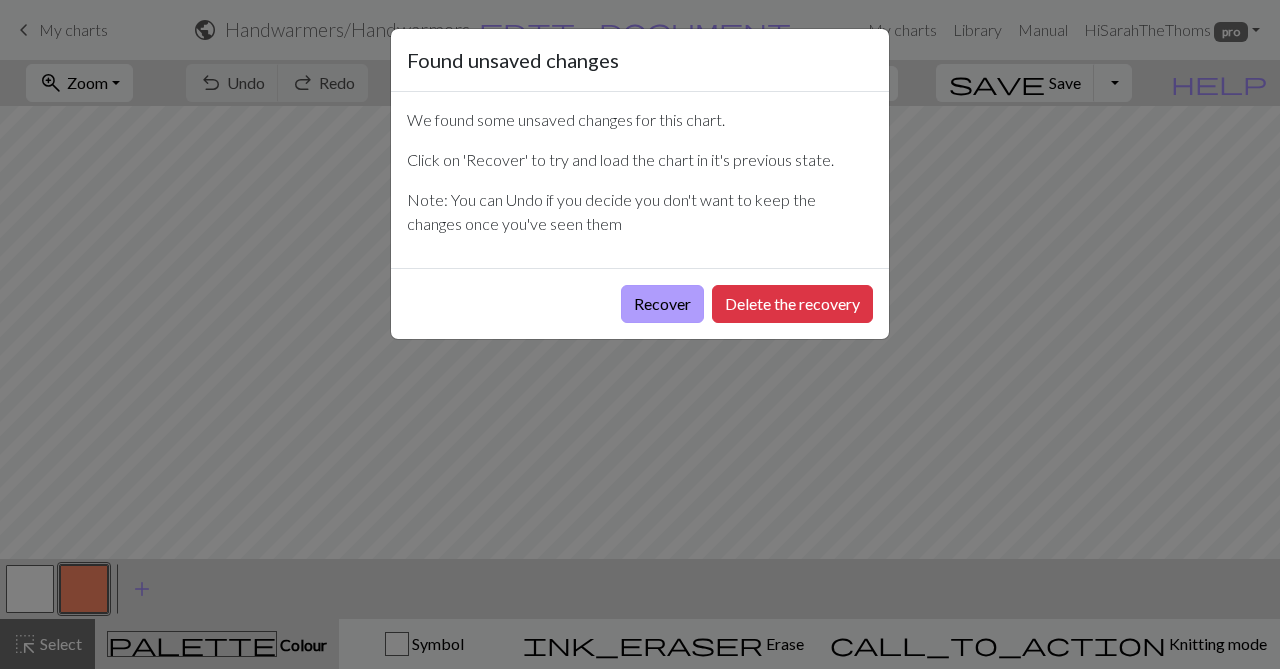 click on "Recover" at bounding box center [662, 304] 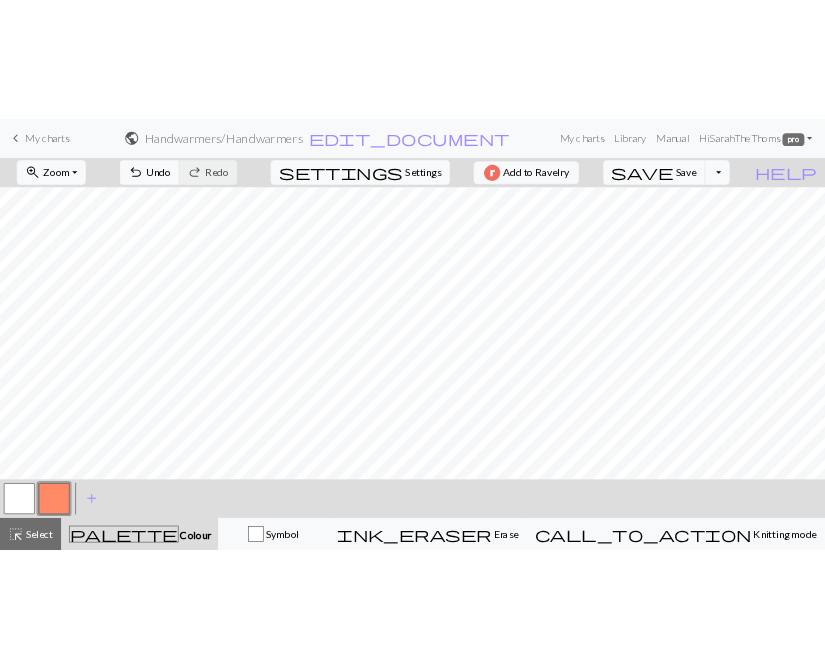 scroll, scrollTop: 797, scrollLeft: 0, axis: vertical 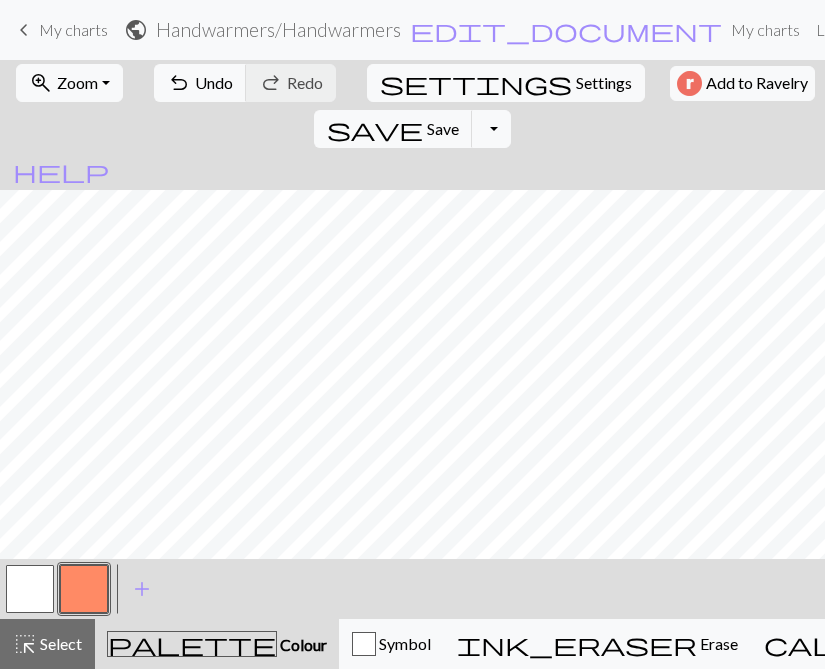 click at bounding box center (30, 589) 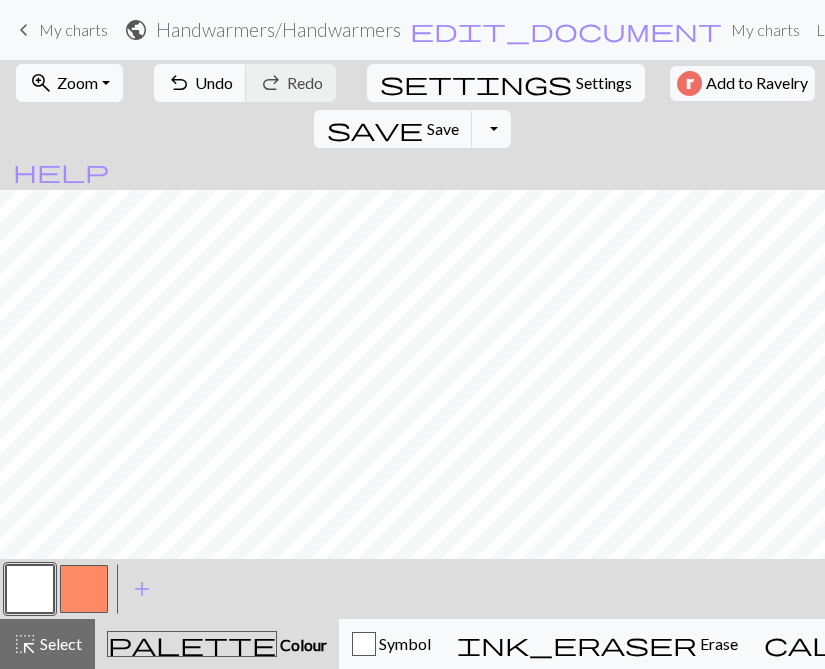 click at bounding box center [30, 589] 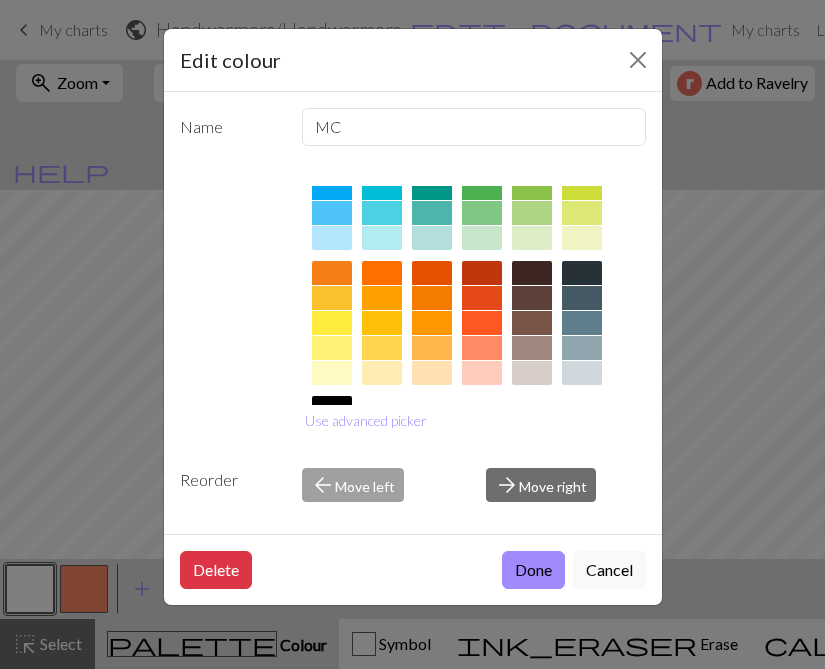 scroll, scrollTop: 216, scrollLeft: 0, axis: vertical 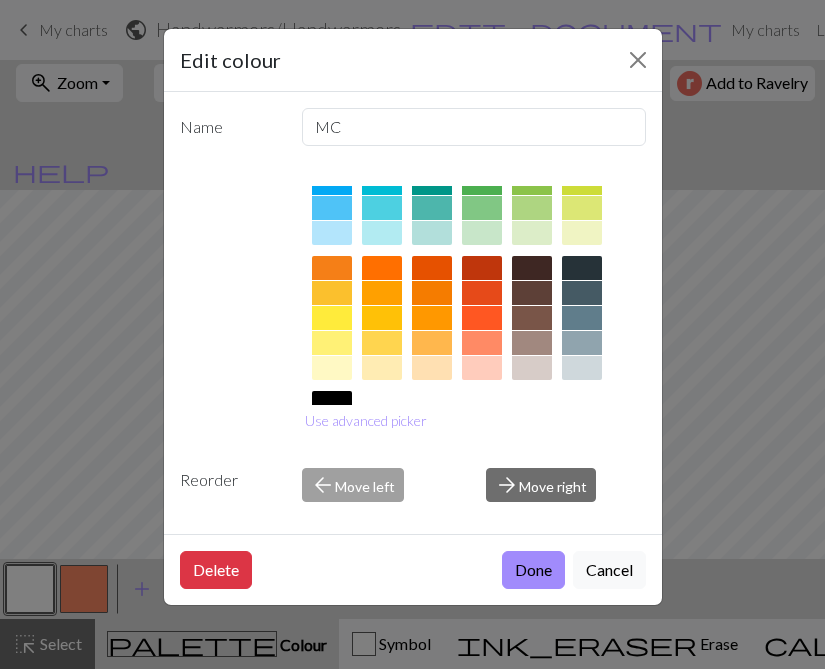 click at bounding box center (382, 343) 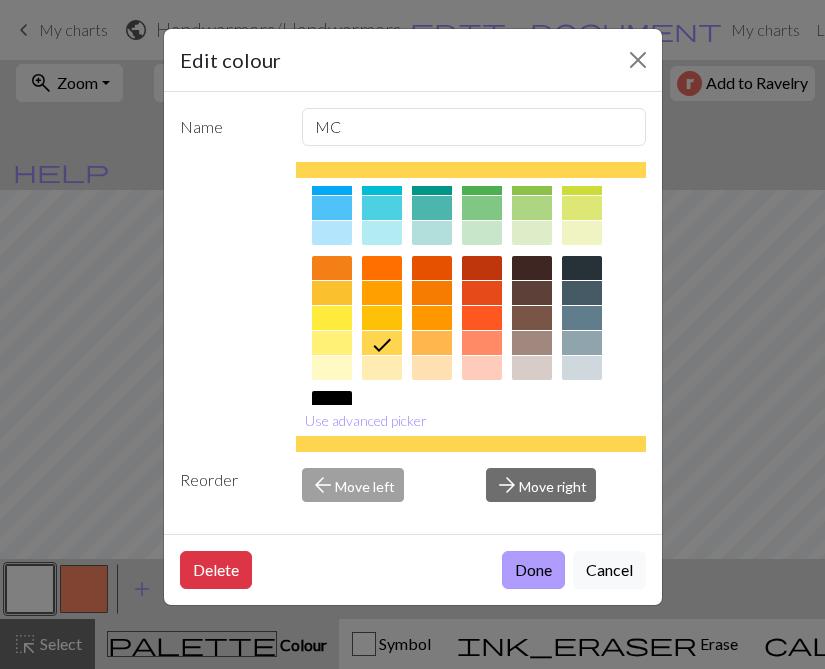 click on "Done" at bounding box center (533, 570) 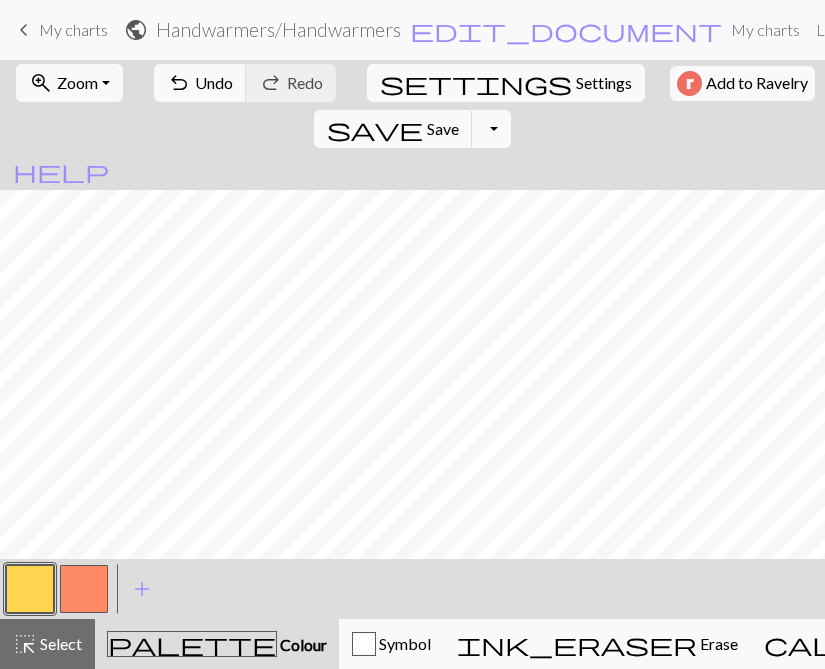click at bounding box center (84, 589) 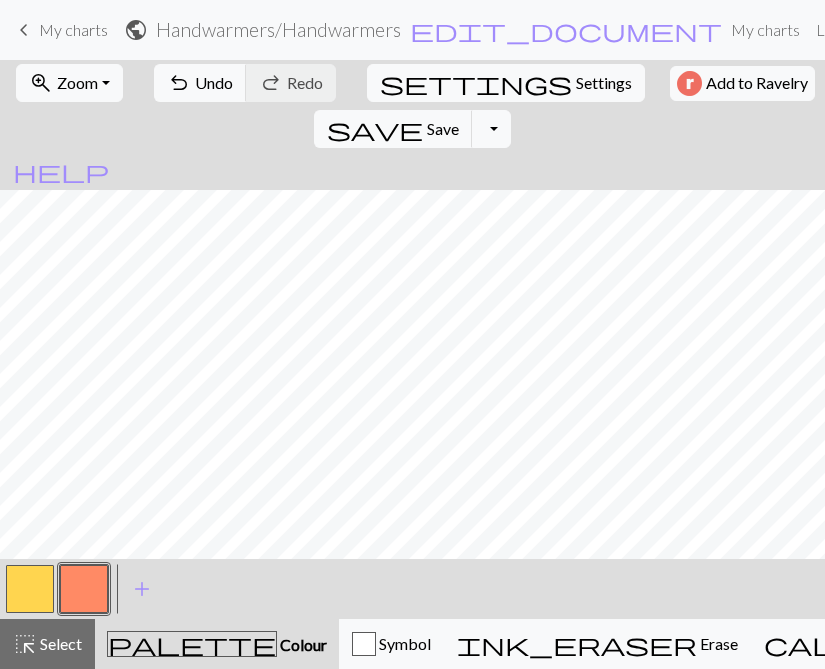 click at bounding box center (84, 589) 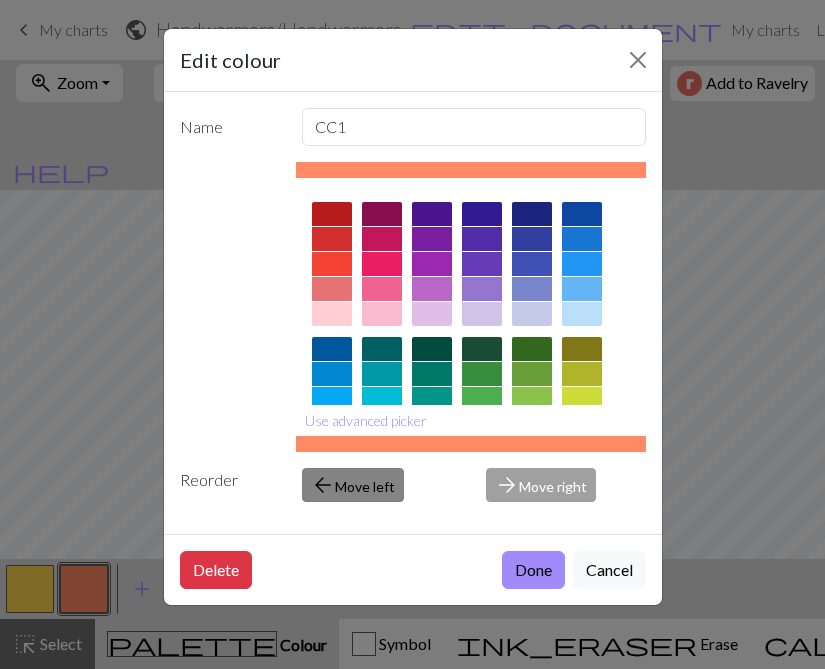 click on "arrow_back Move left" at bounding box center (353, 485) 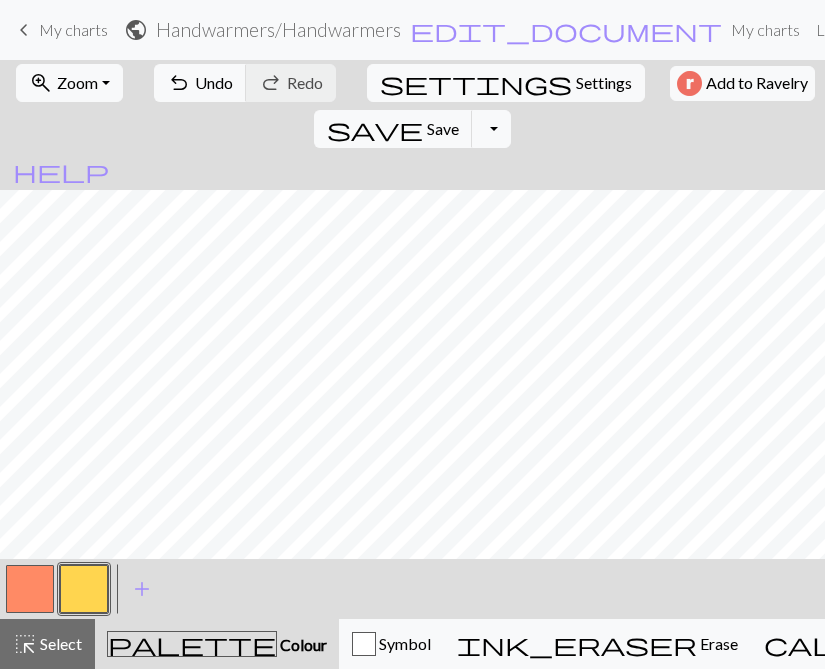 click at bounding box center (30, 589) 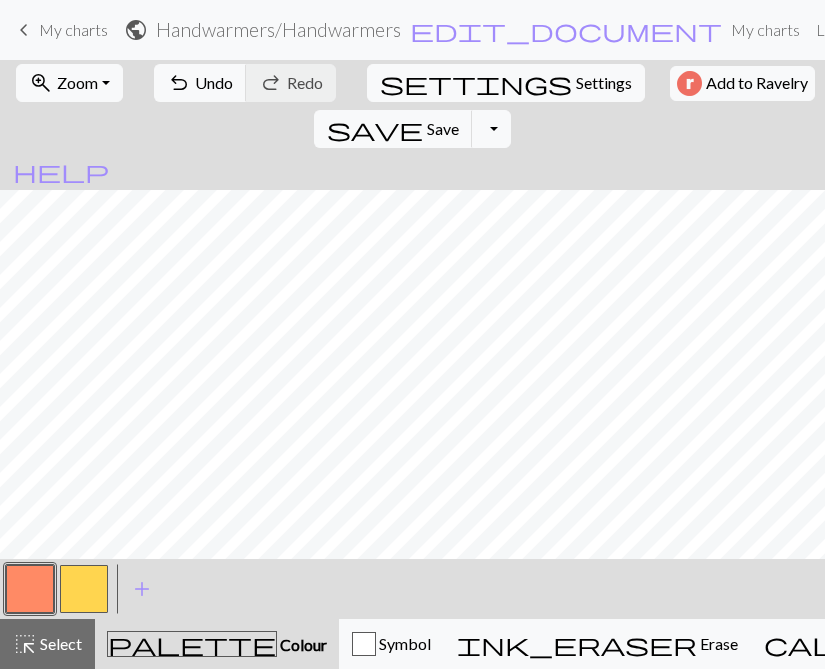 click at bounding box center (84, 589) 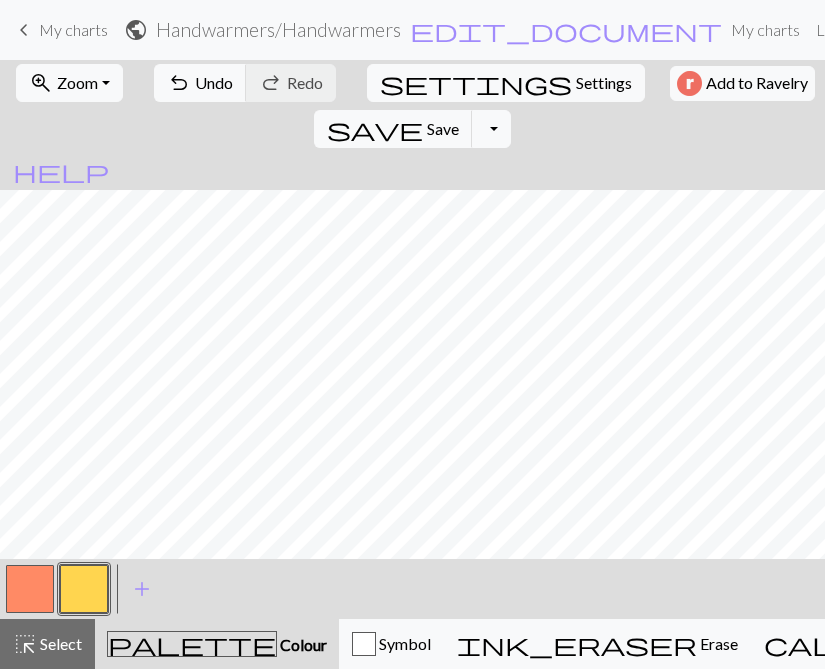 click at bounding box center (30, 589) 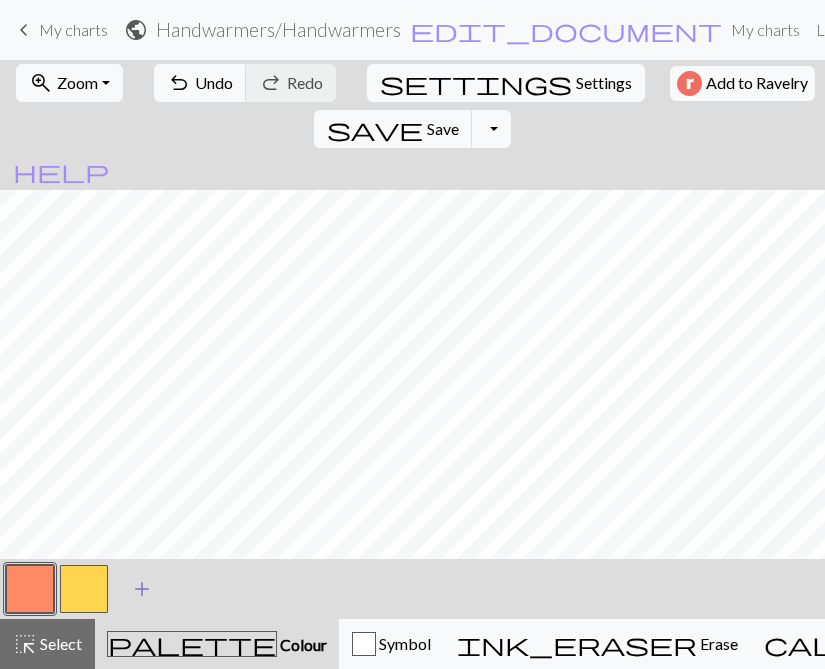 click on "add" at bounding box center (142, 589) 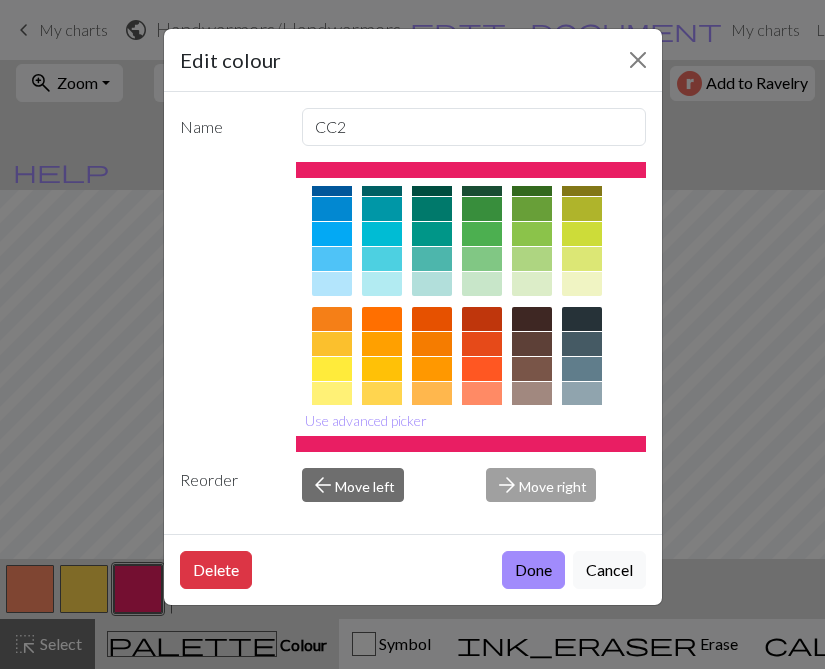 scroll, scrollTop: 176, scrollLeft: 0, axis: vertical 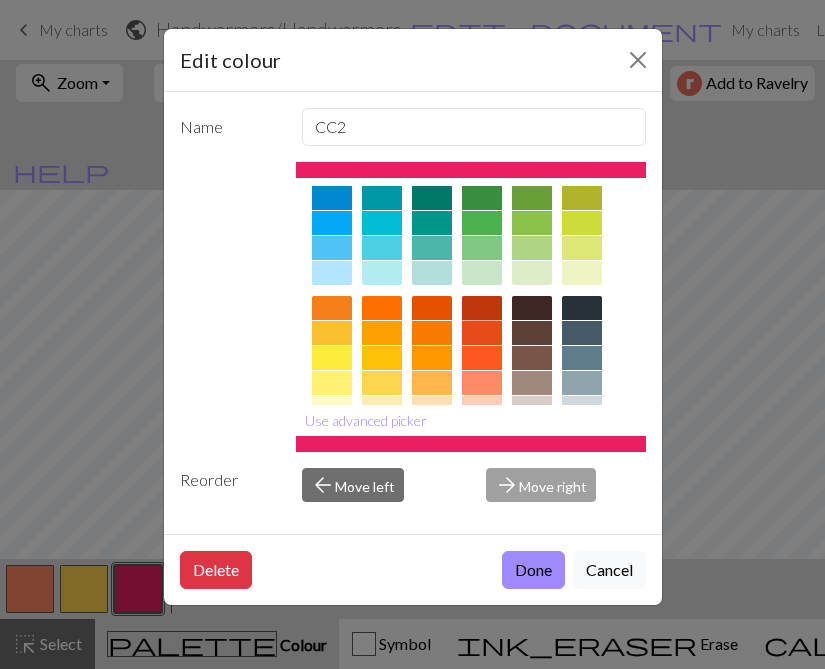 click at bounding box center [482, 308] 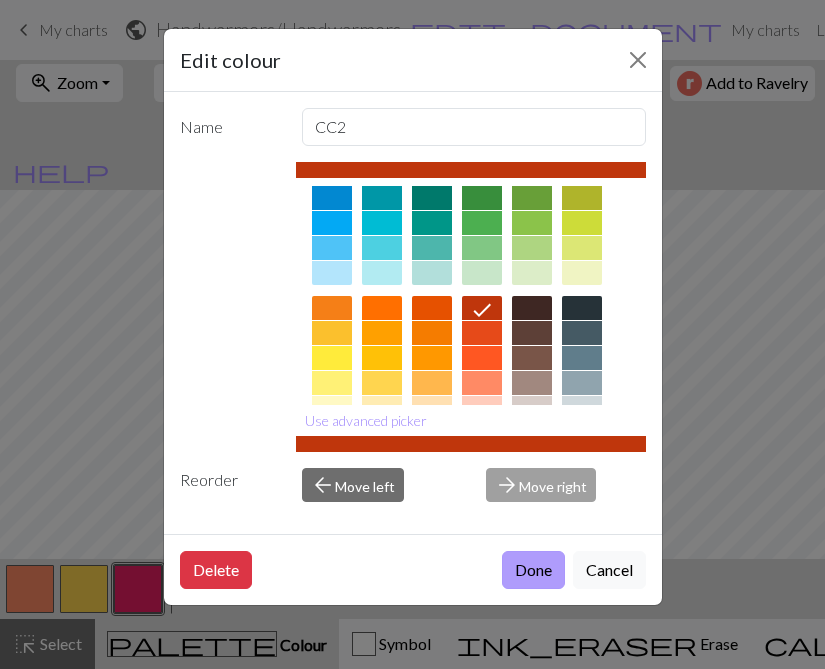 click on "Done" at bounding box center (533, 570) 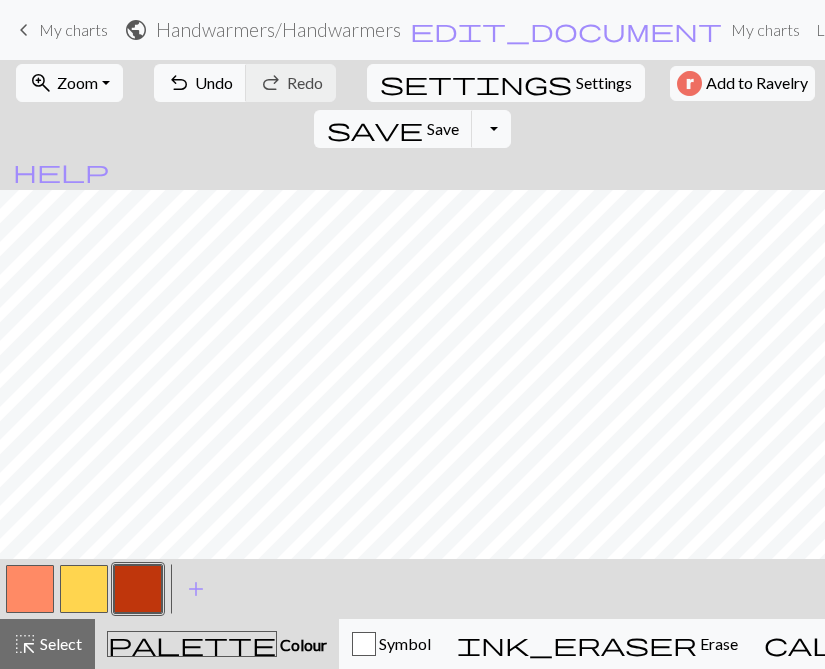 click at bounding box center [30, 589] 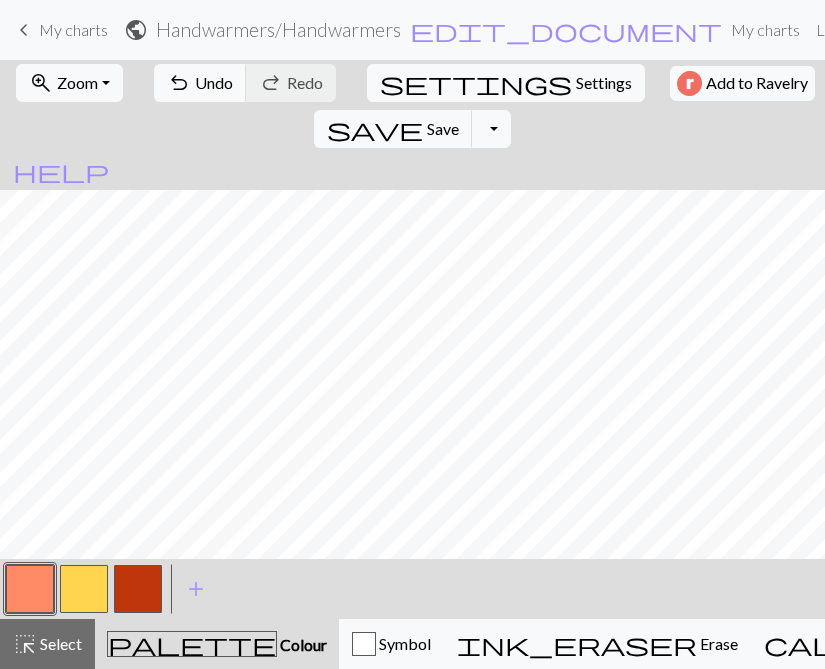click at bounding box center (84, 589) 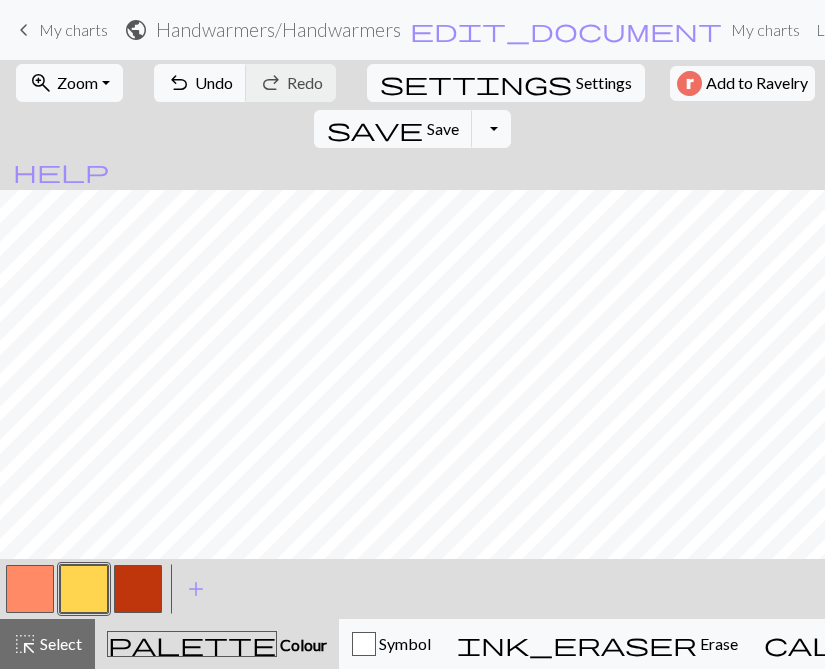 click at bounding box center [30, 589] 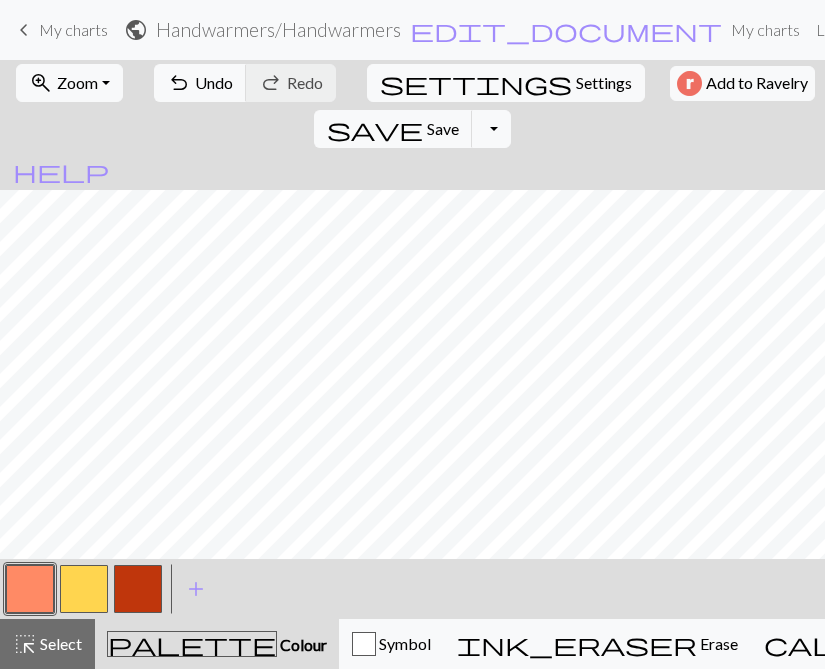 click at bounding box center (84, 589) 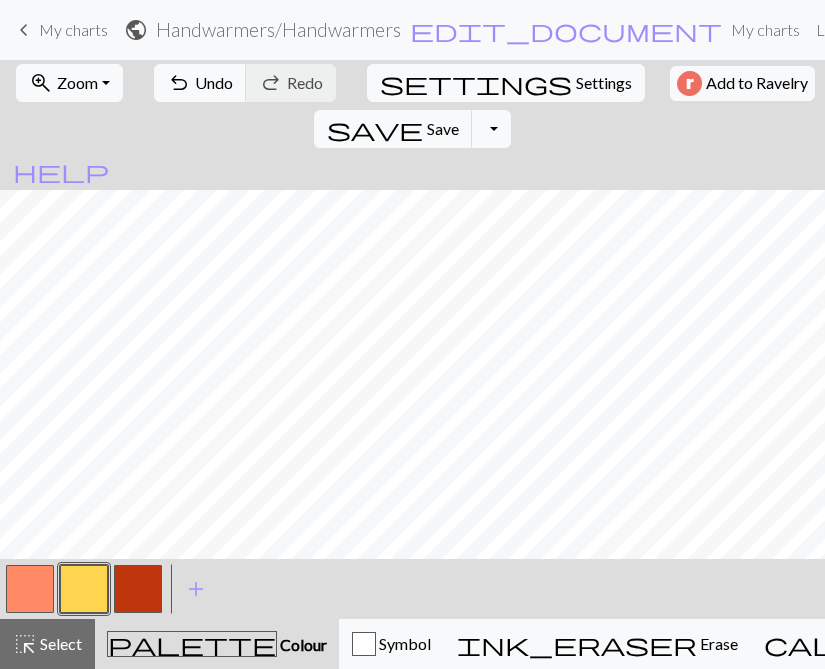 click at bounding box center [138, 589] 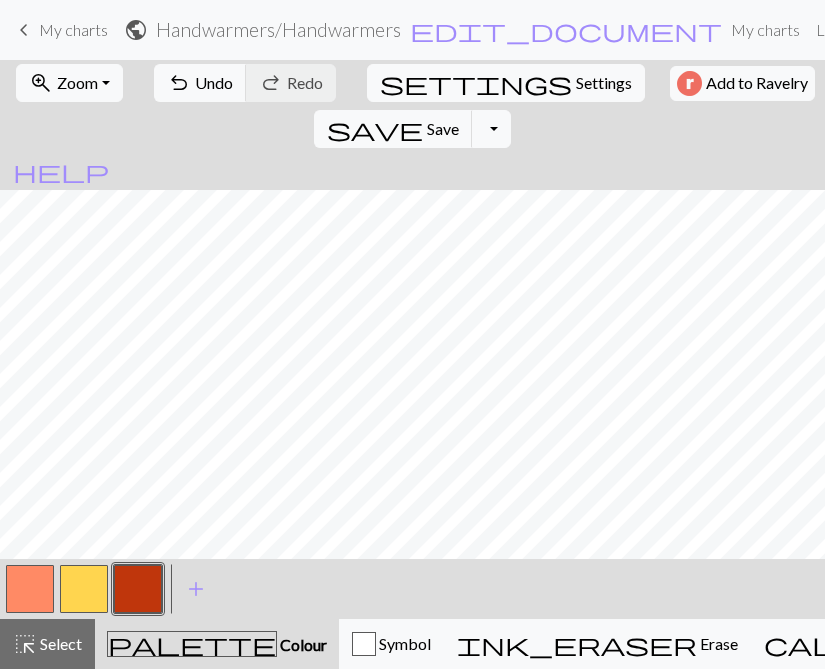 click at bounding box center [30, 589] 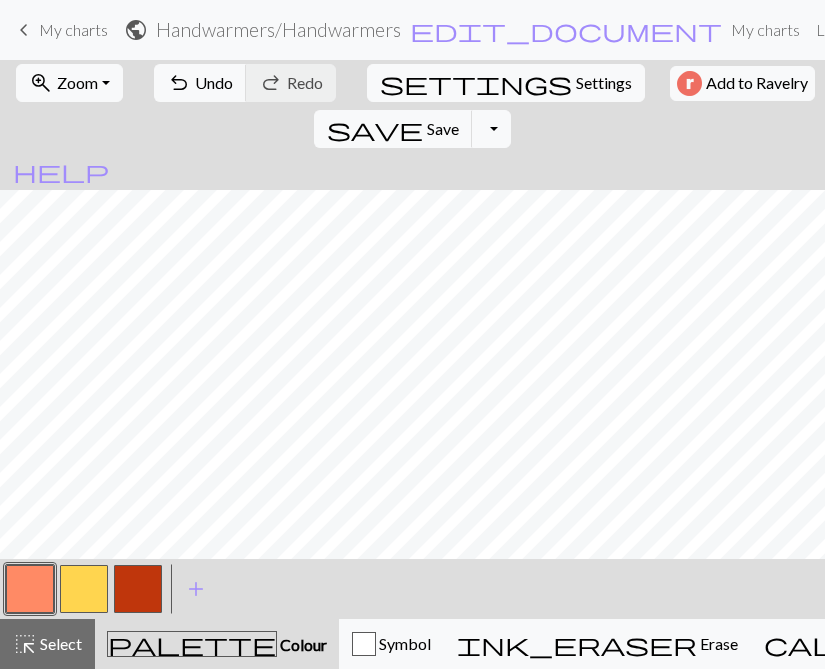 click at bounding box center (138, 589) 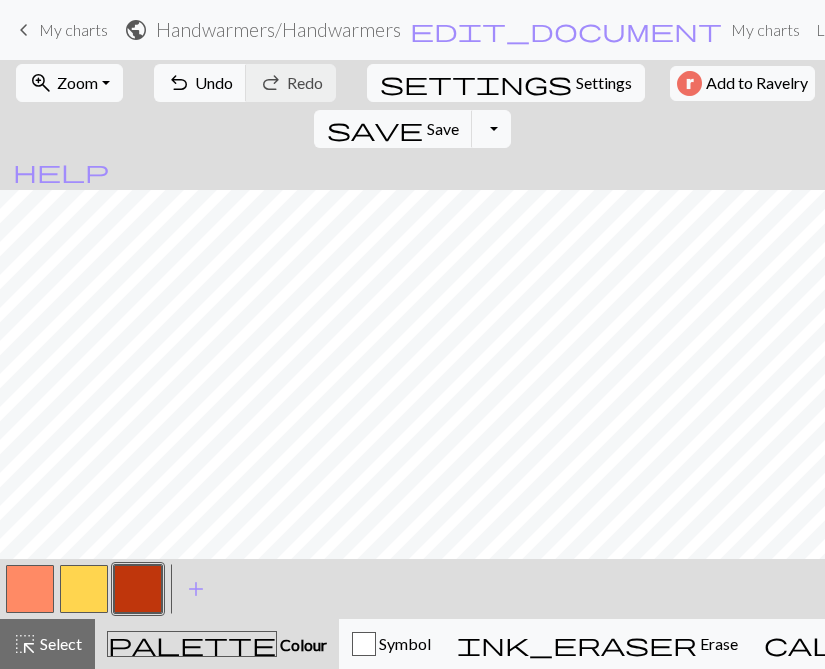 click at bounding box center [30, 589] 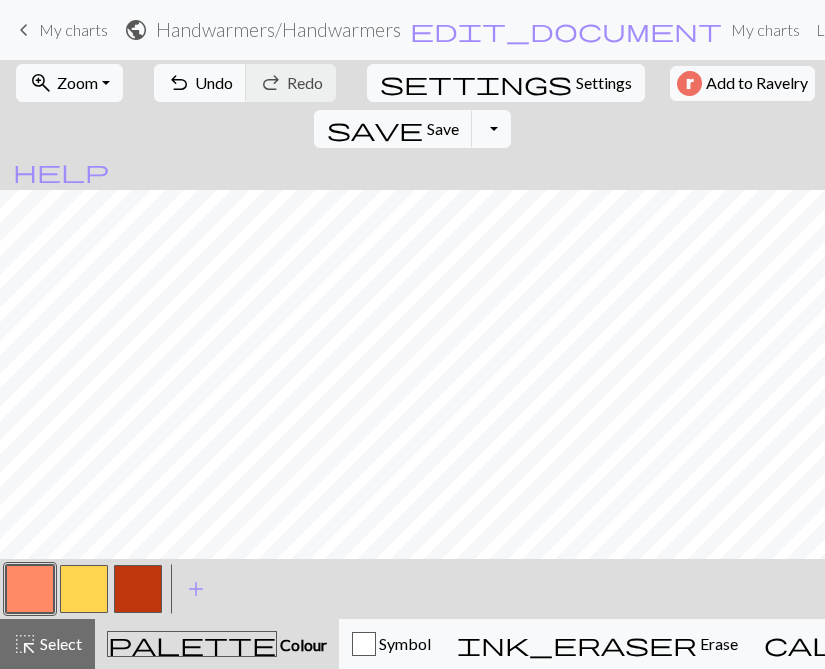 click at bounding box center [84, 589] 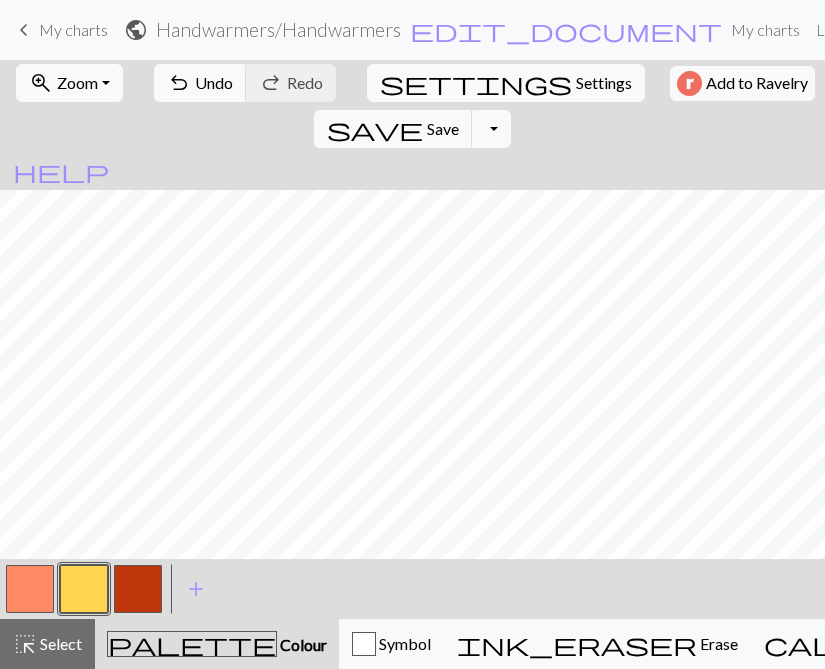 click at bounding box center (30, 589) 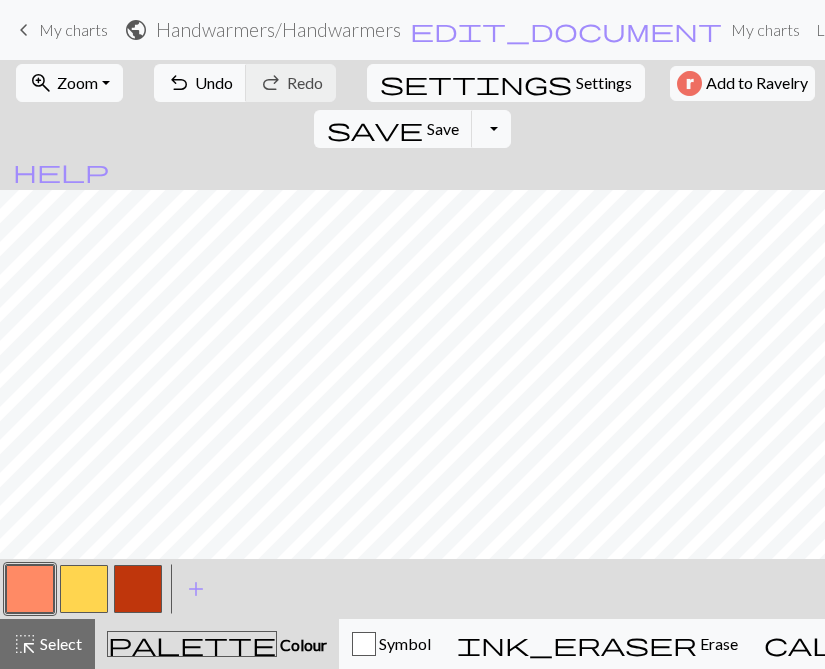 click at bounding box center (138, 589) 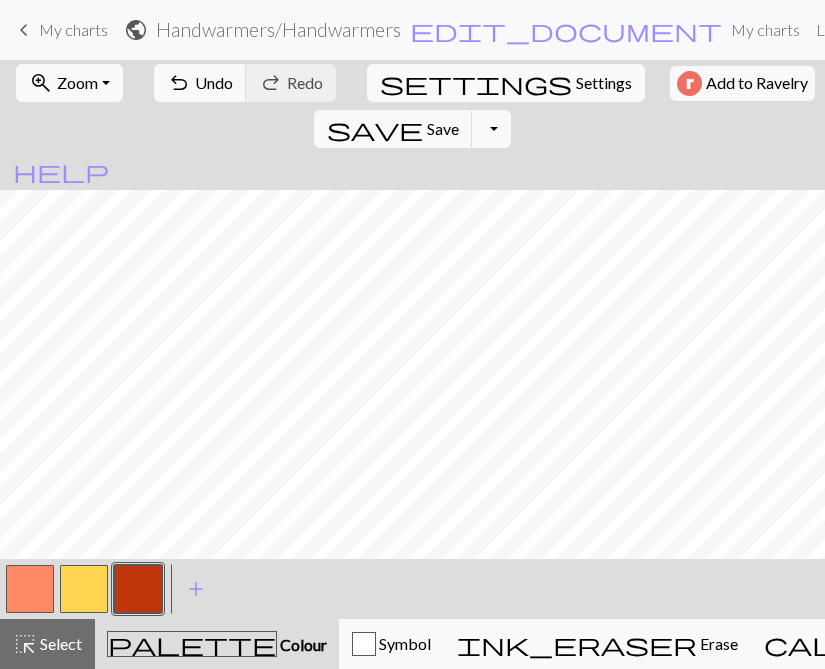 click at bounding box center (30, 589) 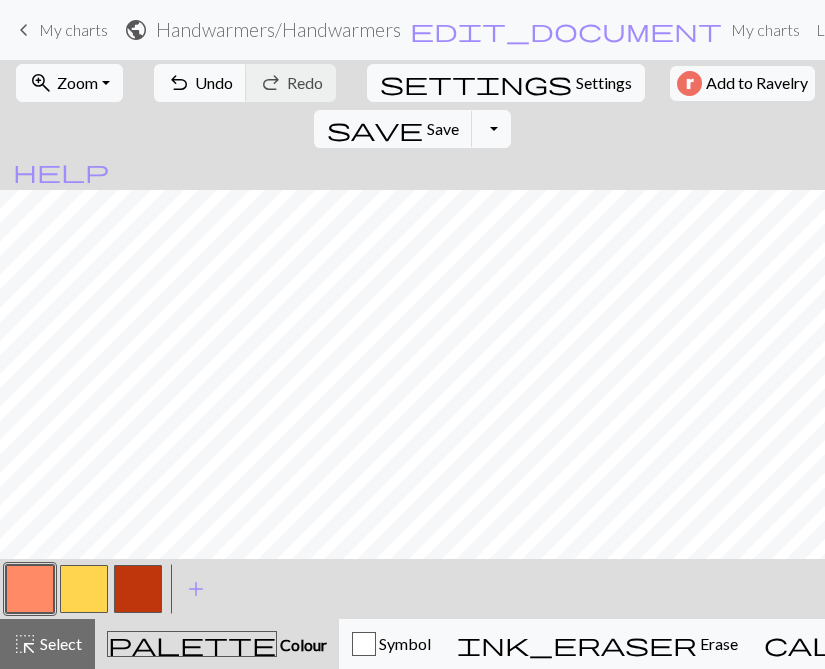 click at bounding box center [138, 589] 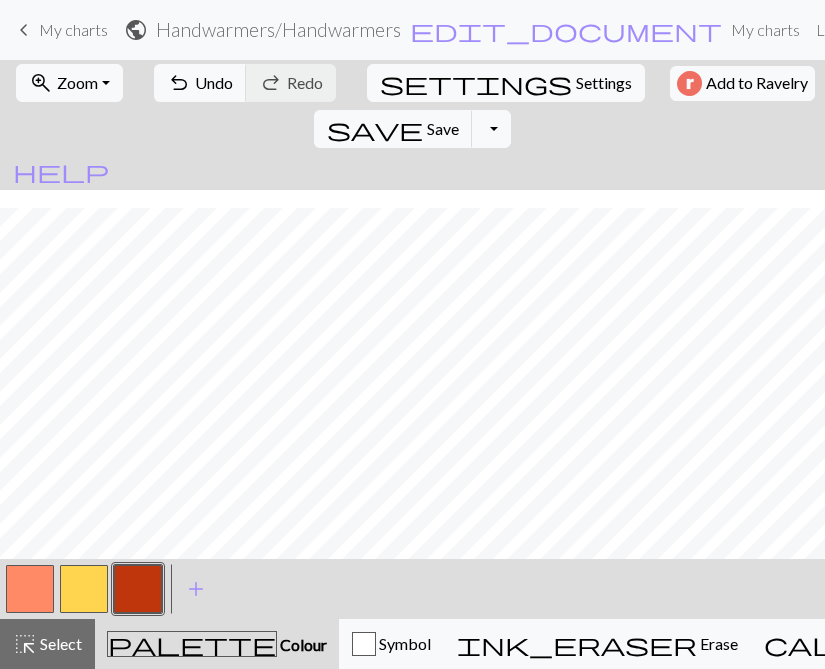 scroll, scrollTop: 797, scrollLeft: 0, axis: vertical 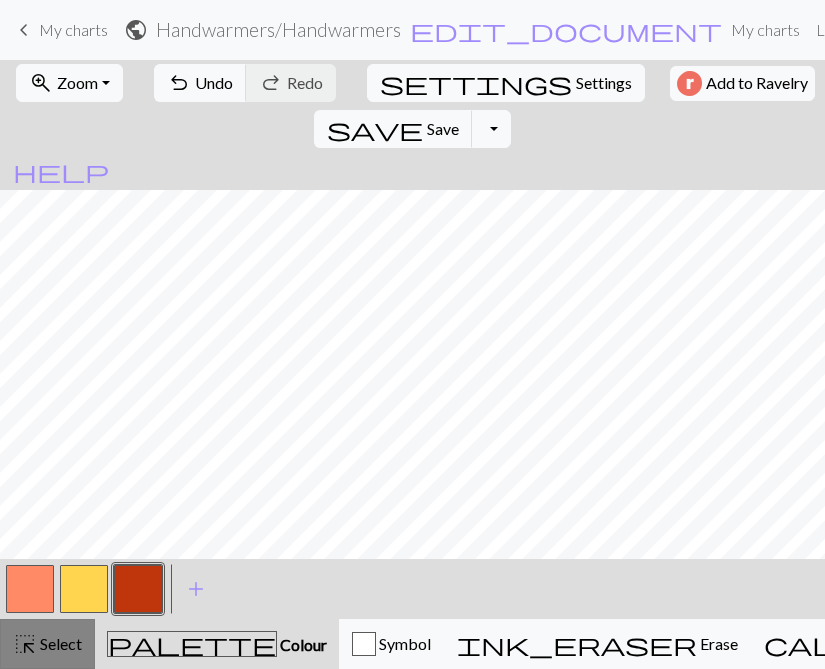 click on "Select" at bounding box center (59, 643) 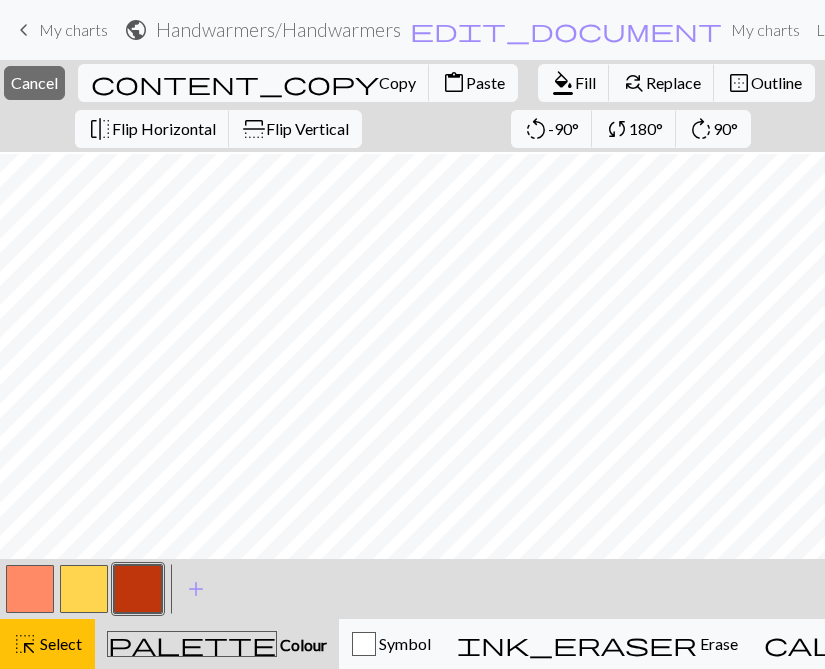 scroll, scrollTop: 655, scrollLeft: 0, axis: vertical 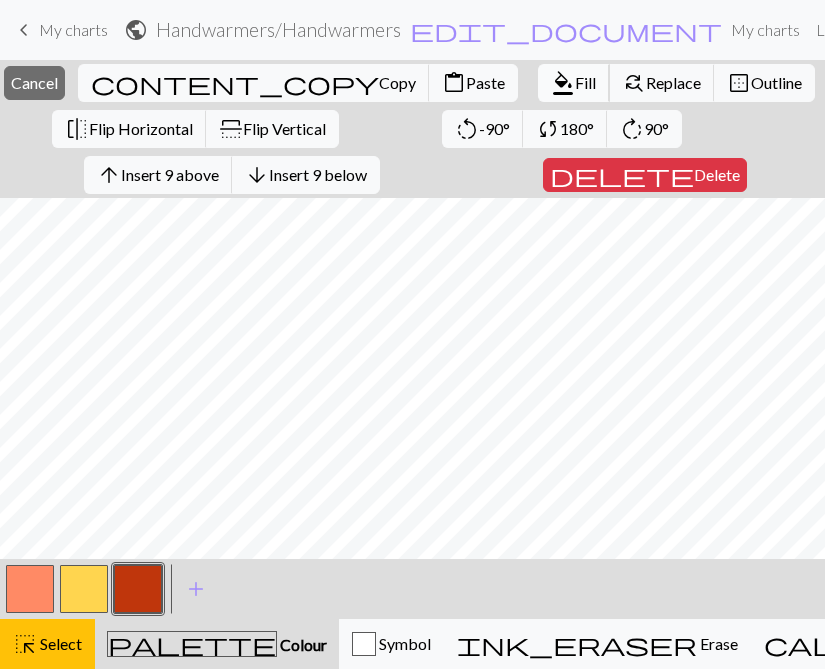 click on "format_color_fill" at bounding box center [563, 83] 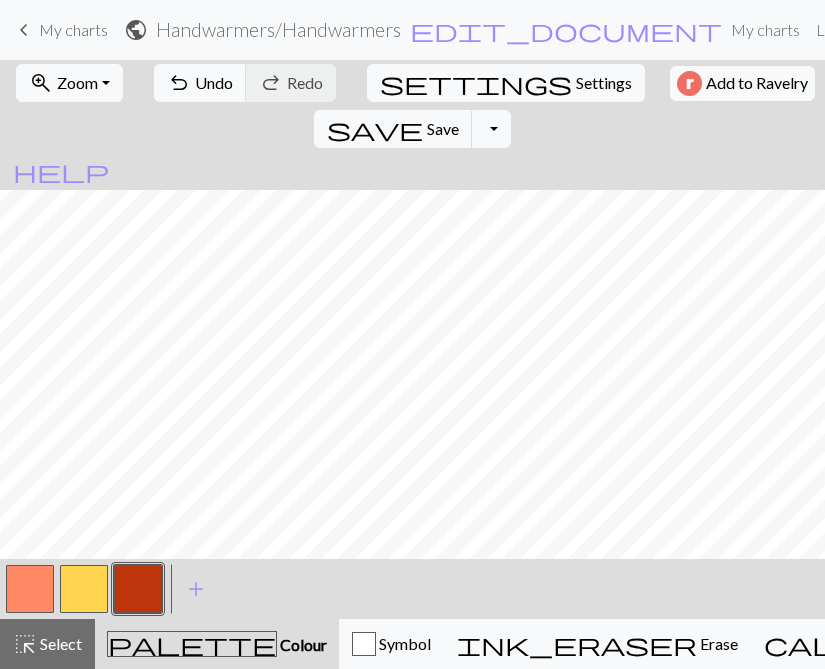scroll, scrollTop: 632, scrollLeft: 0, axis: vertical 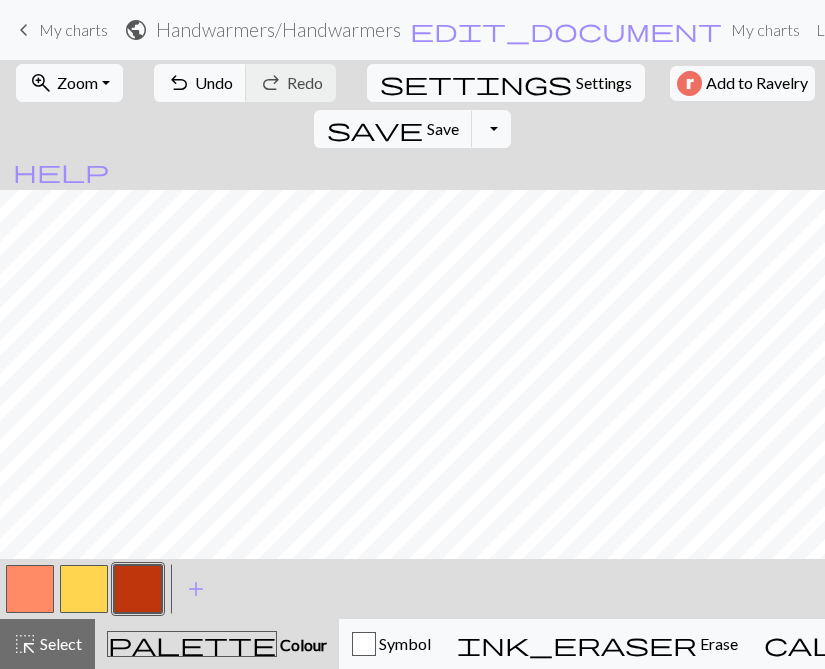 click at bounding box center [84, 589] 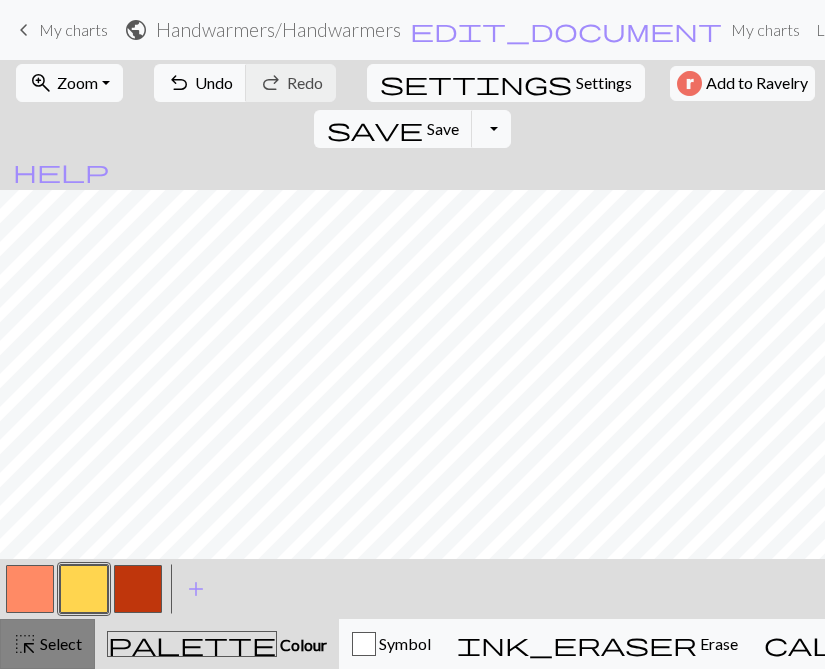 click on "highlight_alt   Select   Select" at bounding box center (47, 644) 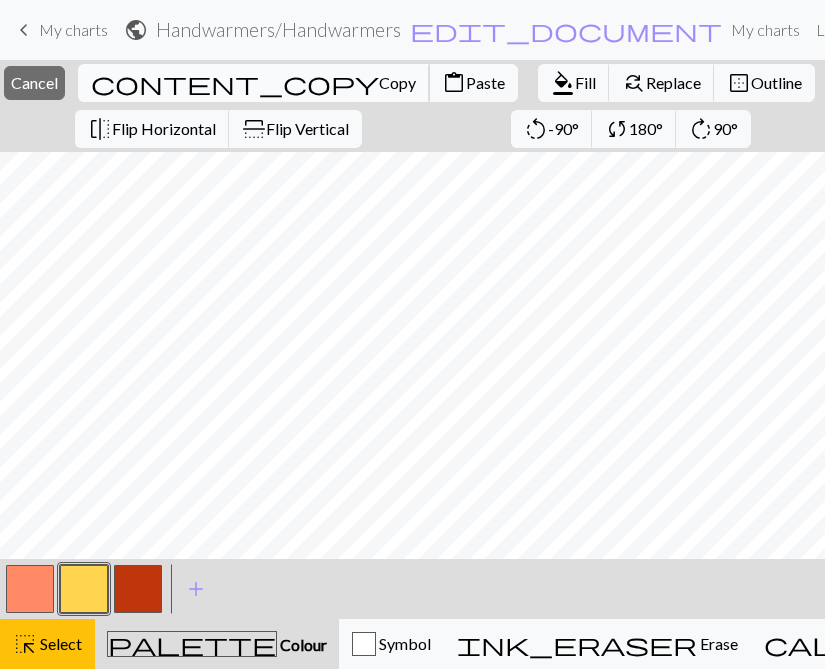 click on "Copy" at bounding box center (397, 82) 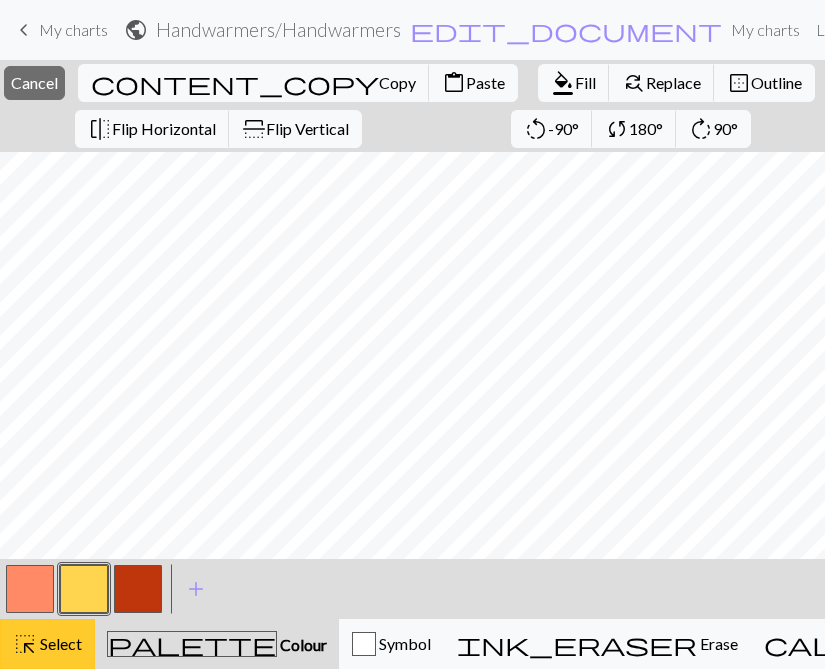 click on "highlight_alt   Select   Select" at bounding box center [47, 644] 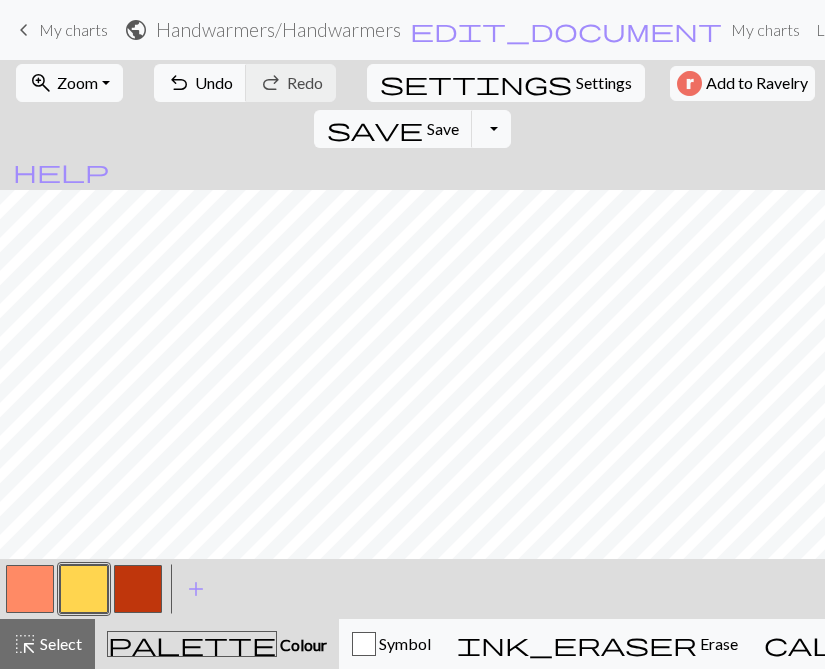 scroll, scrollTop: 522, scrollLeft: 0, axis: vertical 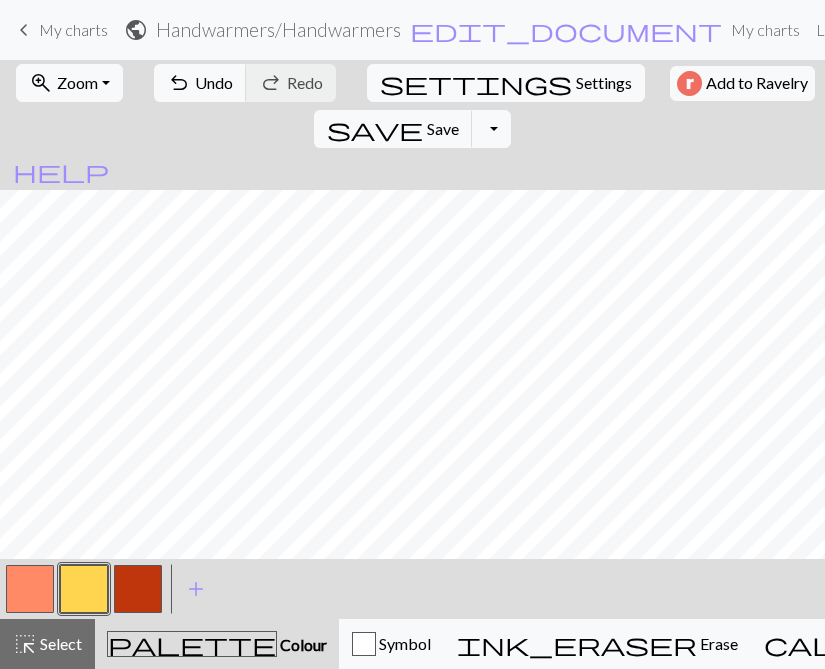 click at bounding box center (138, 589) 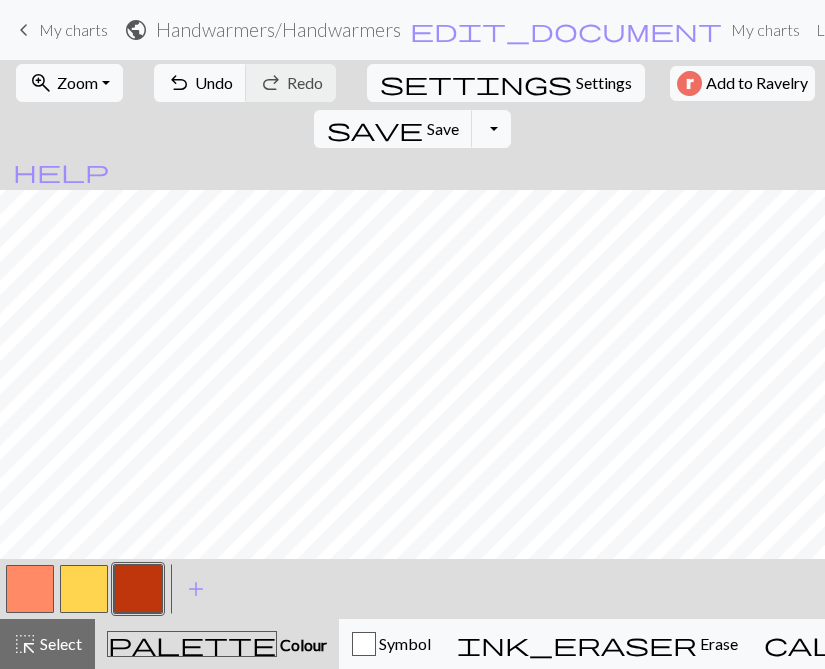 scroll, scrollTop: 379, scrollLeft: 0, axis: vertical 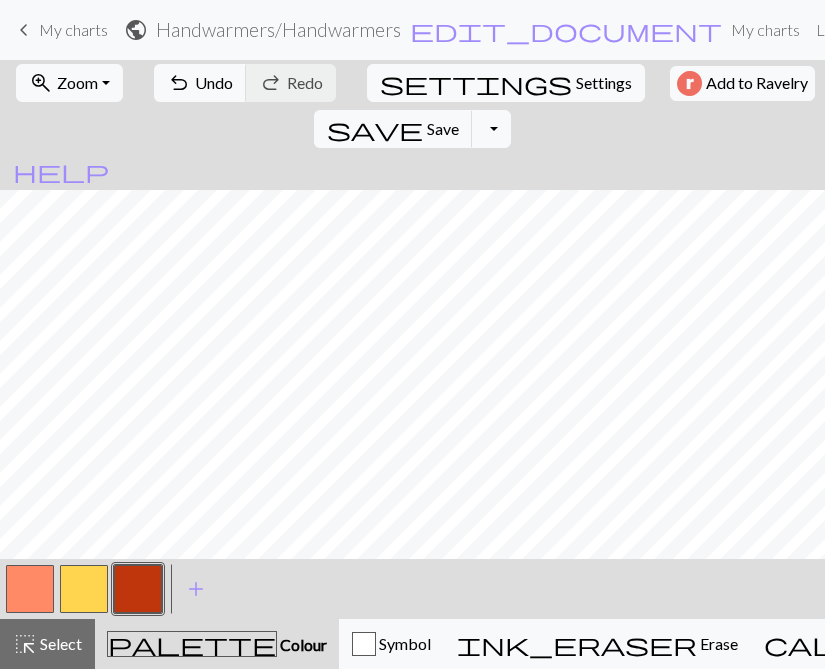 click at bounding box center [30, 589] 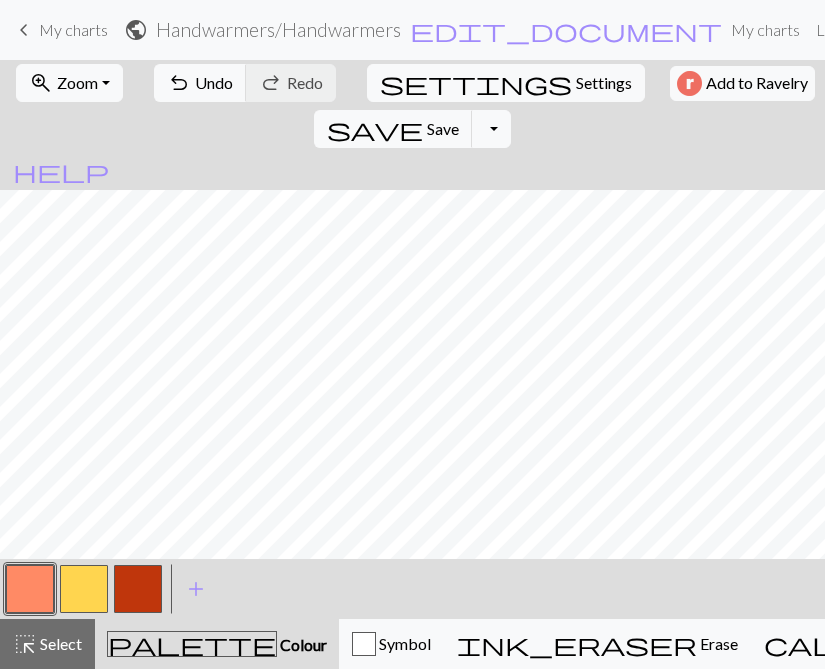 scroll, scrollTop: 0, scrollLeft: 24, axis: horizontal 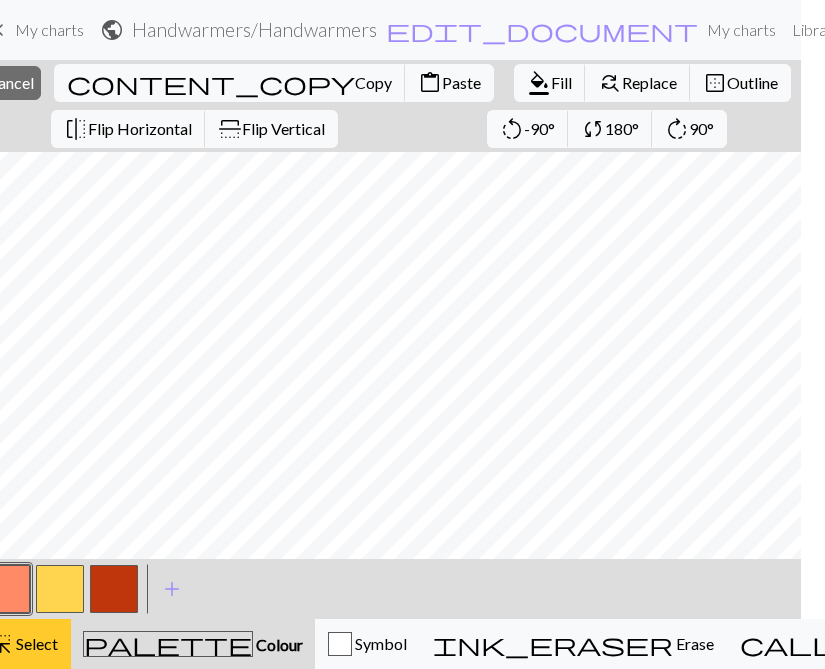 click on "Select" at bounding box center [35, 643] 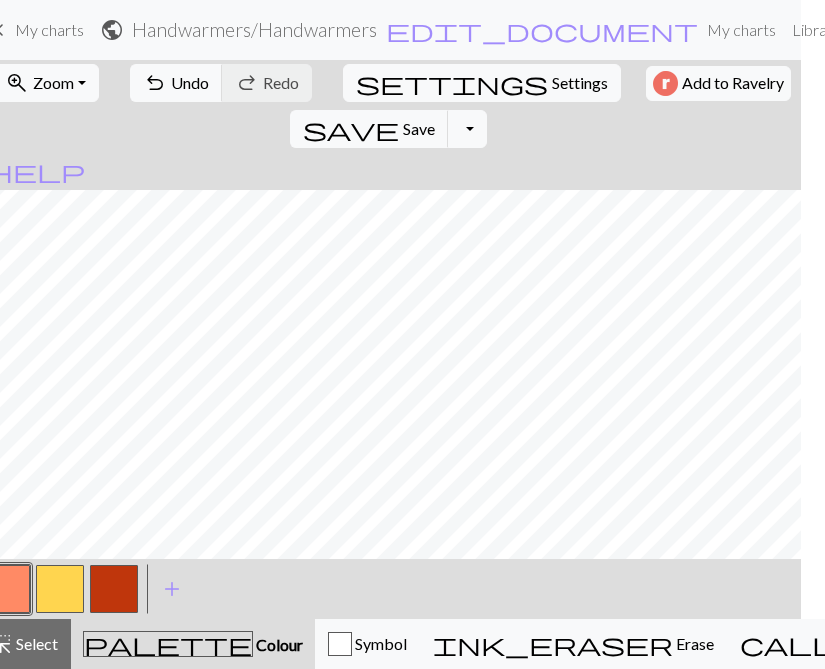 scroll, scrollTop: 377, scrollLeft: 0, axis: vertical 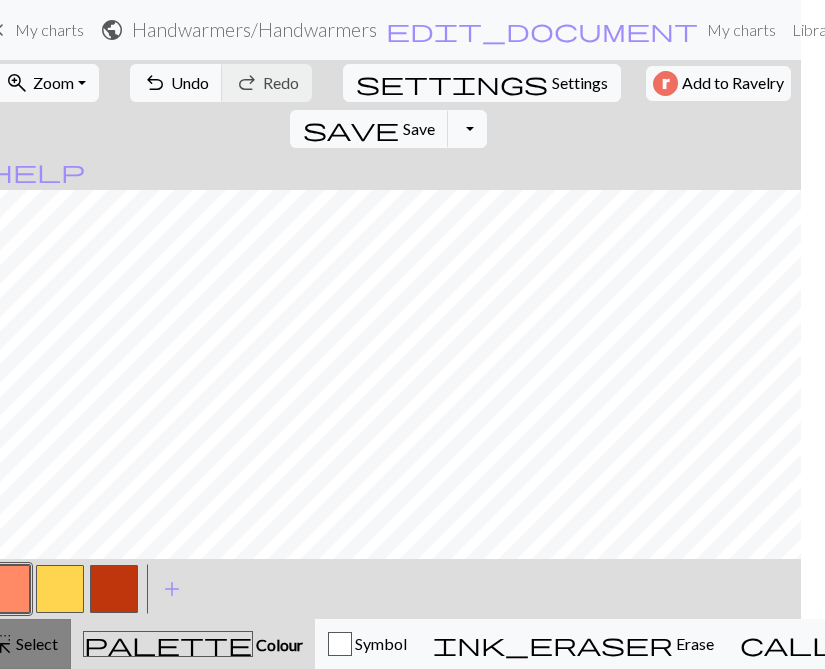 click on "Select" at bounding box center (35, 643) 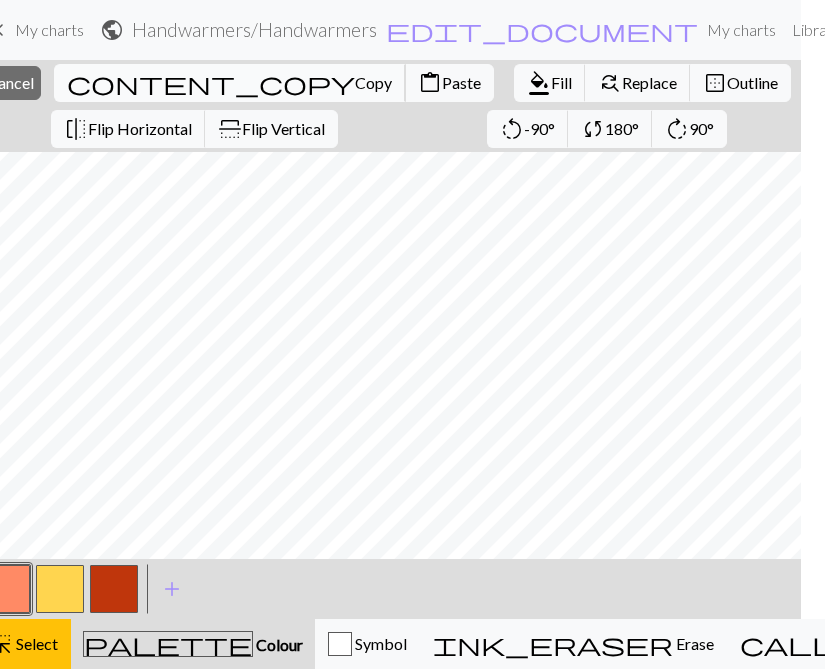 click on "content_copy" at bounding box center [211, 83] 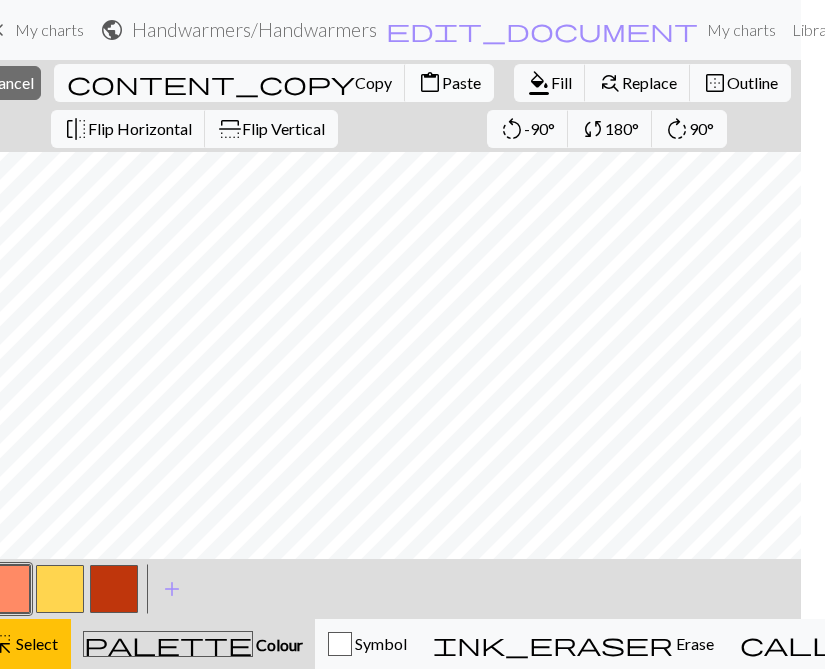 click on "Paste" at bounding box center (461, 82) 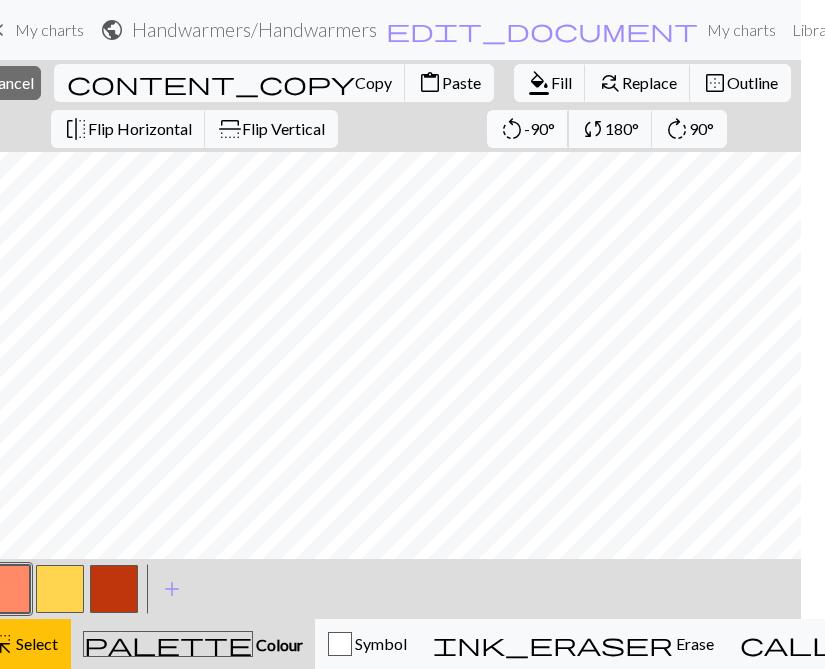 scroll, scrollTop: 432, scrollLeft: 0, axis: vertical 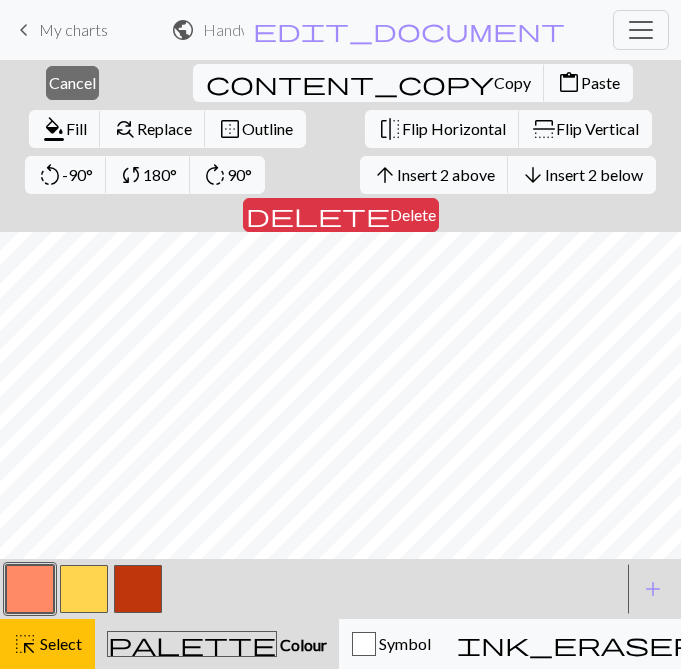 click at bounding box center (30, 589) 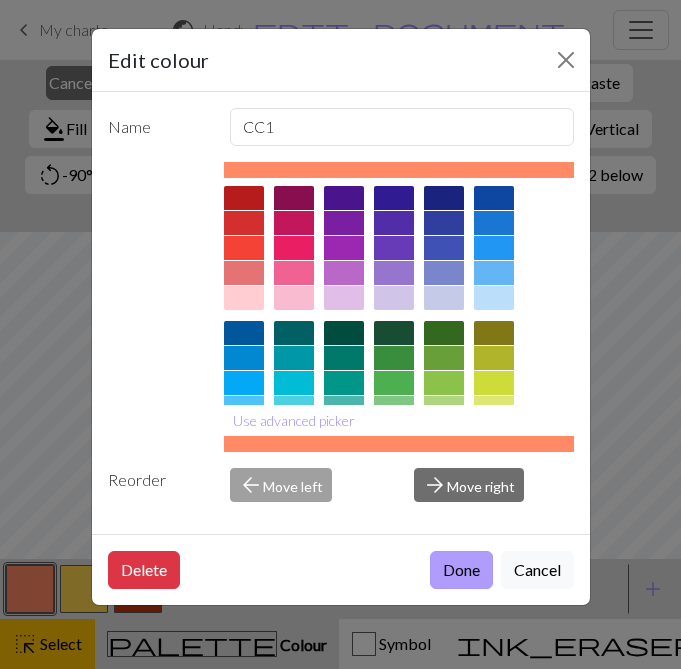click on "Done" at bounding box center (461, 570) 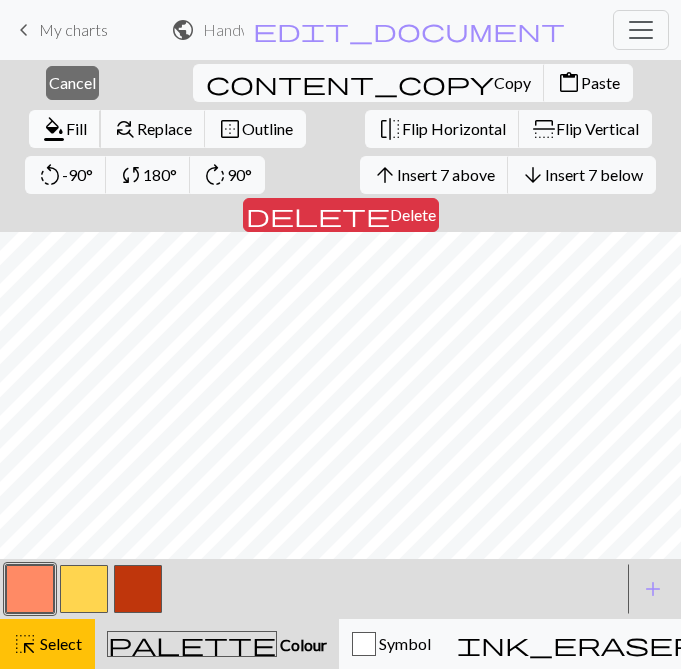 click on "format_color_fill" at bounding box center [54, 129] 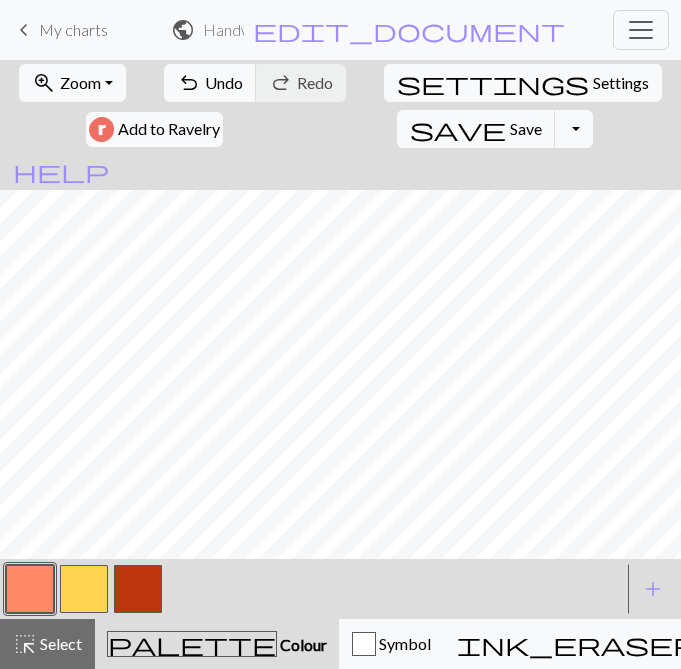click at bounding box center [84, 589] 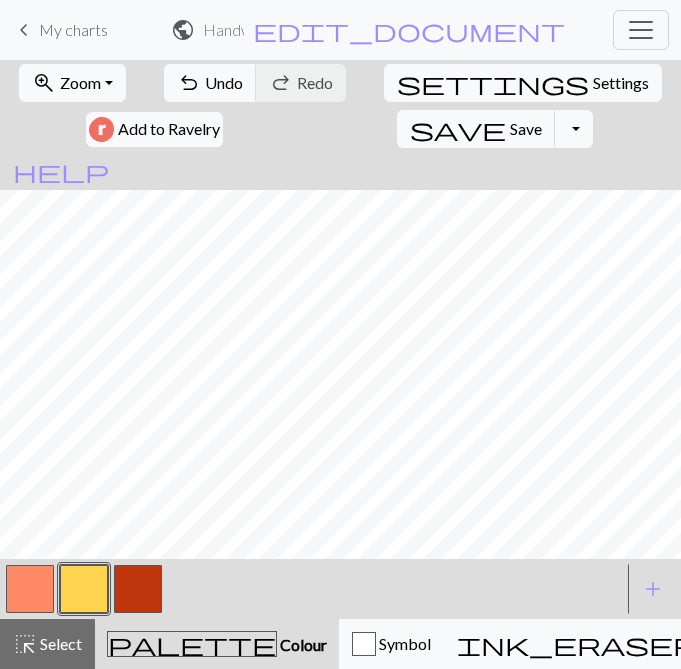 click at bounding box center [30, 589] 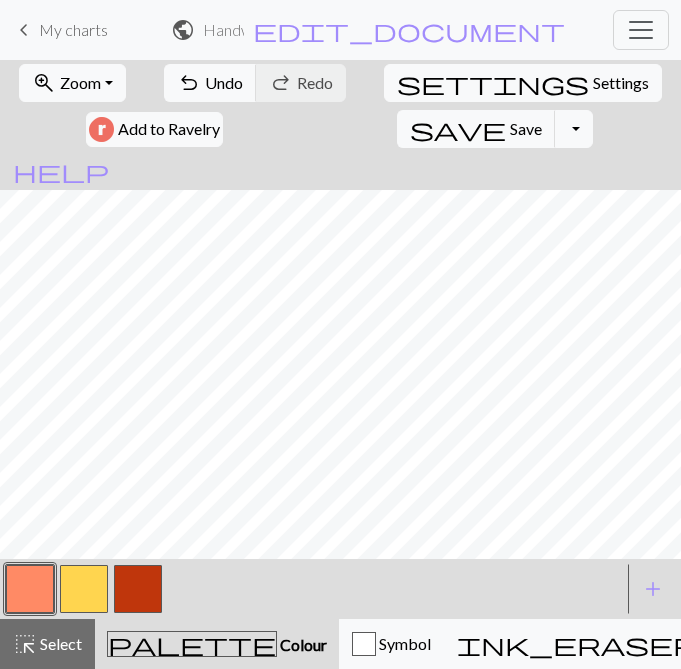 click at bounding box center [84, 589] 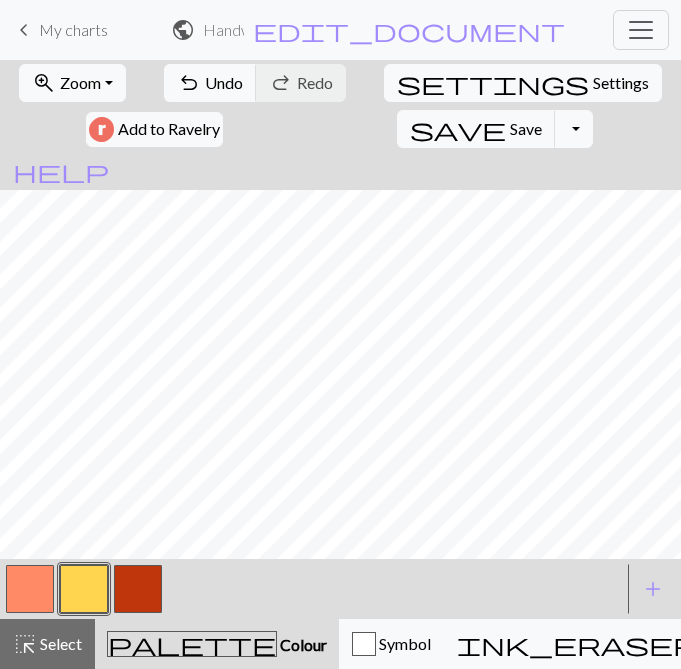 click at bounding box center [138, 589] 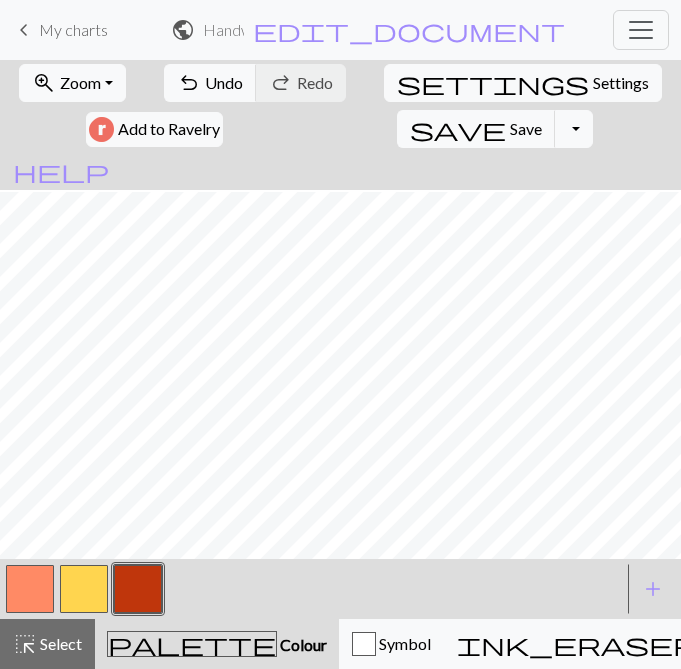 scroll, scrollTop: 79, scrollLeft: 0, axis: vertical 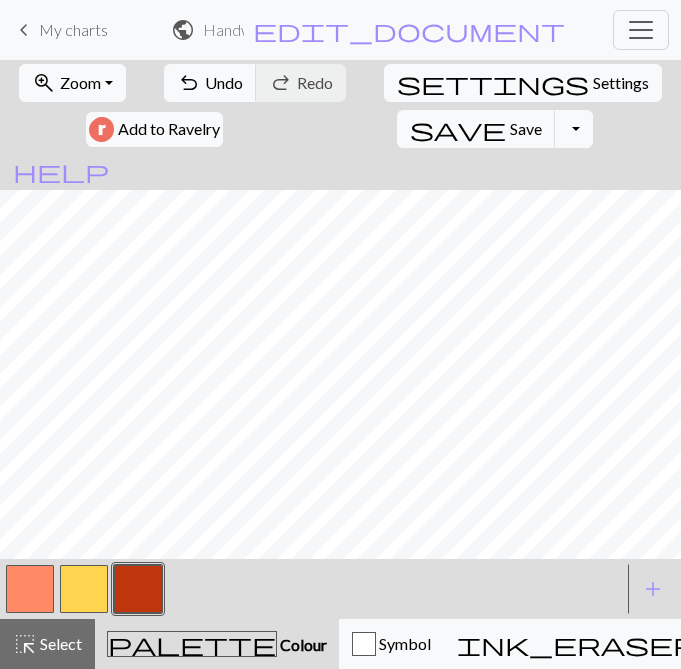 click at bounding box center (30, 589) 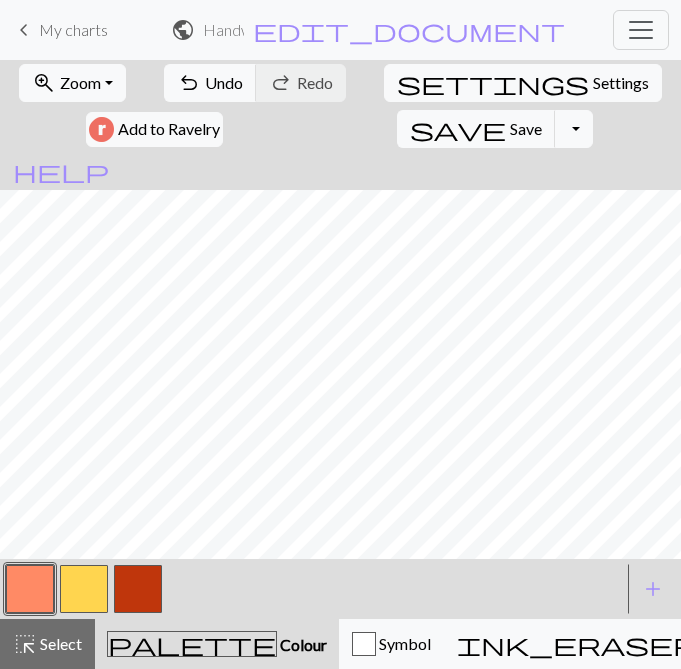 click at bounding box center (84, 589) 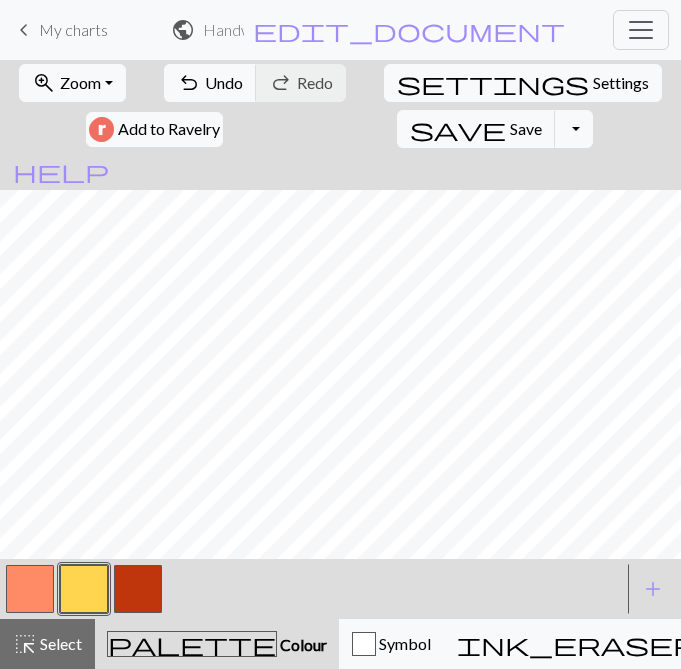 click at bounding box center (30, 589) 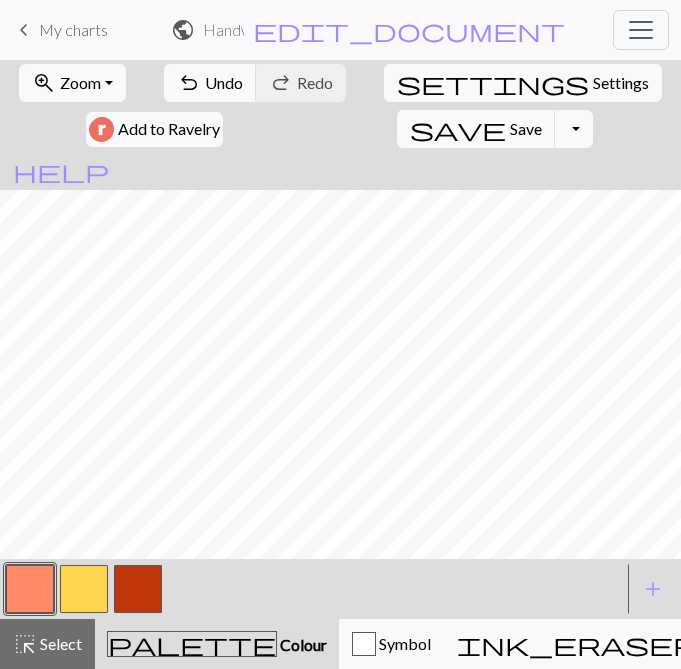 click at bounding box center (84, 589) 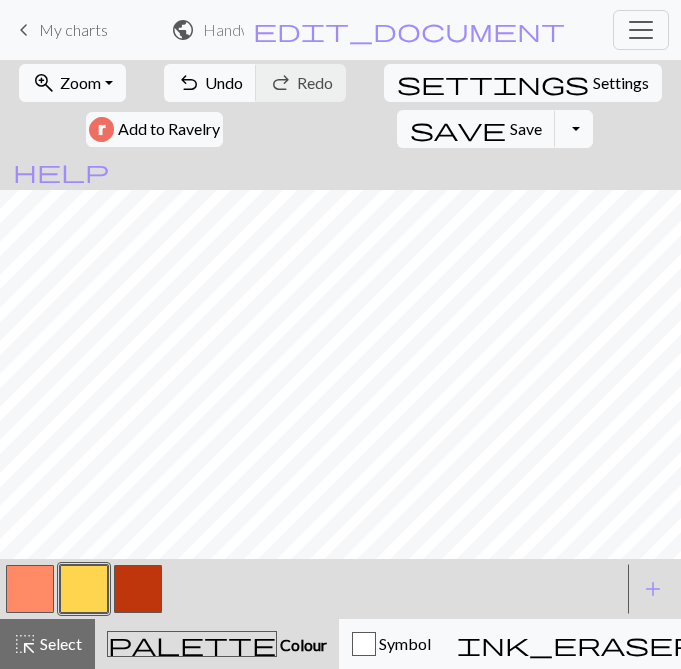 click at bounding box center (30, 589) 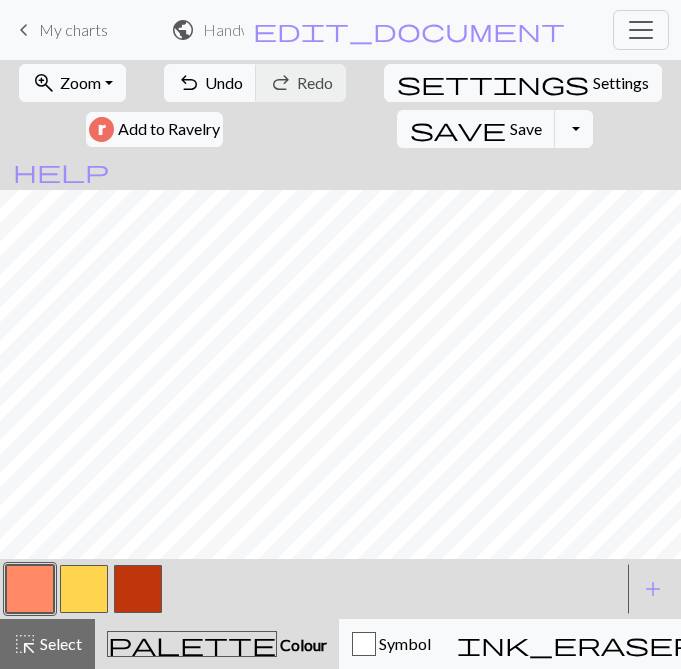 click at bounding box center (138, 589) 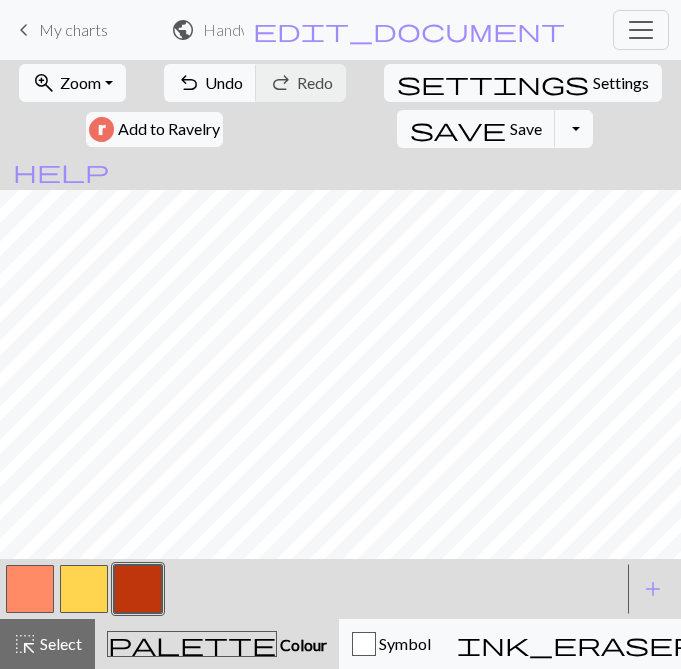 scroll, scrollTop: 92, scrollLeft: 0, axis: vertical 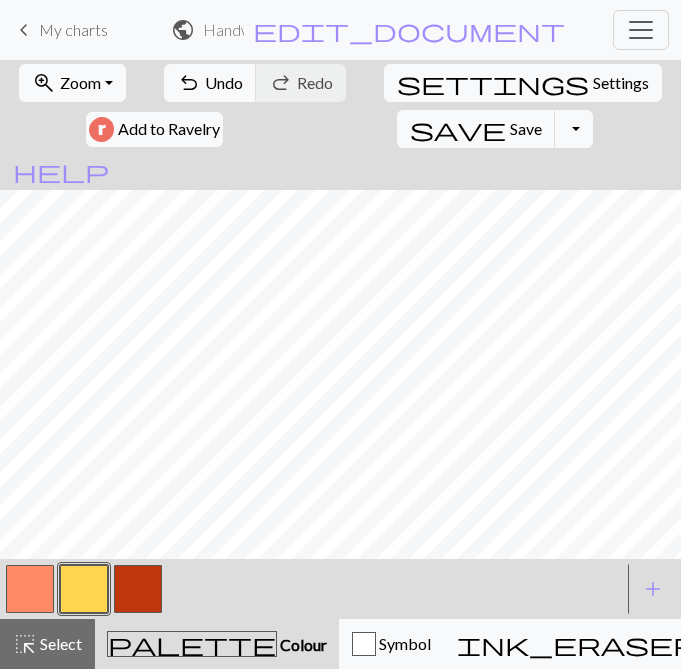 click at bounding box center [30, 589] 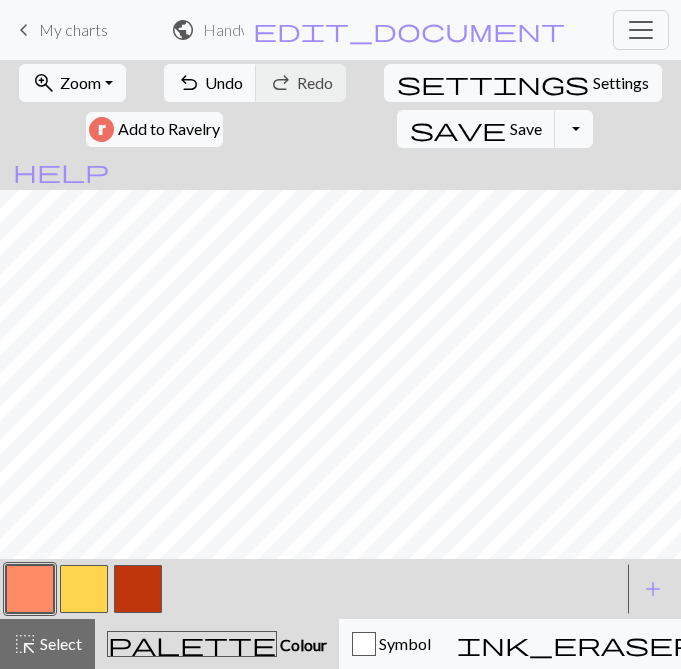 click at bounding box center (138, 589) 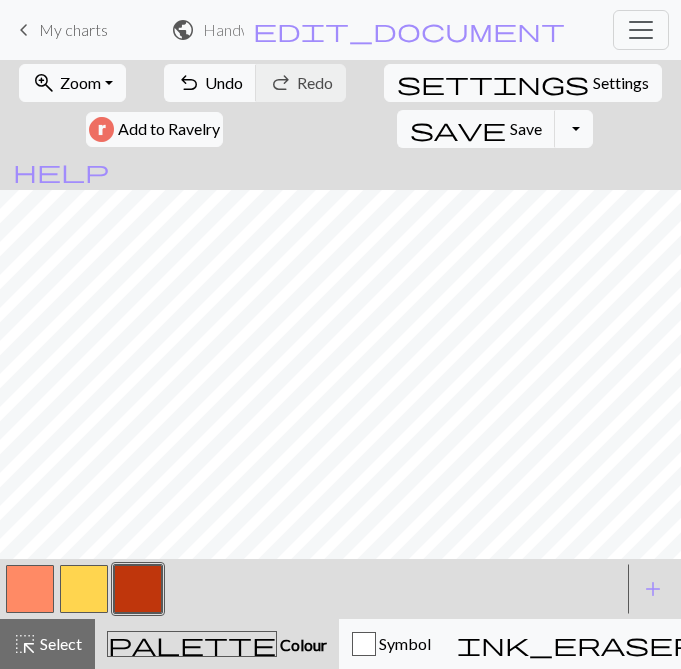 click at bounding box center (30, 589) 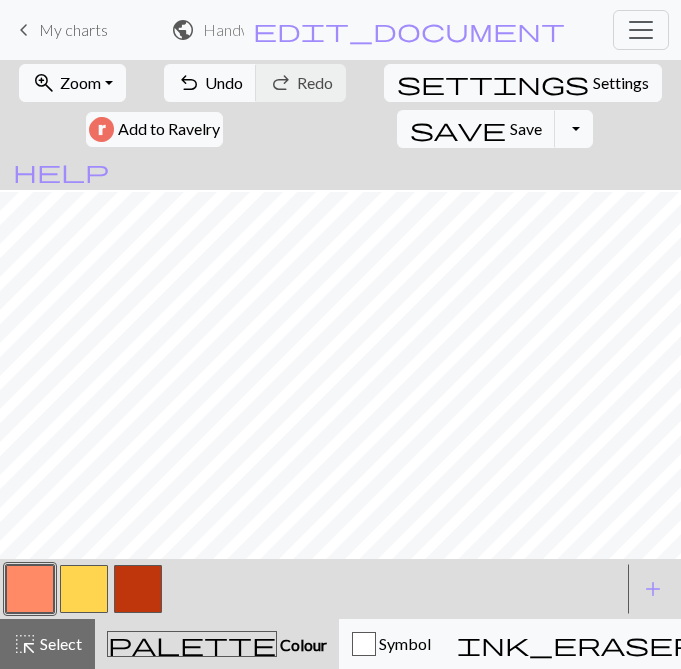 scroll, scrollTop: 166, scrollLeft: 0, axis: vertical 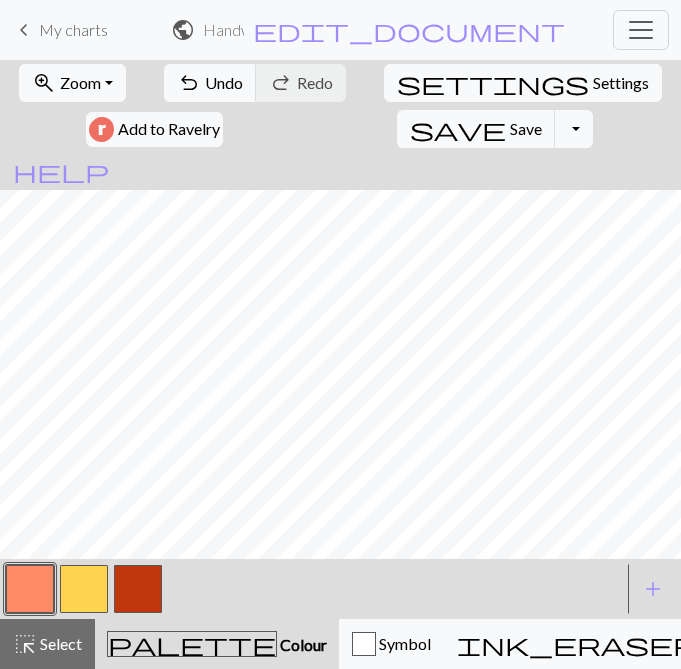 click at bounding box center [138, 589] 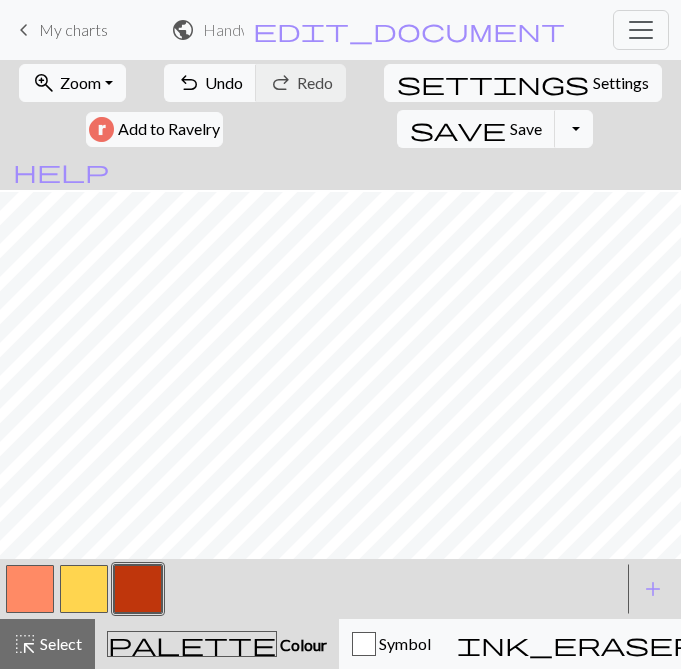 scroll, scrollTop: 0, scrollLeft: 0, axis: both 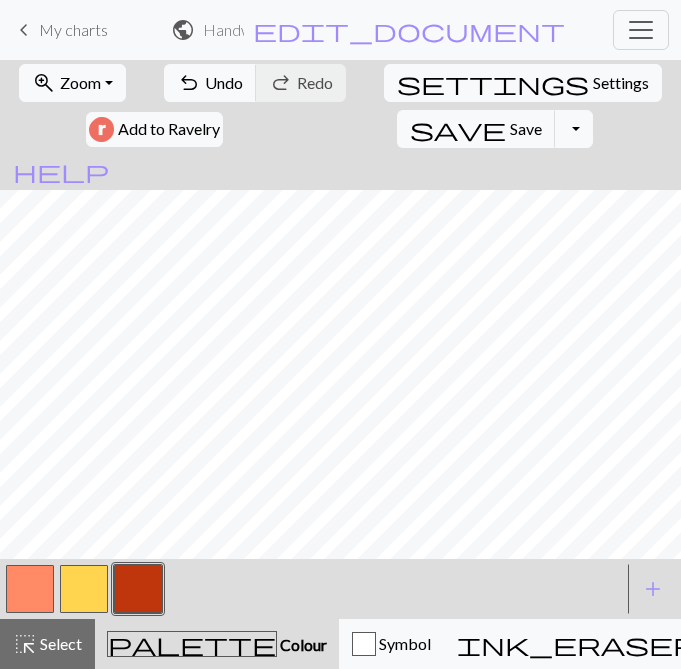 click at bounding box center (138, 589) 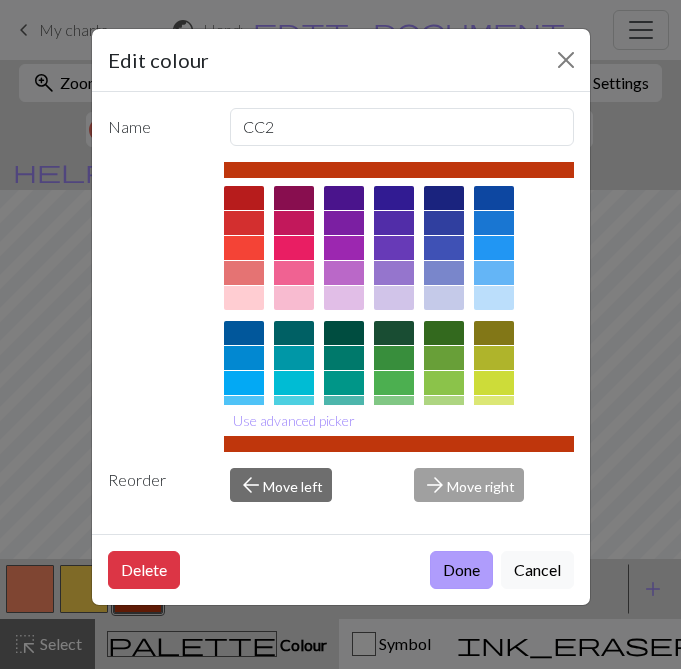 click on "Done" at bounding box center (461, 570) 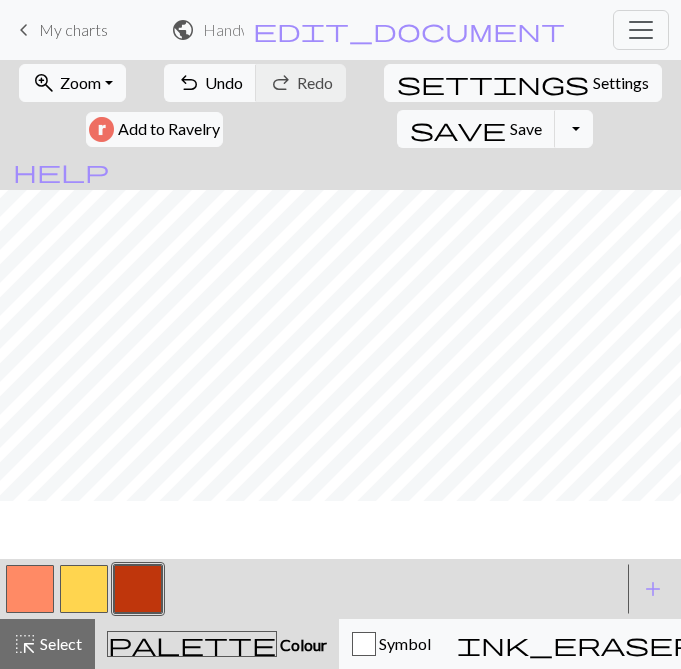 scroll, scrollTop: 0, scrollLeft: 0, axis: both 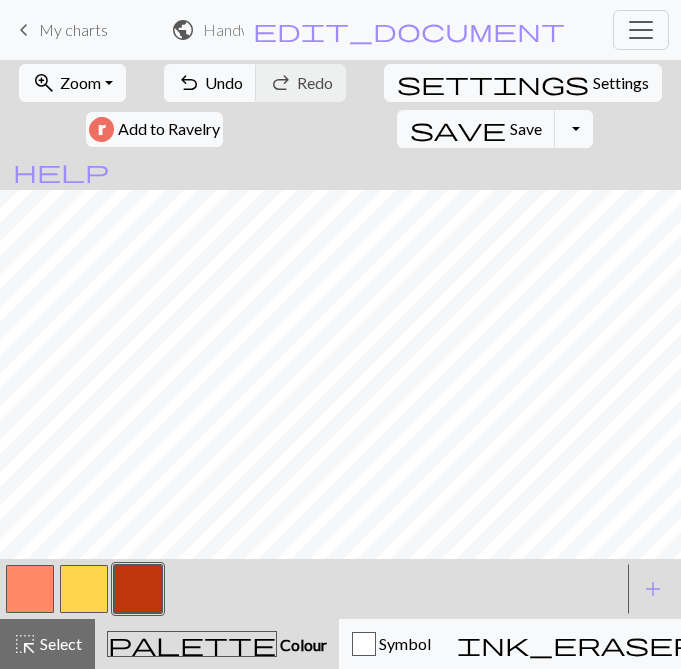 click at bounding box center (84, 589) 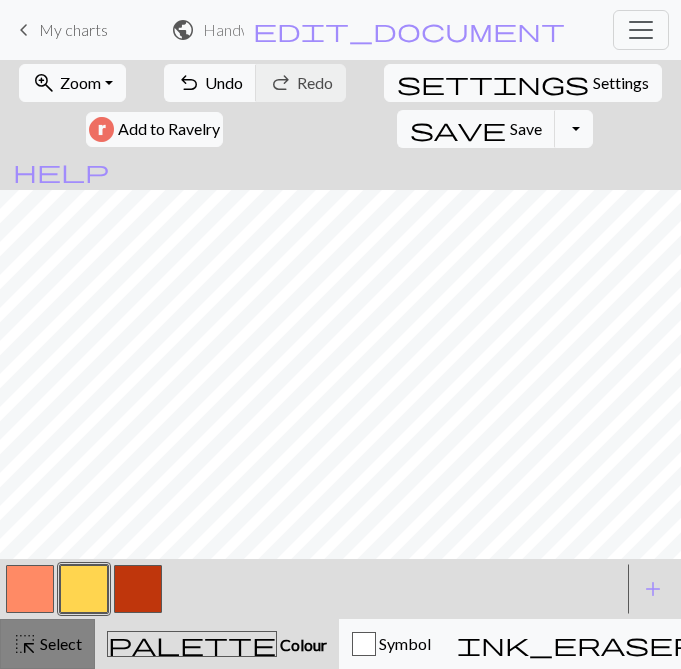 click on "Select" at bounding box center (59, 643) 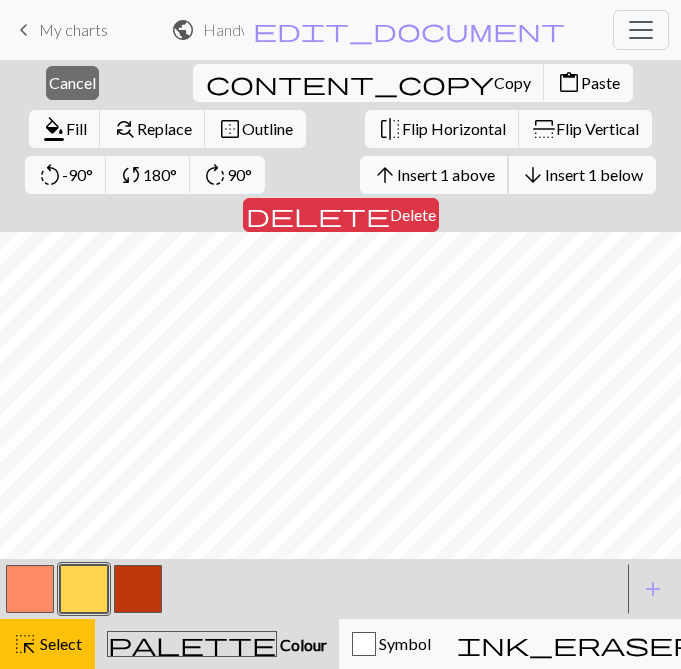 click on "Insert 1 above" at bounding box center [446, 174] 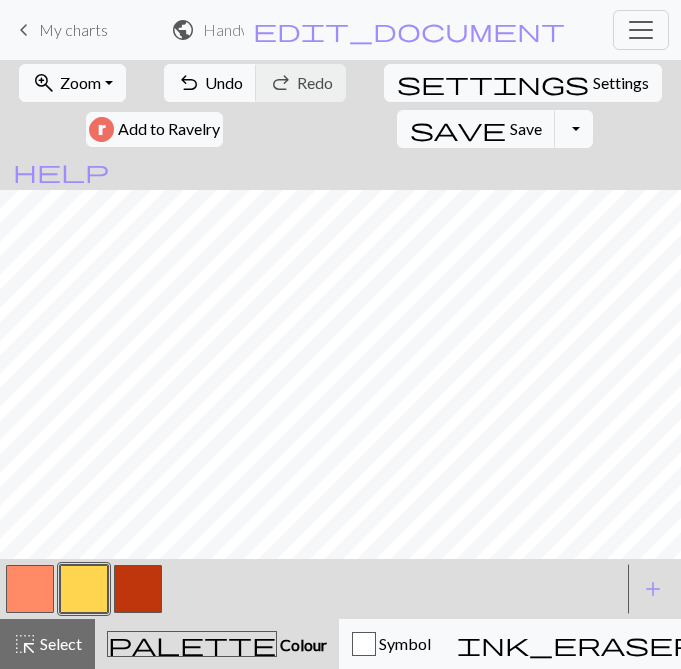 click at bounding box center (84, 589) 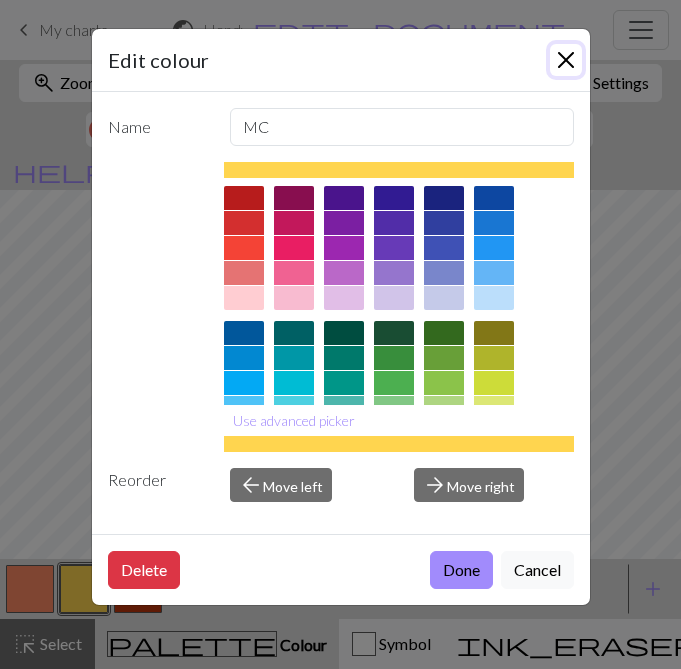 click at bounding box center (566, 60) 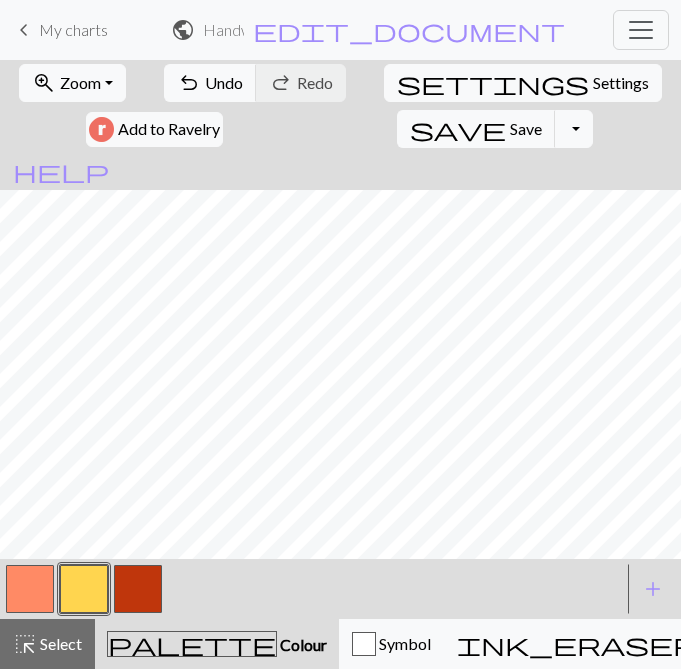 scroll, scrollTop: 0, scrollLeft: 0, axis: both 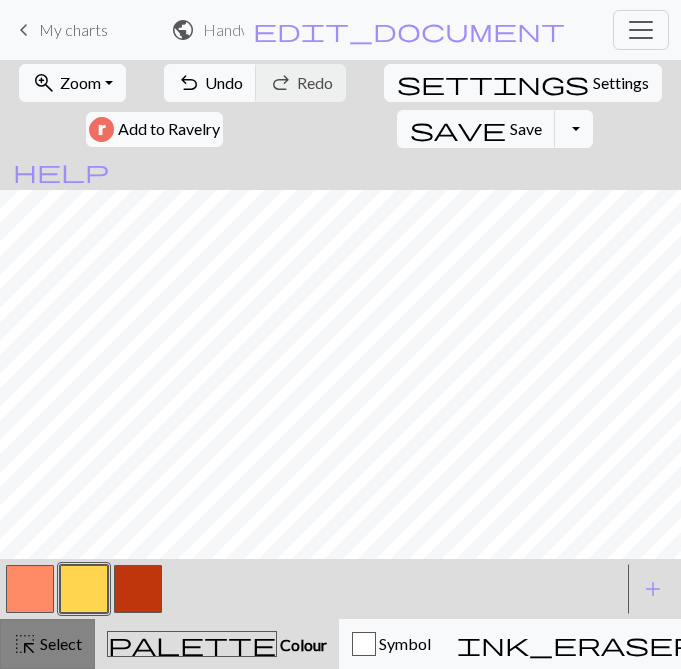 click on "Select" at bounding box center [59, 643] 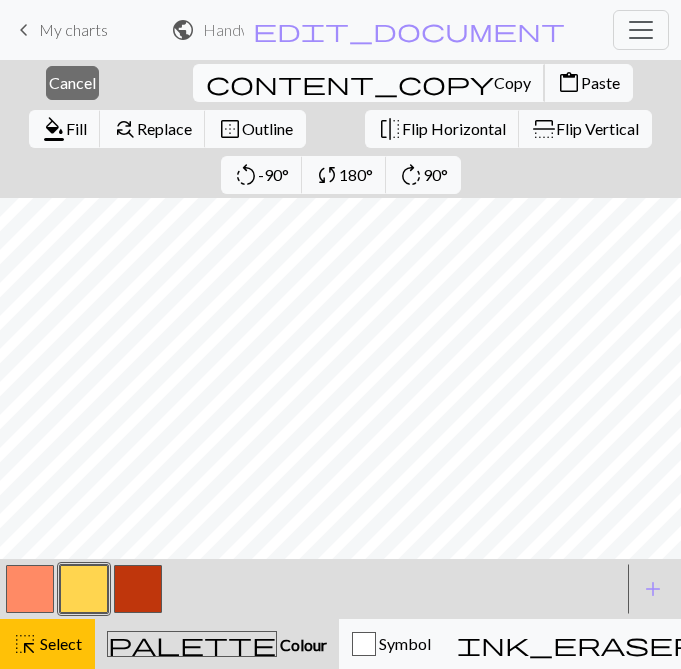 click on "Copy" at bounding box center [512, 82] 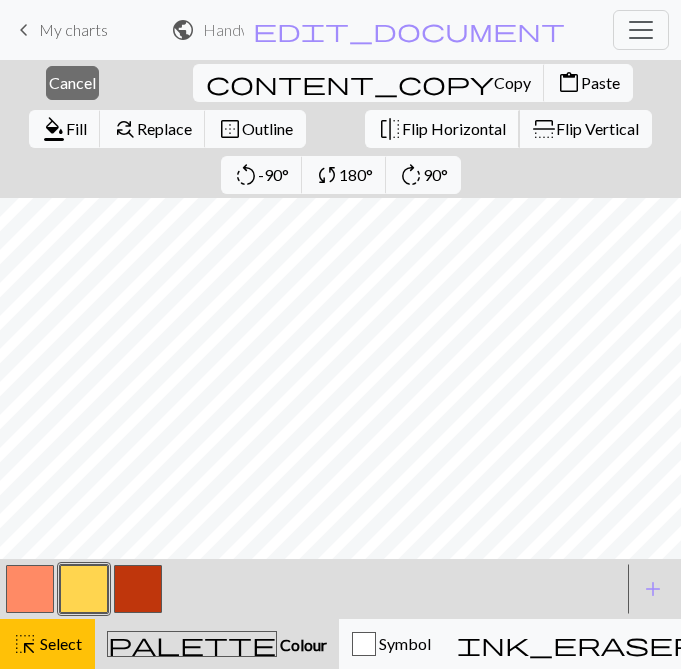 click on "Flip Horizontal" at bounding box center (454, 128) 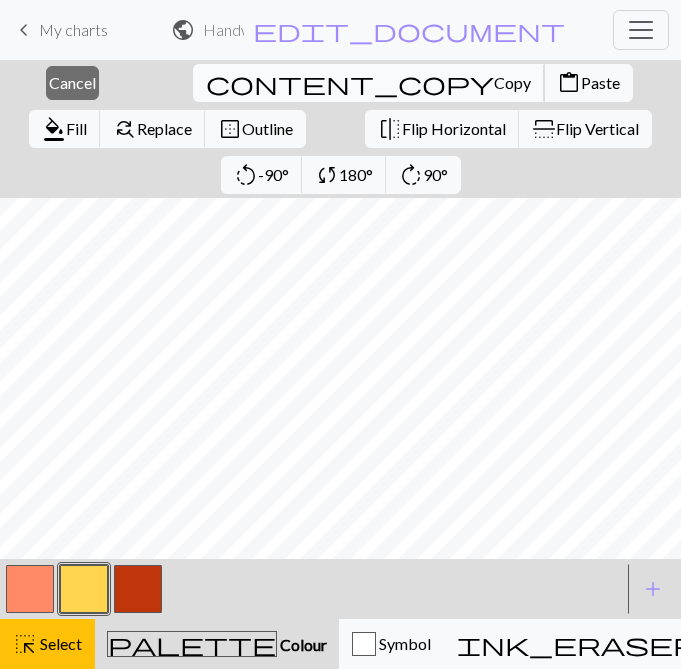 click on "Copy" at bounding box center [512, 82] 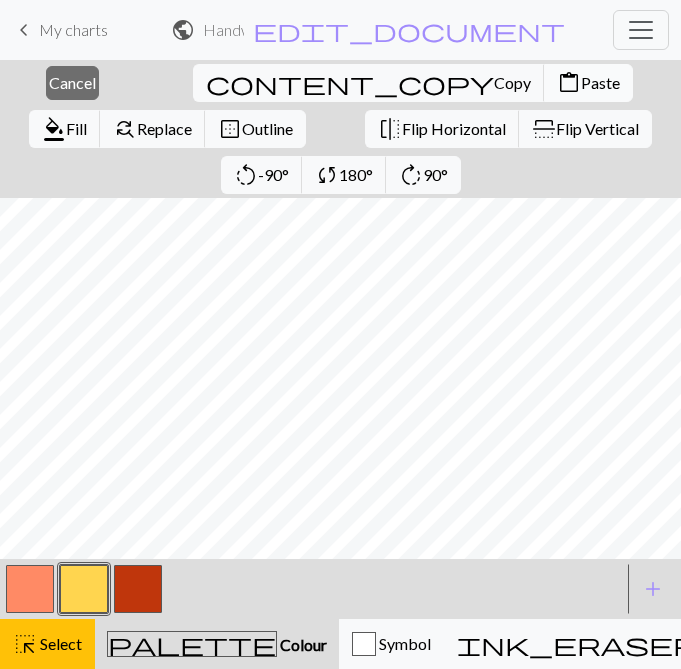 click on "Paste" at bounding box center (600, 82) 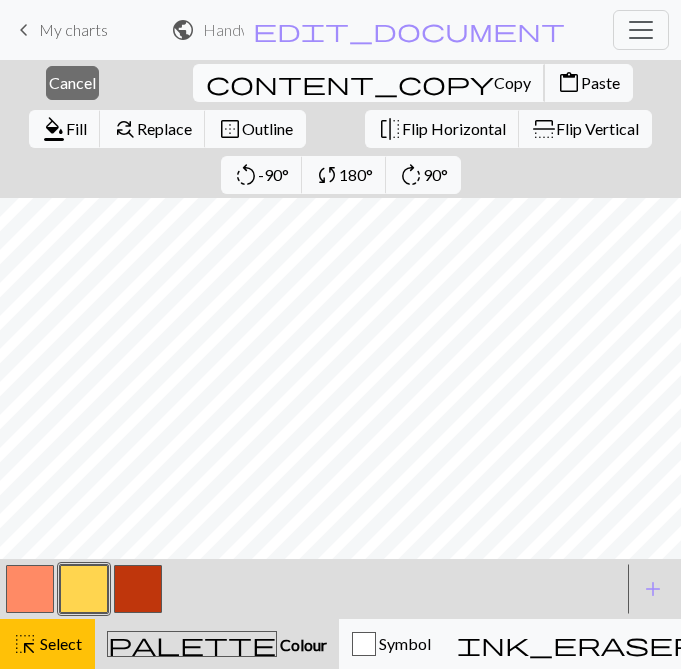 click on "Copy" at bounding box center [512, 82] 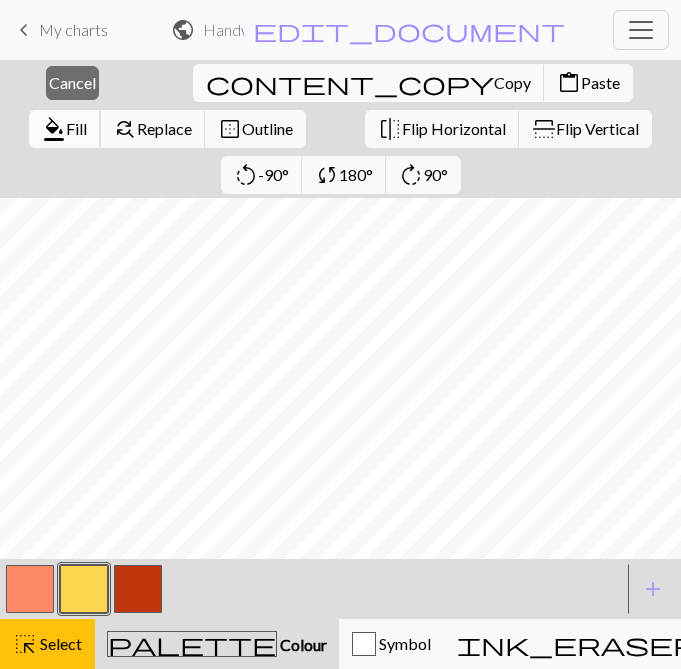 click on "format_color_fill" at bounding box center [54, 129] 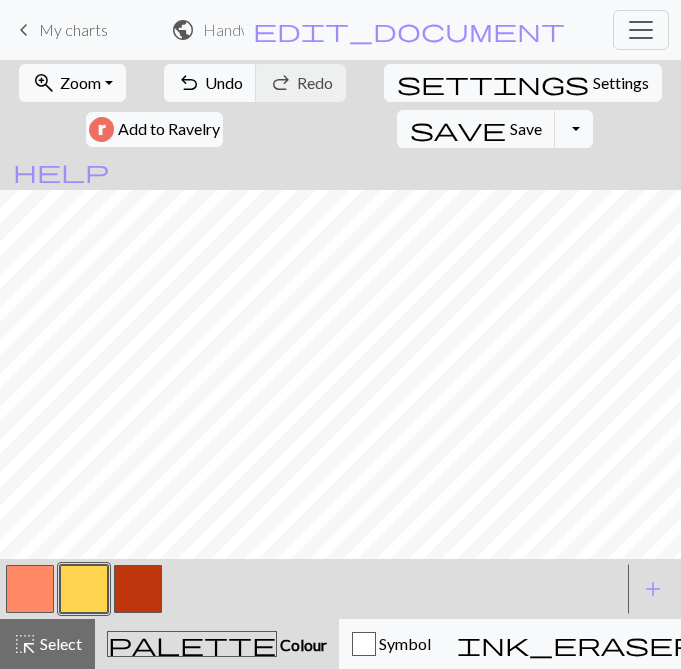 click at bounding box center [138, 589] 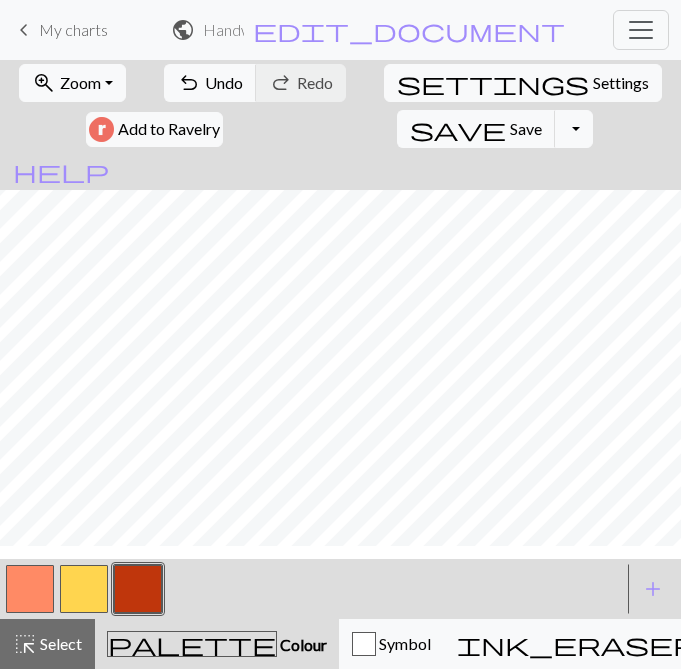 scroll, scrollTop: 0, scrollLeft: 0, axis: both 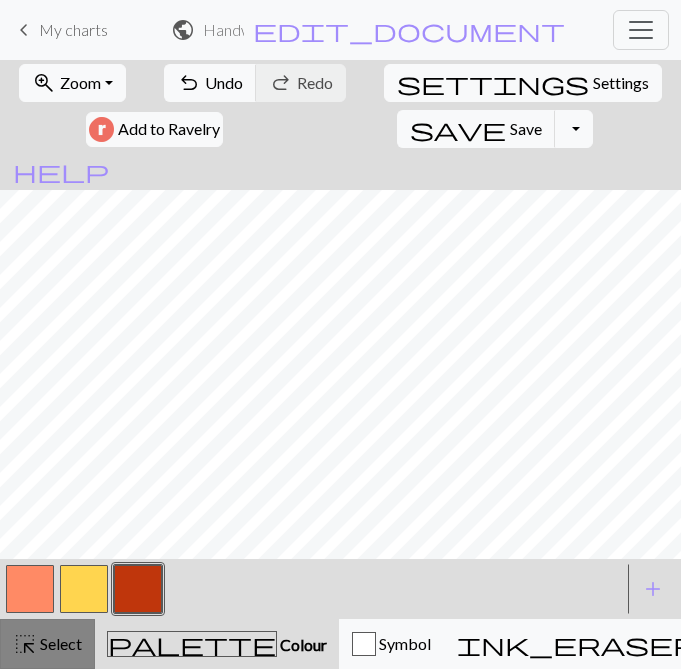 click on "highlight_alt   Select   Select" at bounding box center (47, 644) 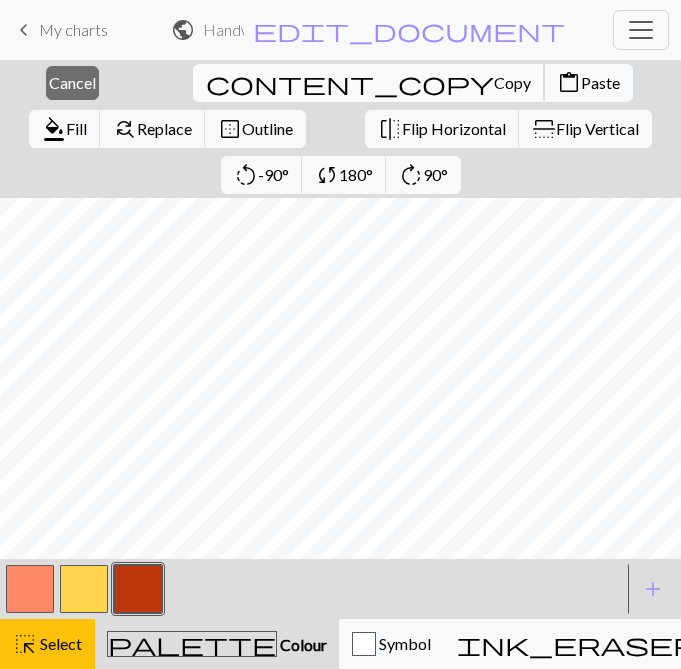 click on "Copy" at bounding box center (512, 82) 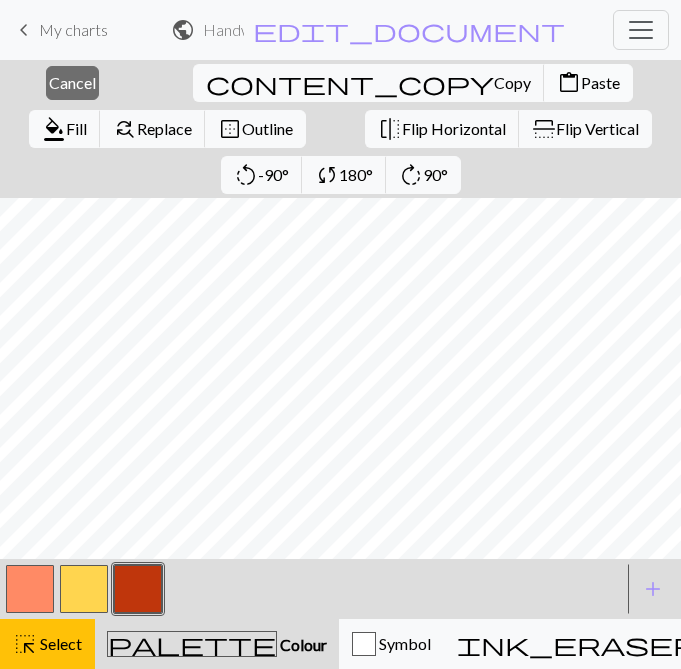 click on "Paste" at bounding box center [600, 82] 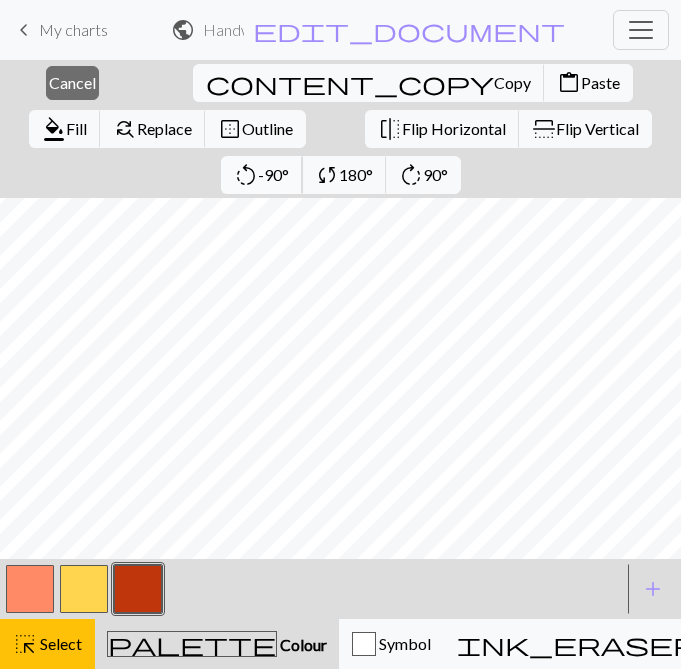 scroll, scrollTop: 394, scrollLeft: 0, axis: vertical 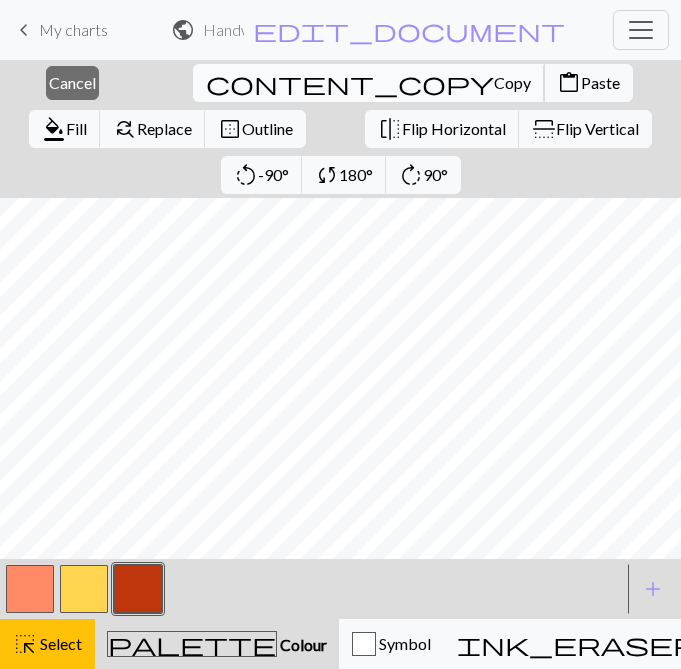 click on "Copy" at bounding box center (512, 82) 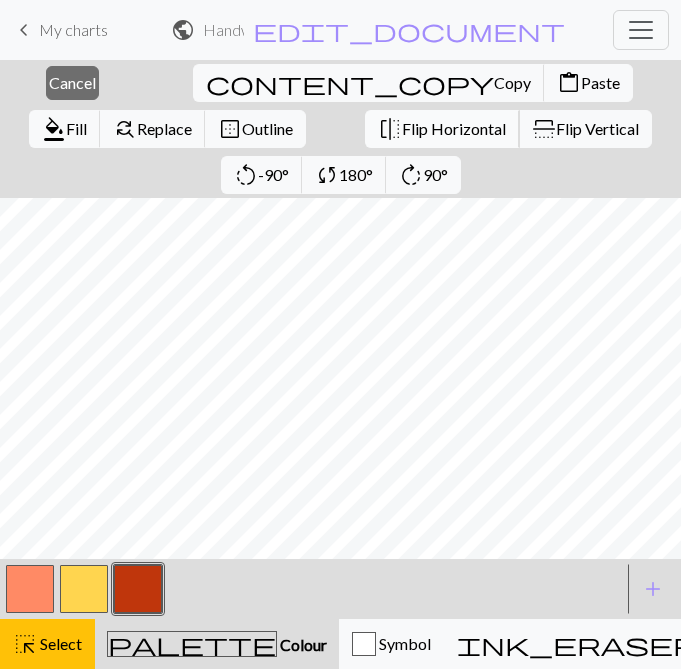 click on "Flip Horizontal" at bounding box center (454, 128) 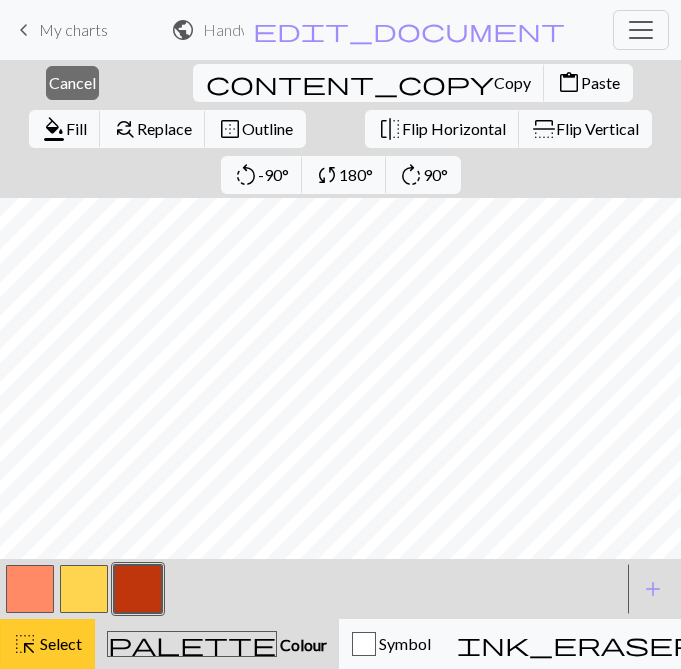 click on "Select" at bounding box center (59, 643) 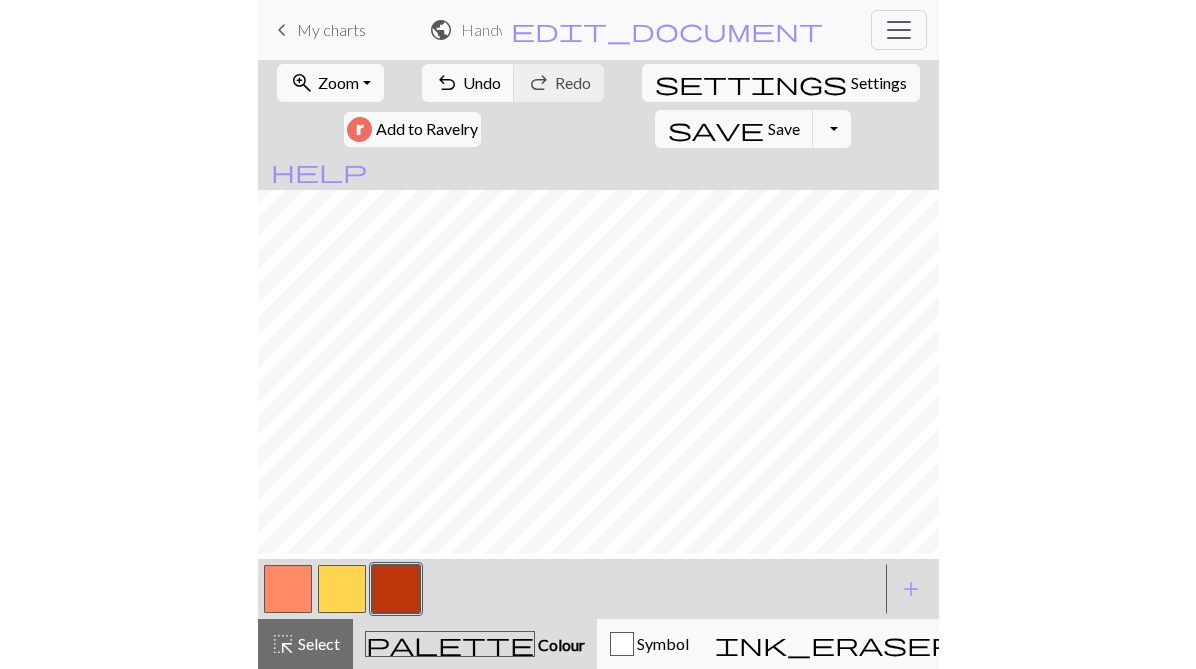 scroll, scrollTop: 229, scrollLeft: 0, axis: vertical 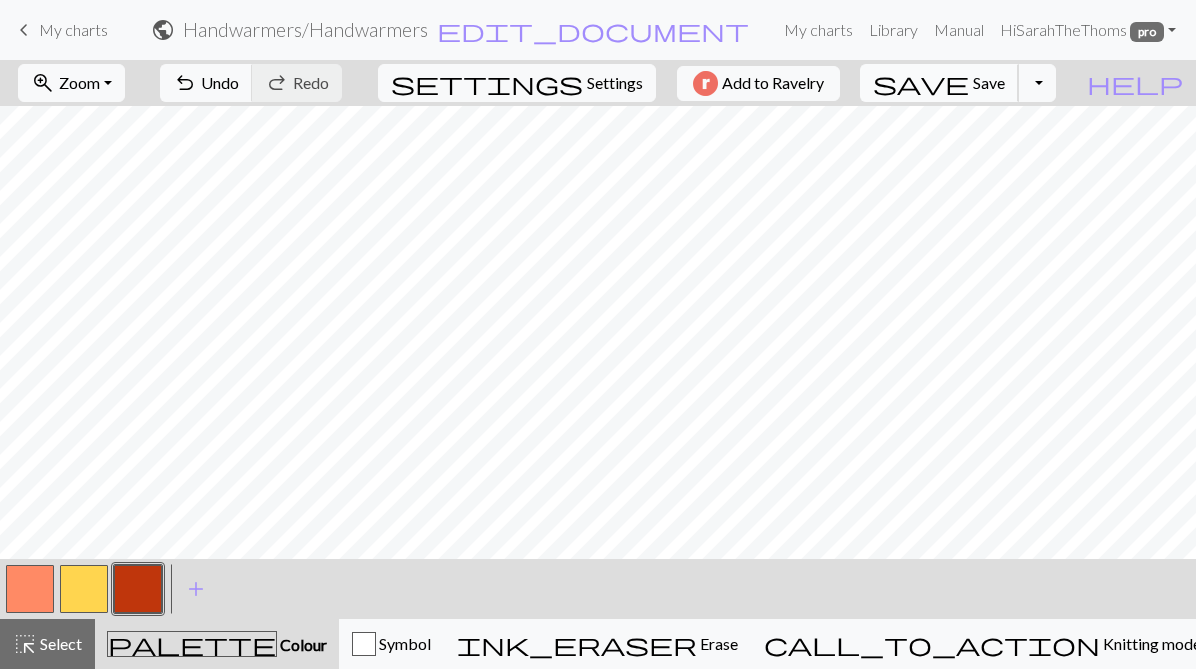 click on "save" at bounding box center (921, 83) 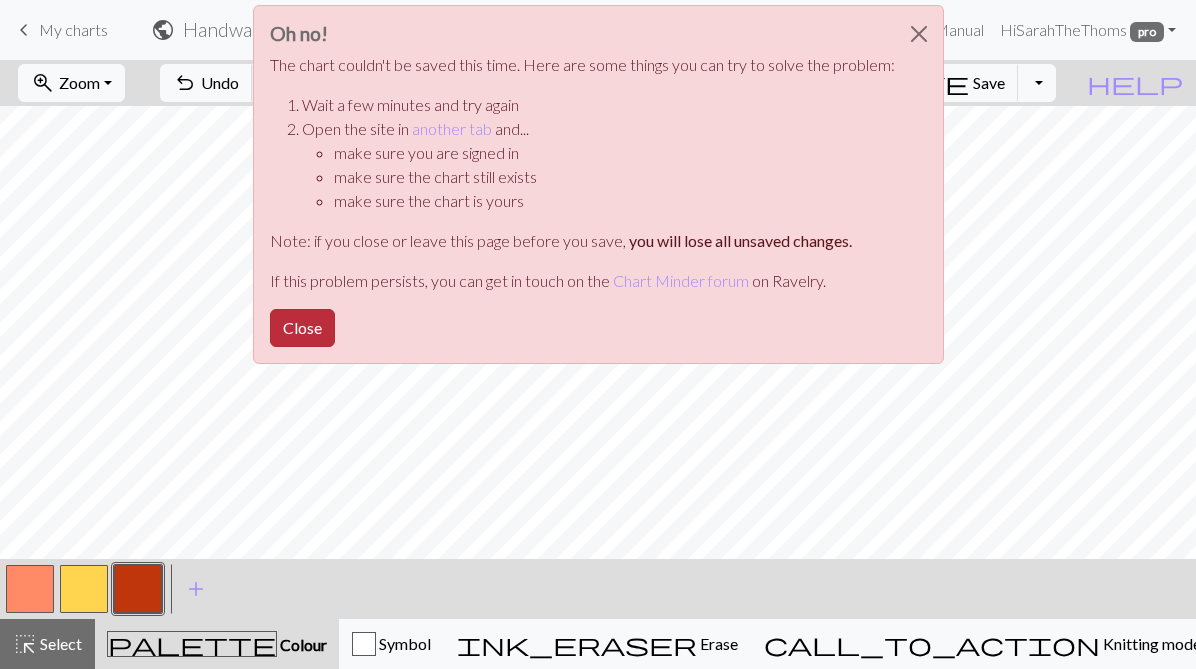 click on "Close" at bounding box center (302, 328) 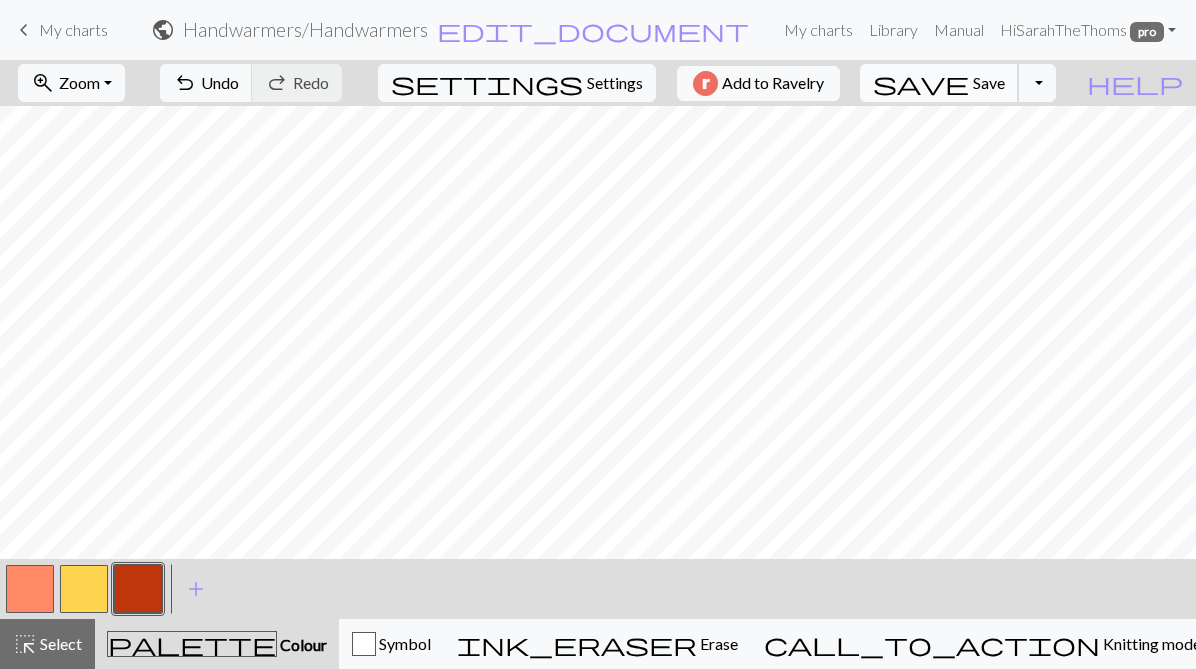 click on "save Save Save" at bounding box center (939, 83) 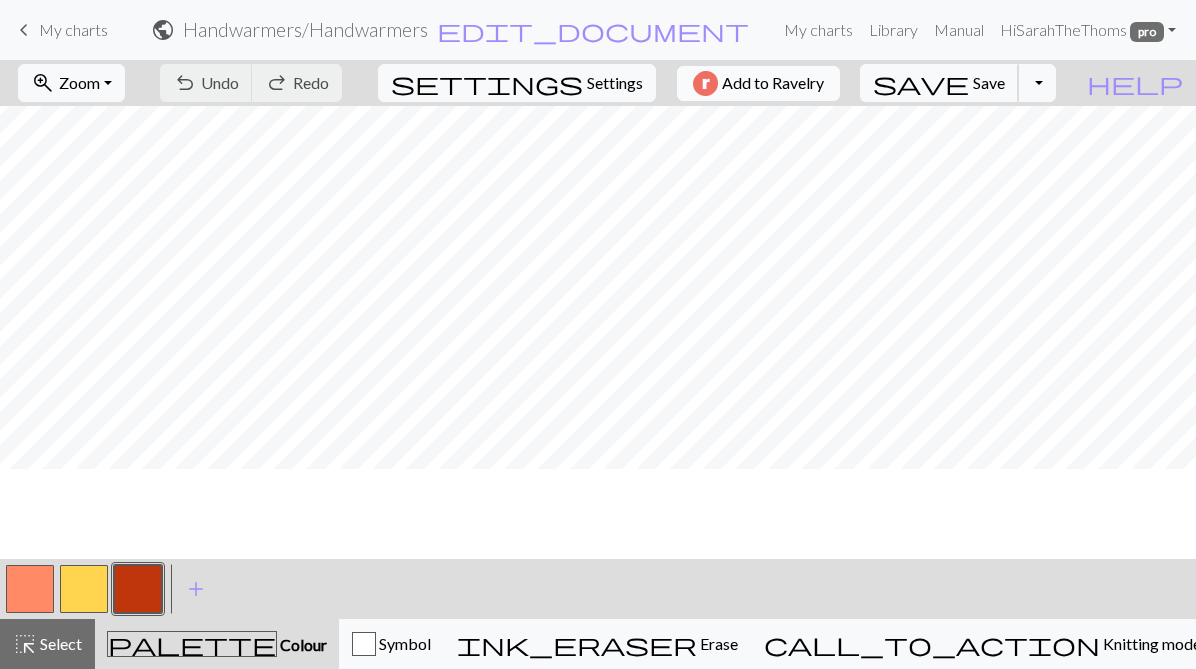 scroll, scrollTop: 0, scrollLeft: 0, axis: both 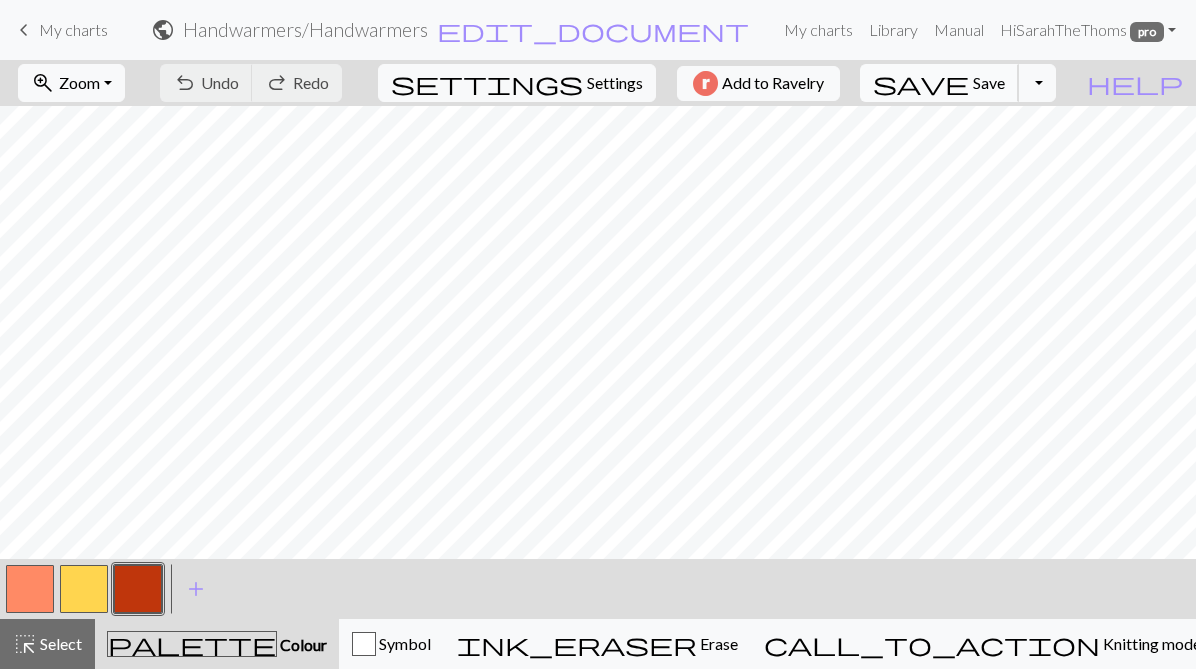 click on "save" at bounding box center (921, 83) 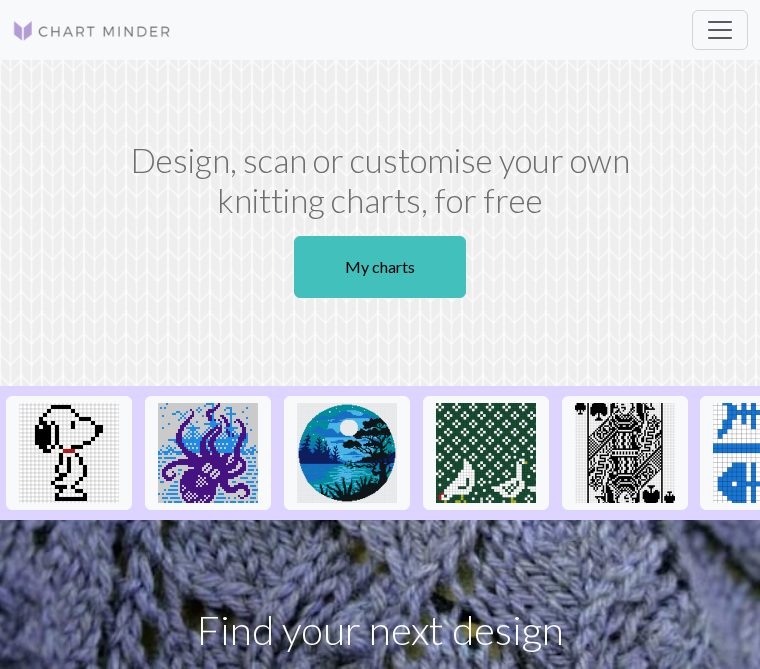 scroll, scrollTop: 0, scrollLeft: 0, axis: both 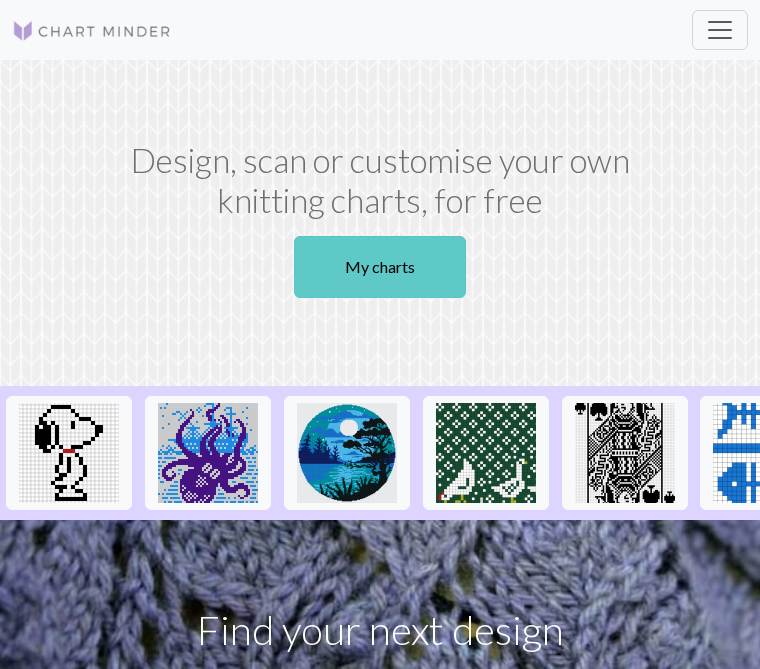 click on "My charts" at bounding box center [380, 267] 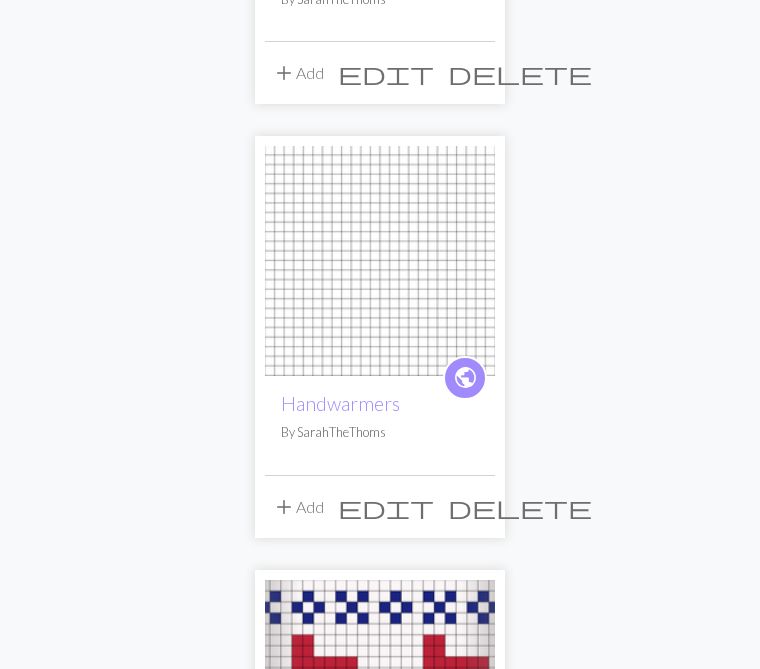 scroll, scrollTop: 569, scrollLeft: 0, axis: vertical 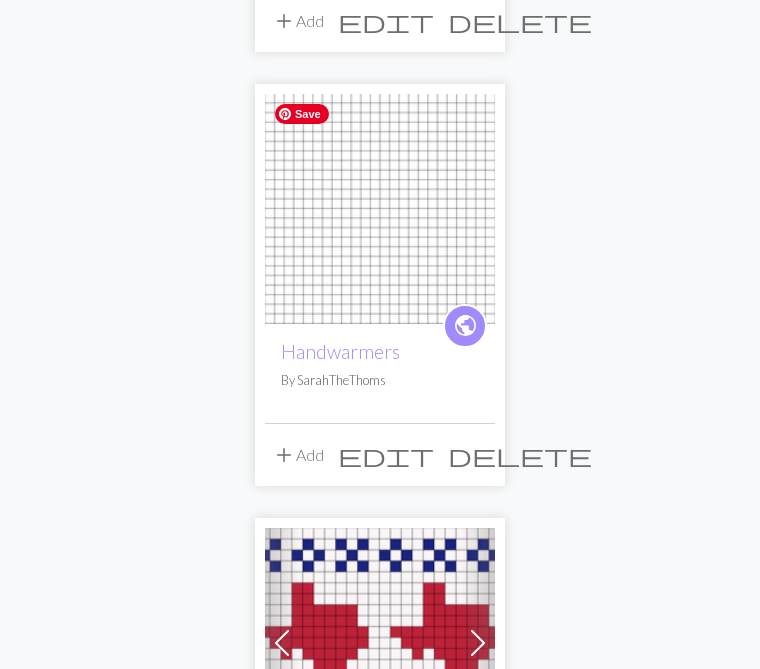 click at bounding box center [380, 209] 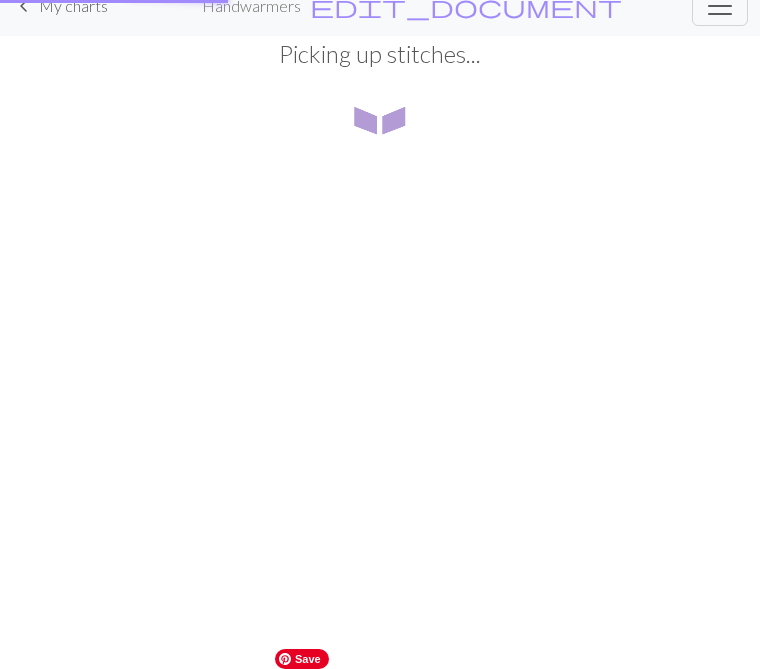 scroll, scrollTop: 0, scrollLeft: 0, axis: both 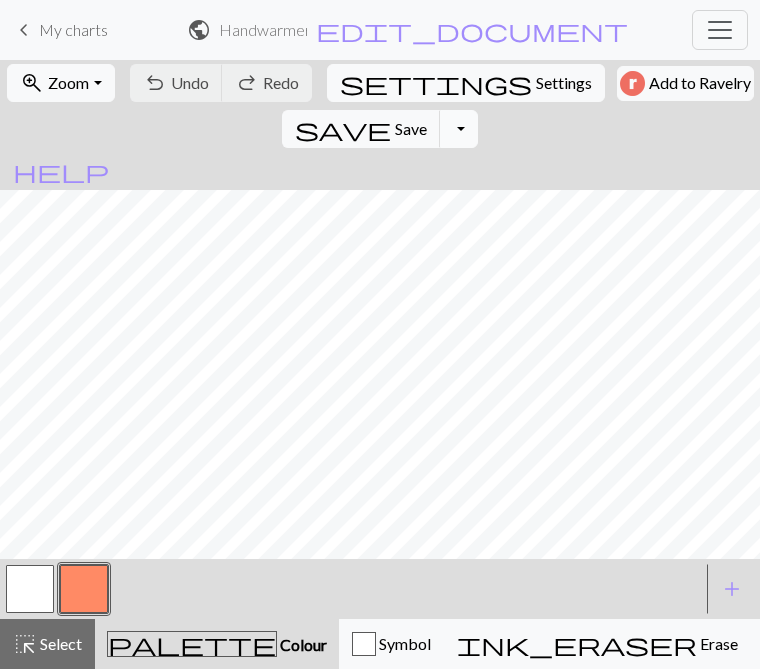 click on "Toggle Dropdown" at bounding box center (459, 129) 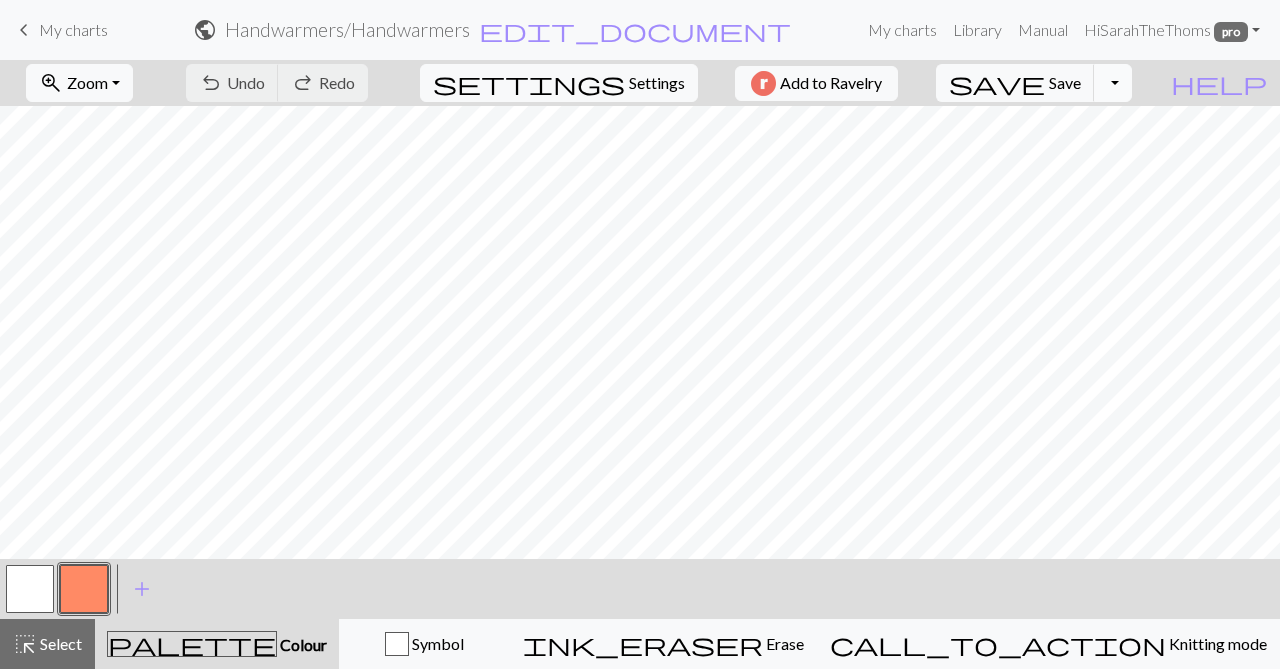 click on "Toggle Dropdown" at bounding box center [1113, 83] 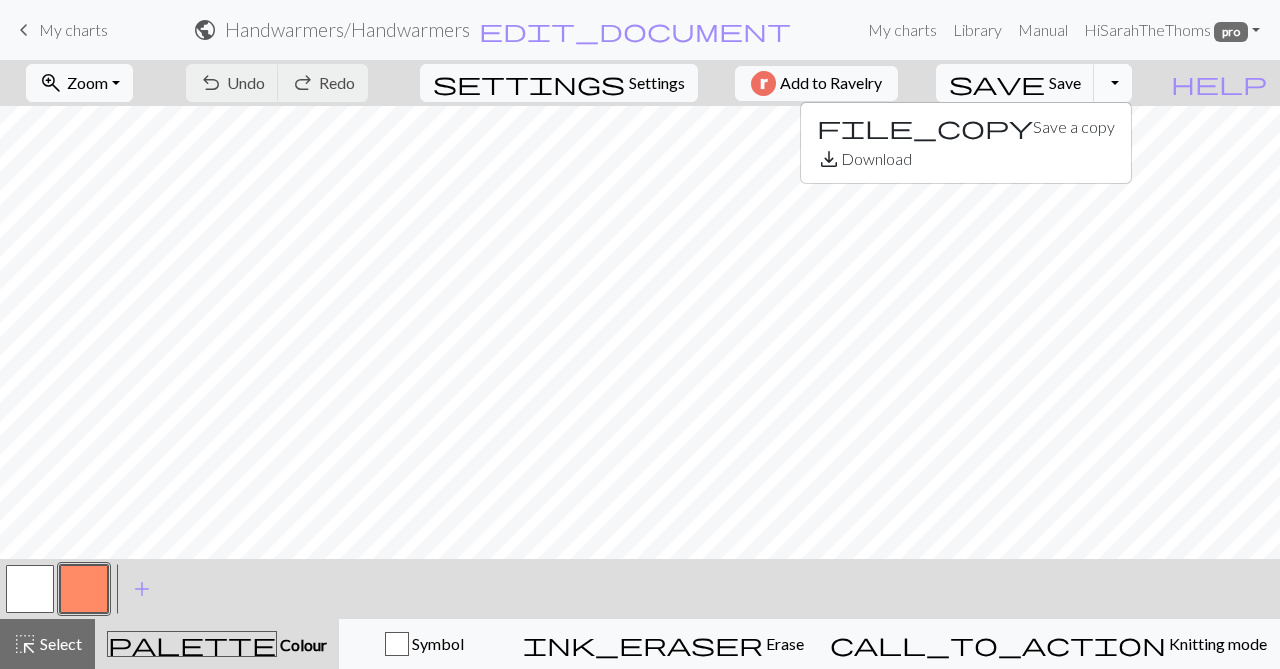 click on "Toggle Dropdown" at bounding box center [1113, 83] 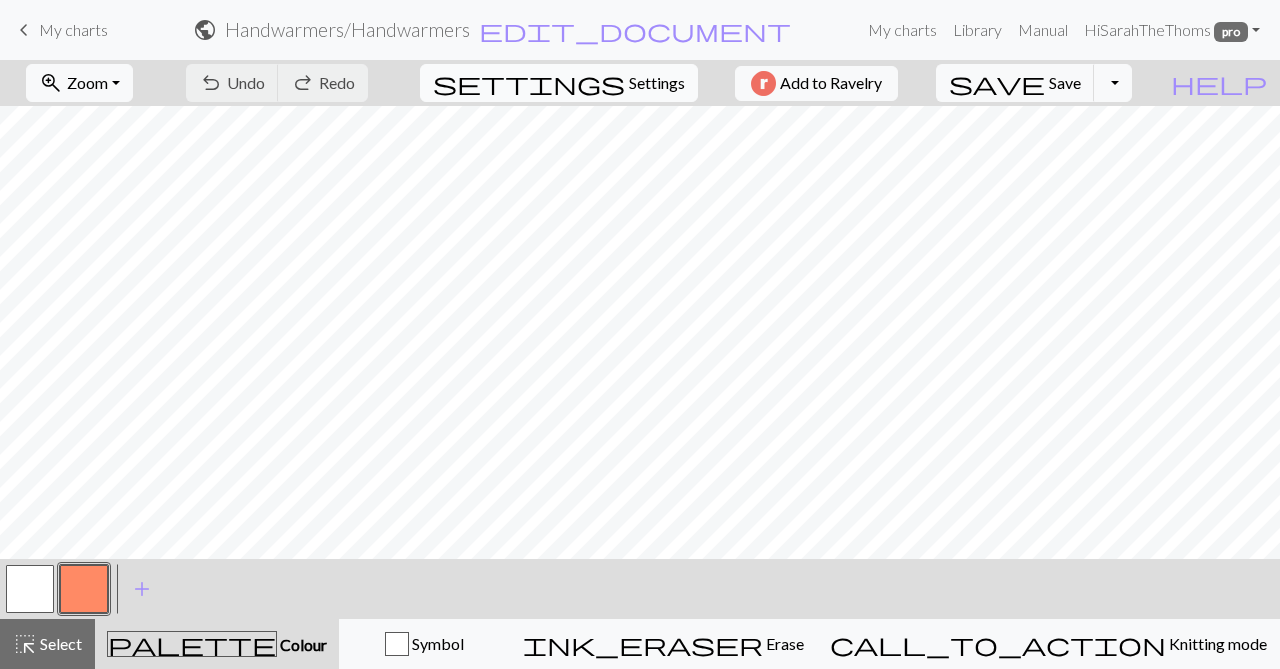 click on "Settings" at bounding box center [657, 83] 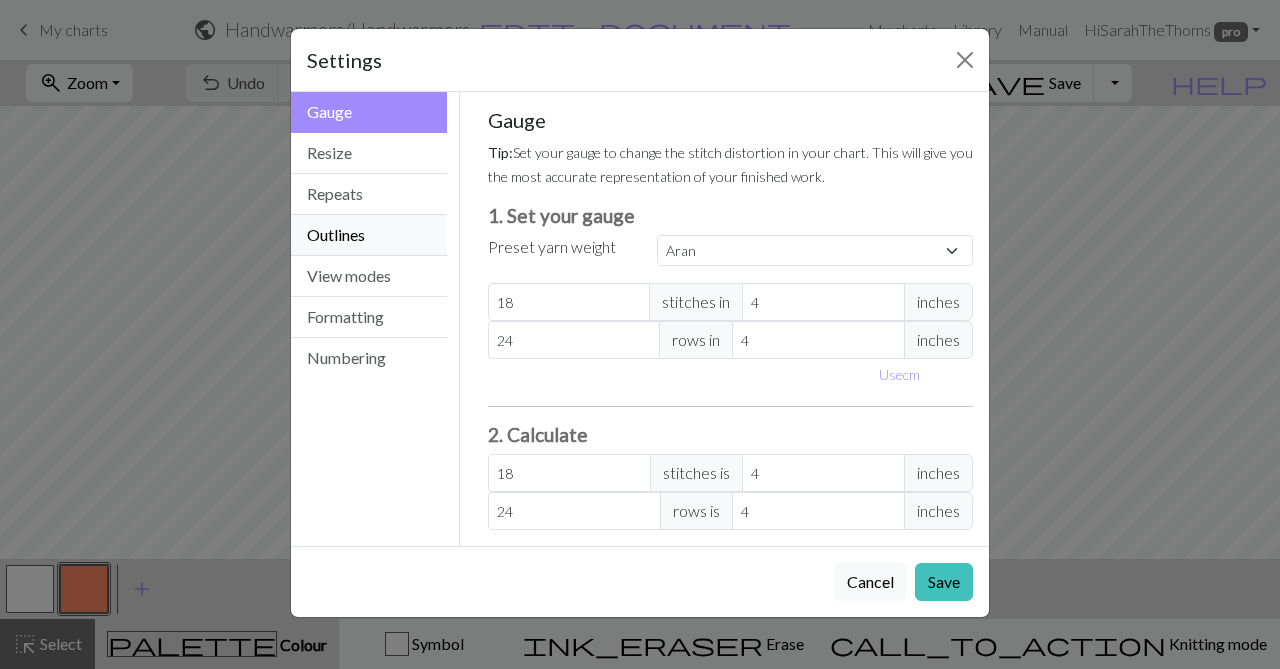 click on "Outlines" at bounding box center (369, 235) 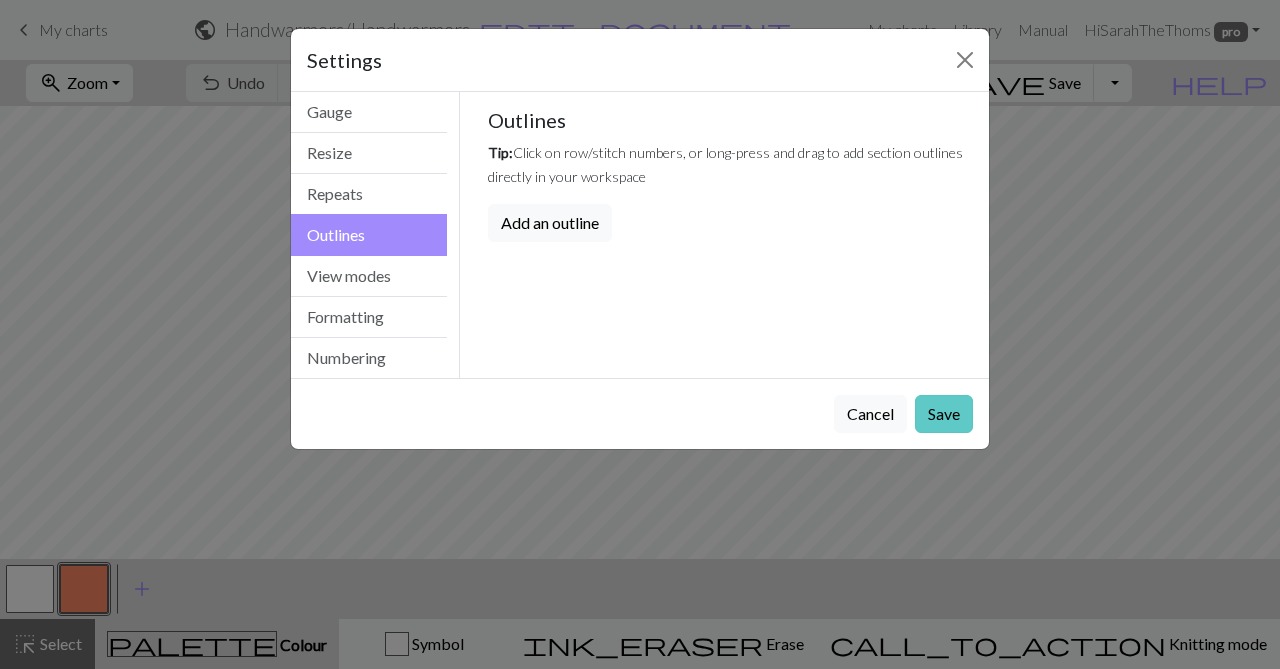 click on "Save" at bounding box center [944, 414] 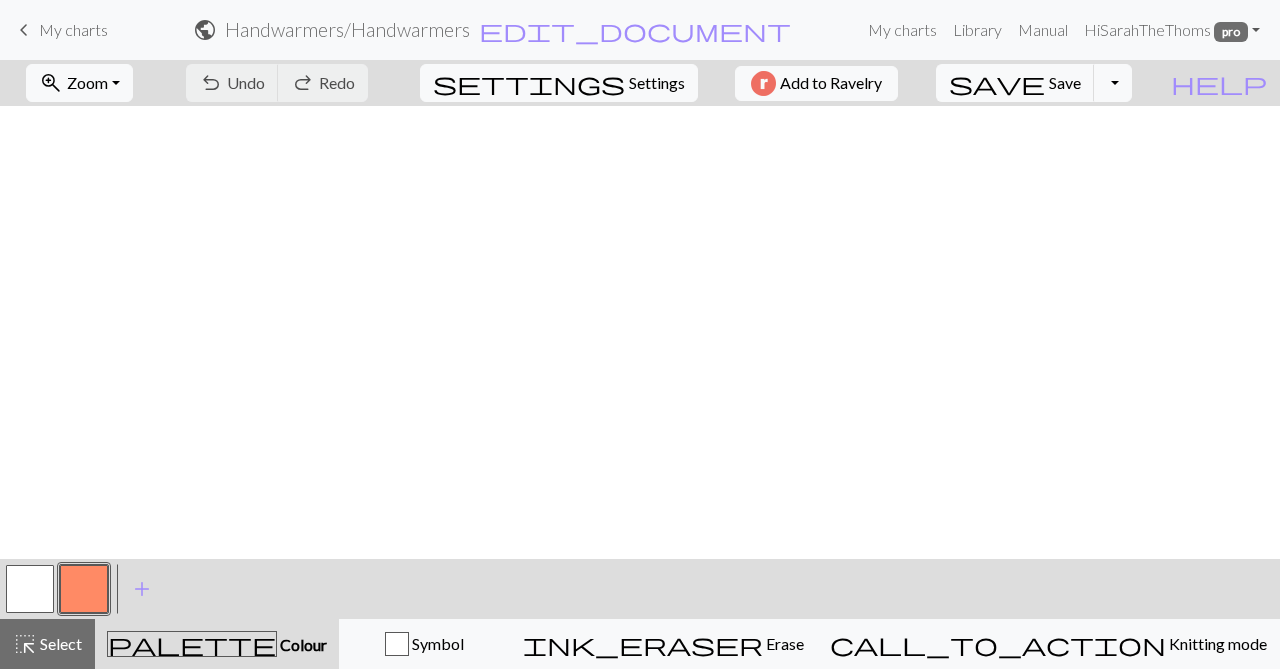 scroll, scrollTop: 797, scrollLeft: 0, axis: vertical 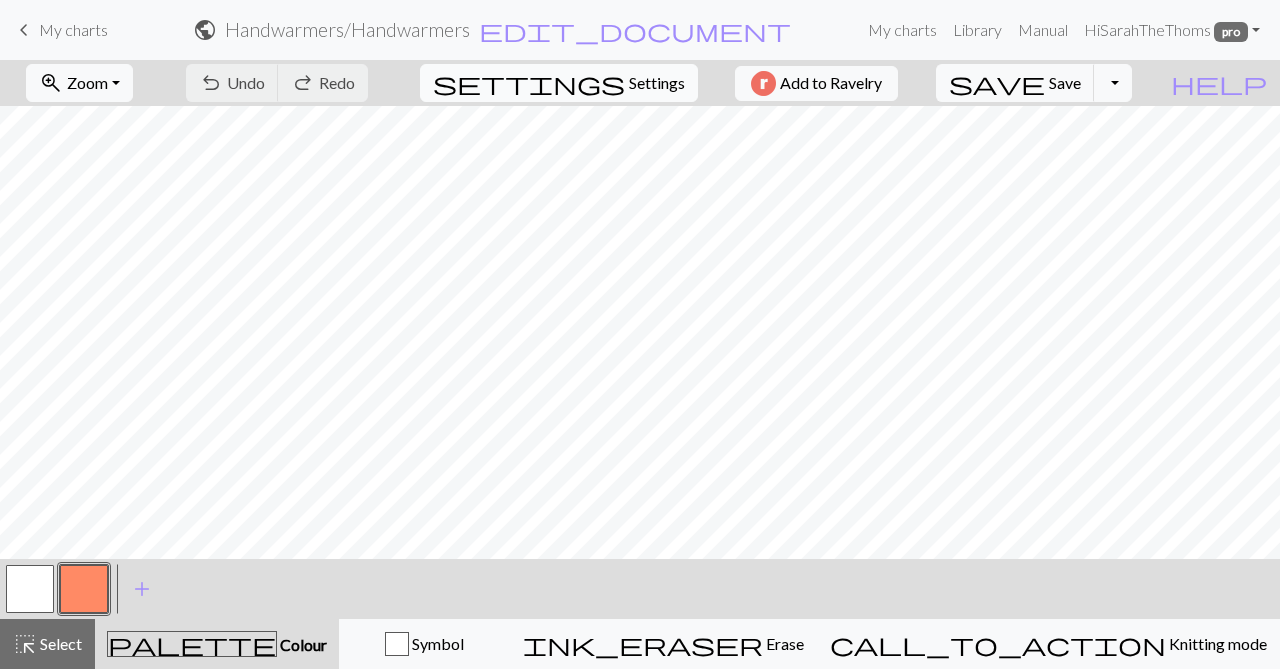 click on "Settings" at bounding box center [657, 83] 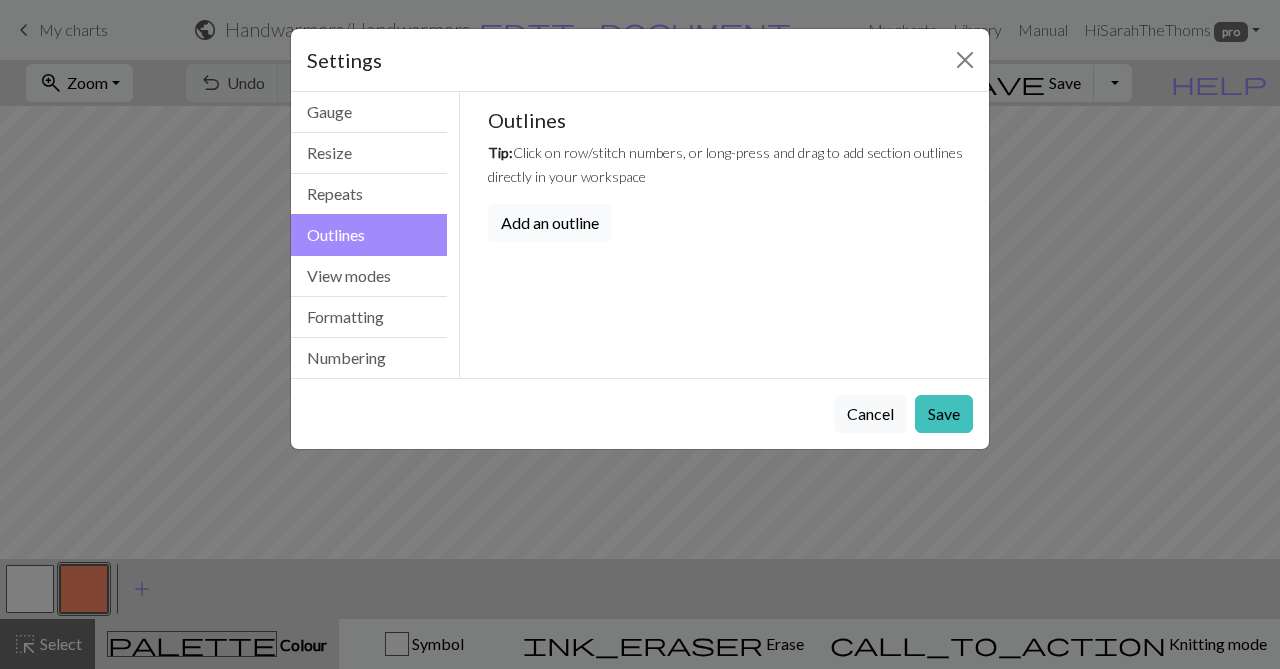 click on "Add an outline" at bounding box center [550, 223] 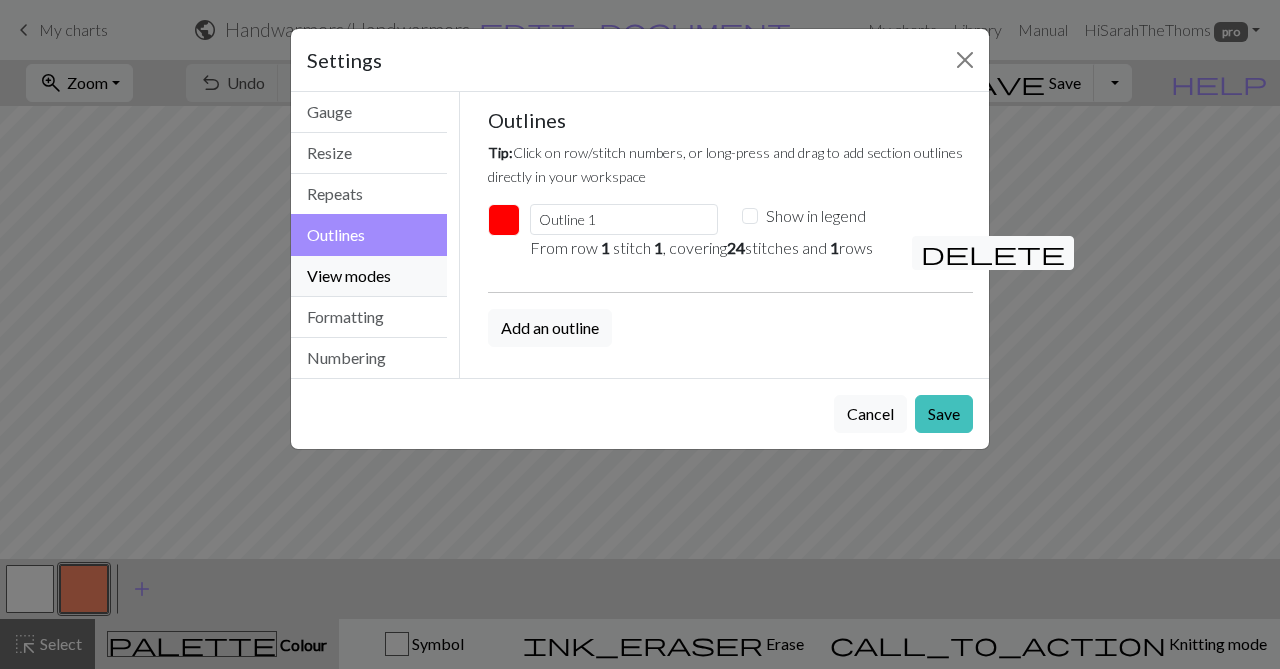 click on "View modes" at bounding box center [369, 276] 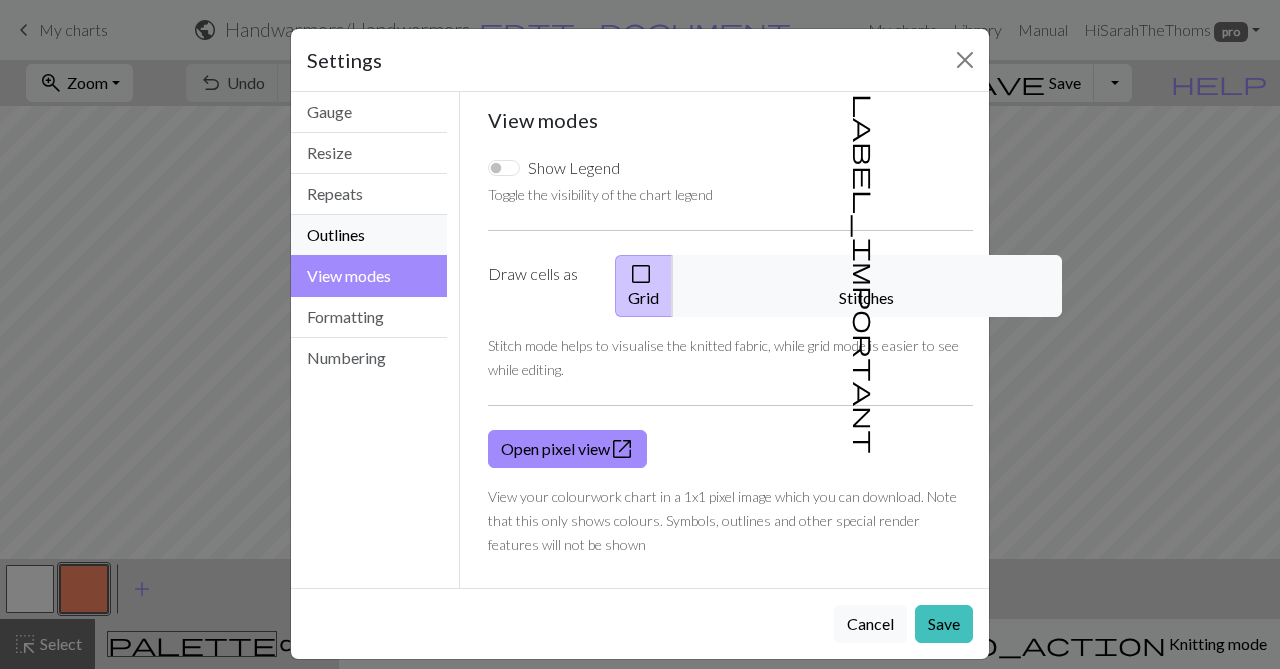 click on "Outlines" at bounding box center [369, 235] 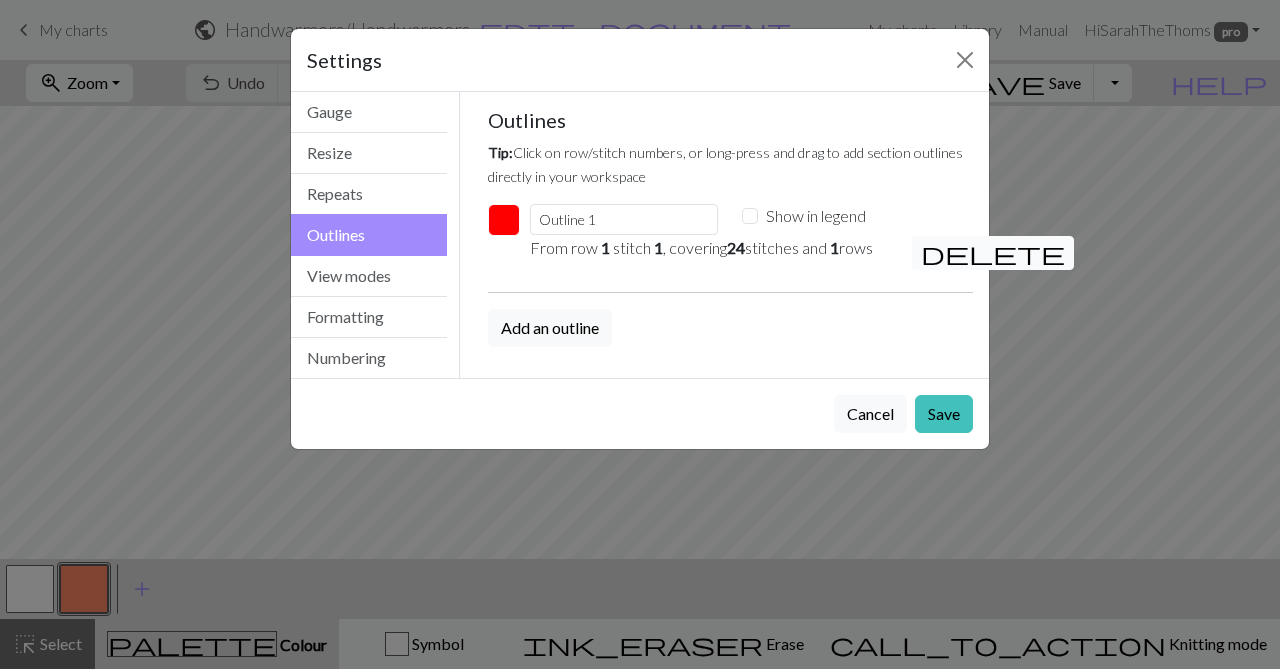 click on "delete" at bounding box center (993, 253) 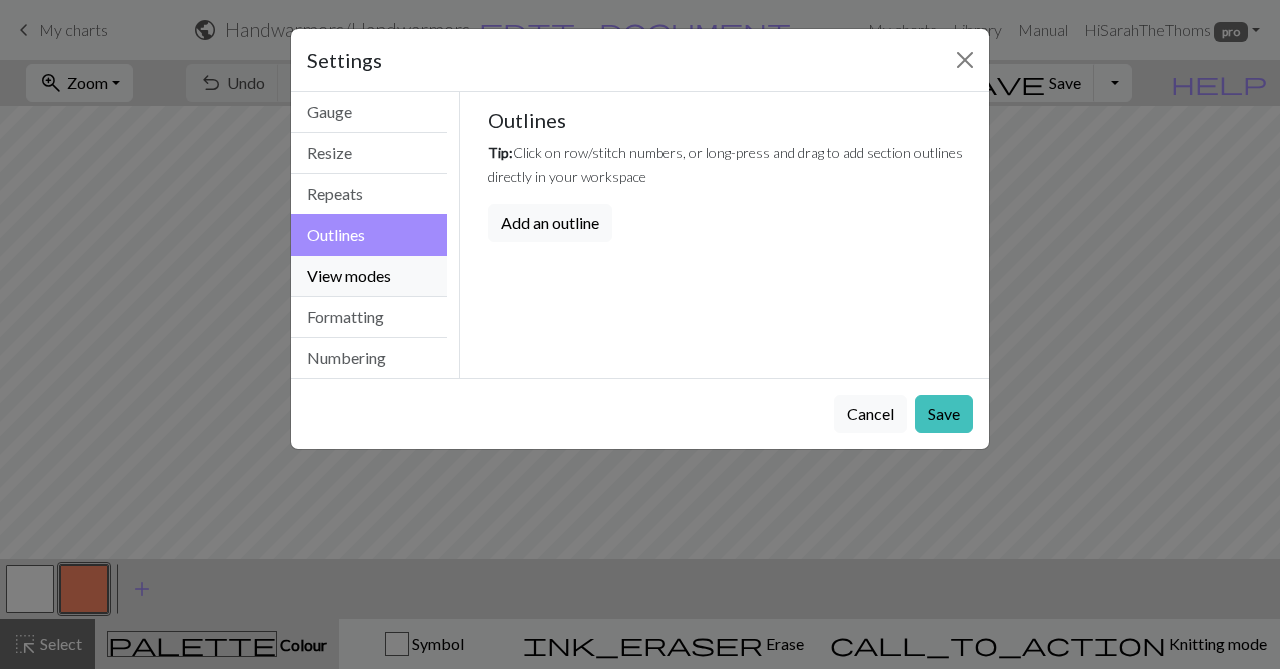 click on "View modes" at bounding box center (369, 276) 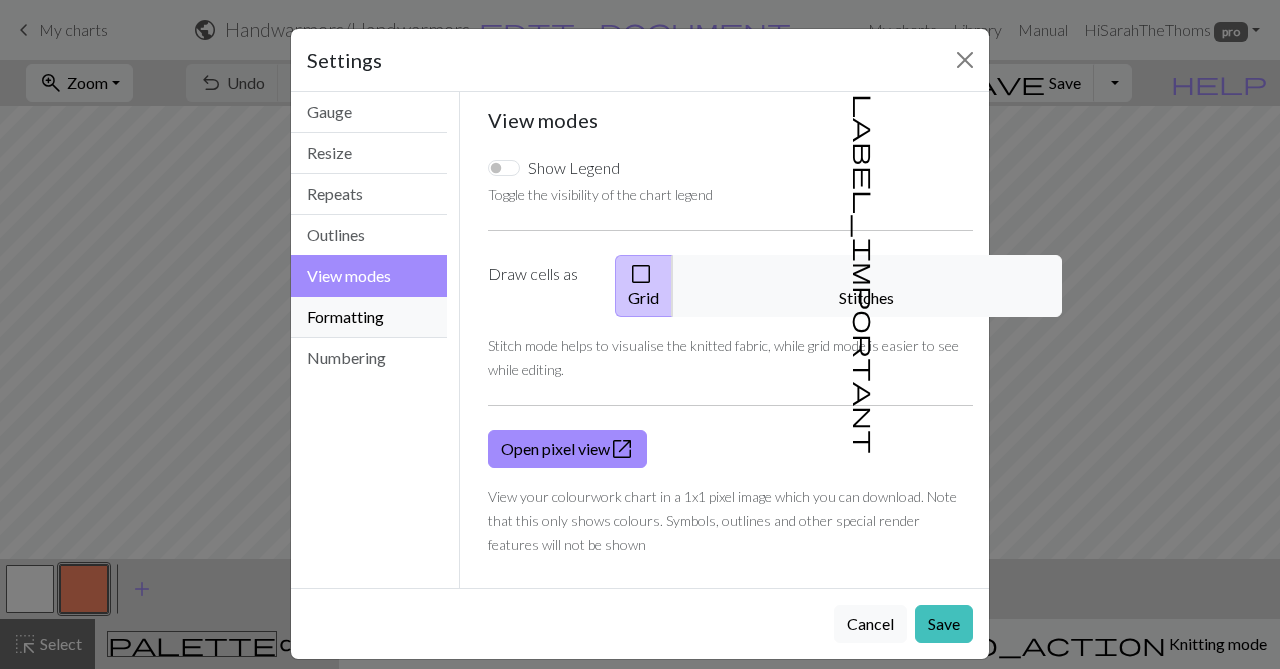 click on "Formatting" at bounding box center [369, 317] 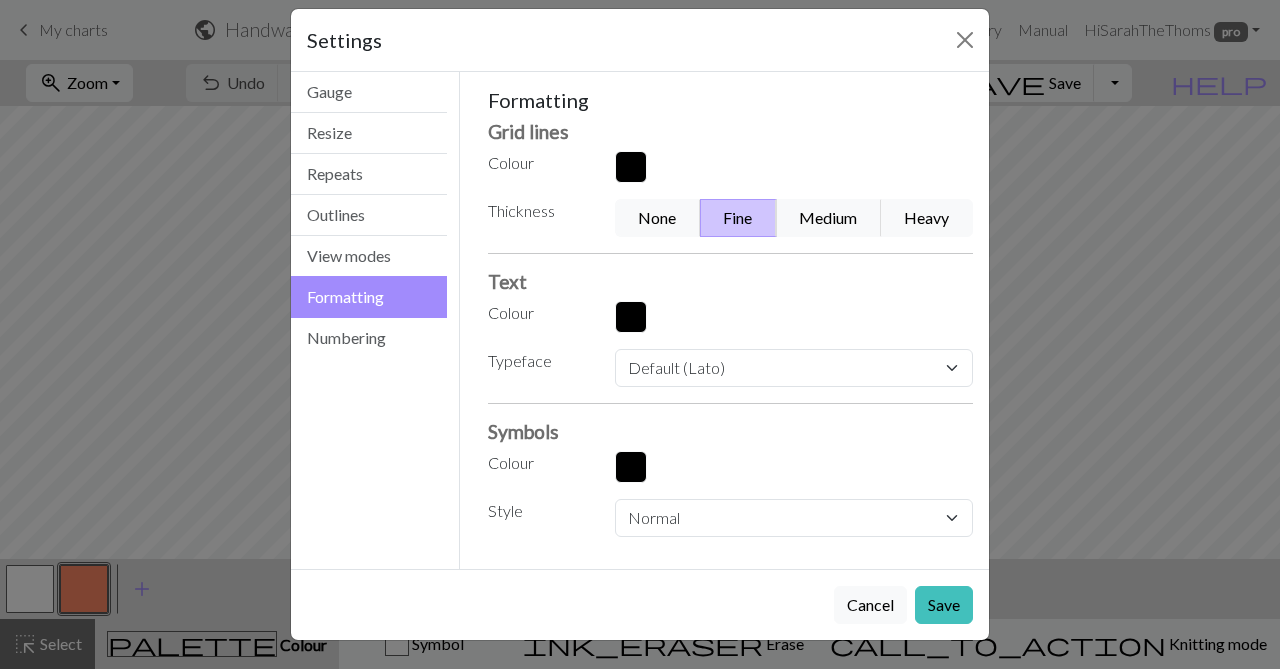 scroll, scrollTop: 0, scrollLeft: 0, axis: both 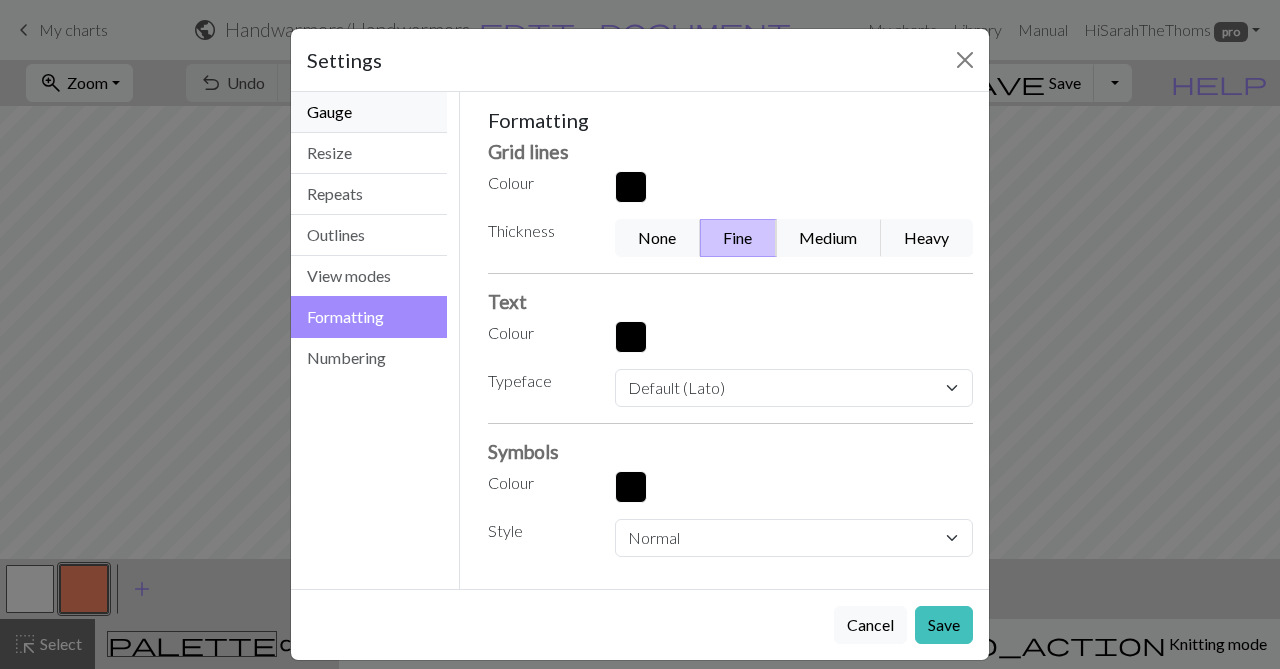 click on "Gauge" at bounding box center (369, 112) 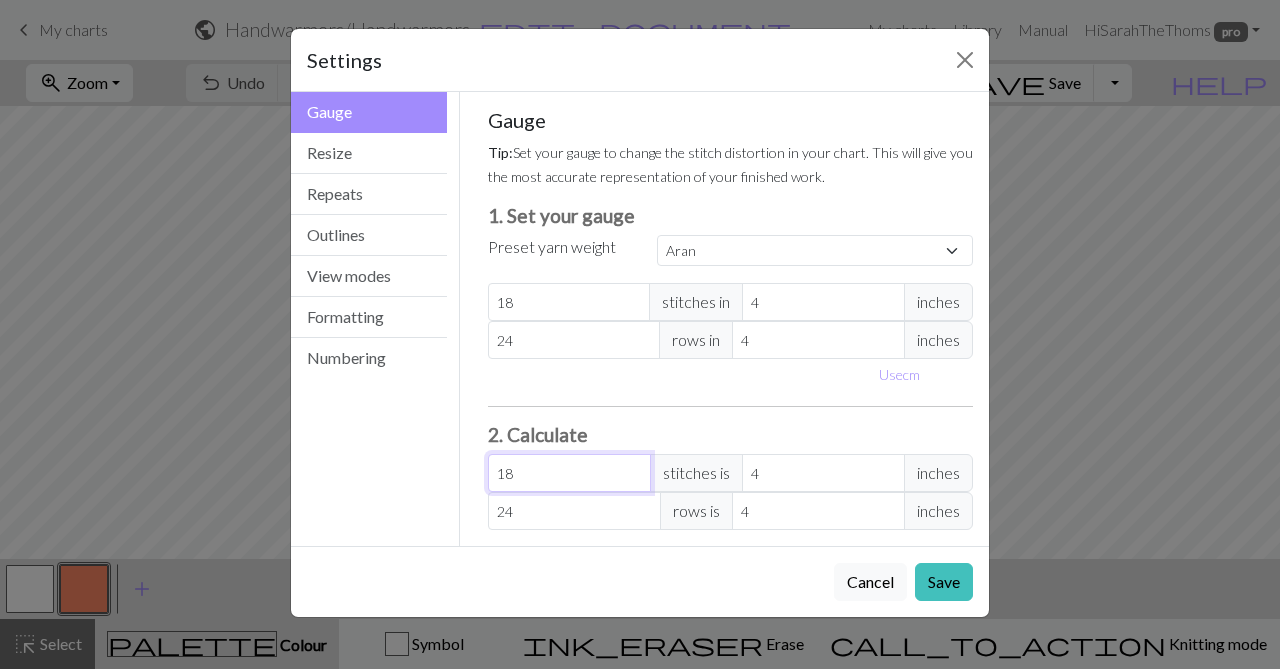 drag, startPoint x: 524, startPoint y: 472, endPoint x: 484, endPoint y: 472, distance: 40 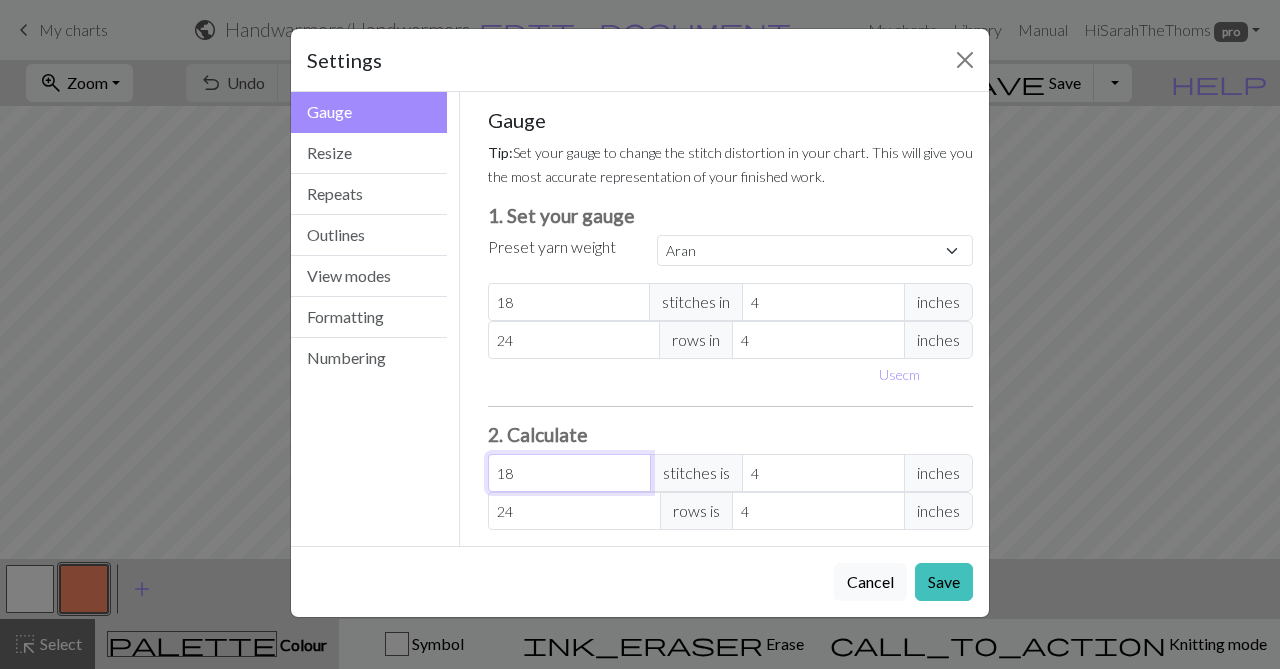 type on "2" 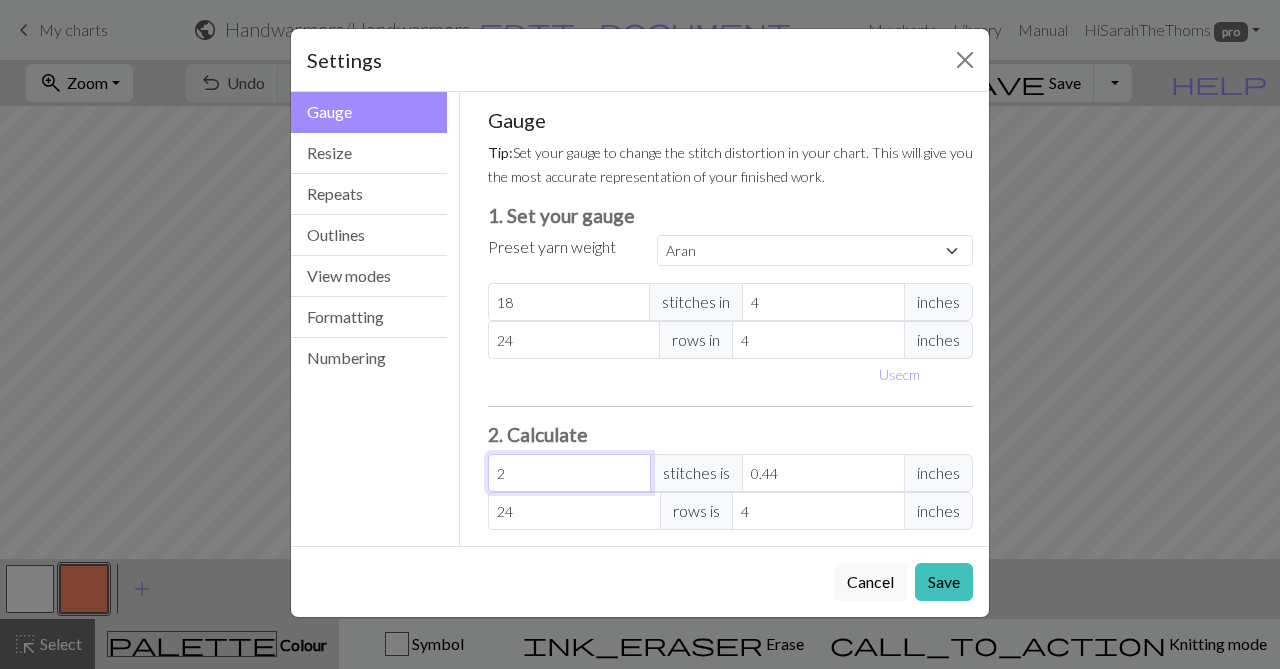 type on "24" 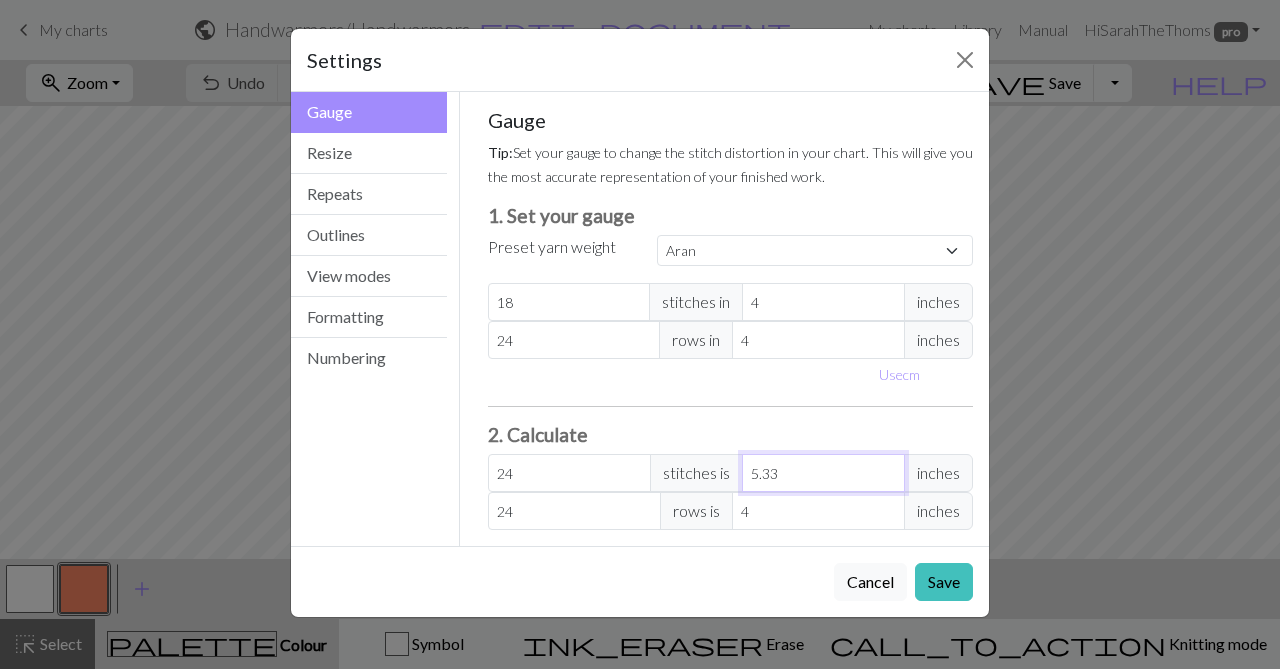drag, startPoint x: 782, startPoint y: 478, endPoint x: 746, endPoint y: 474, distance: 36.221542 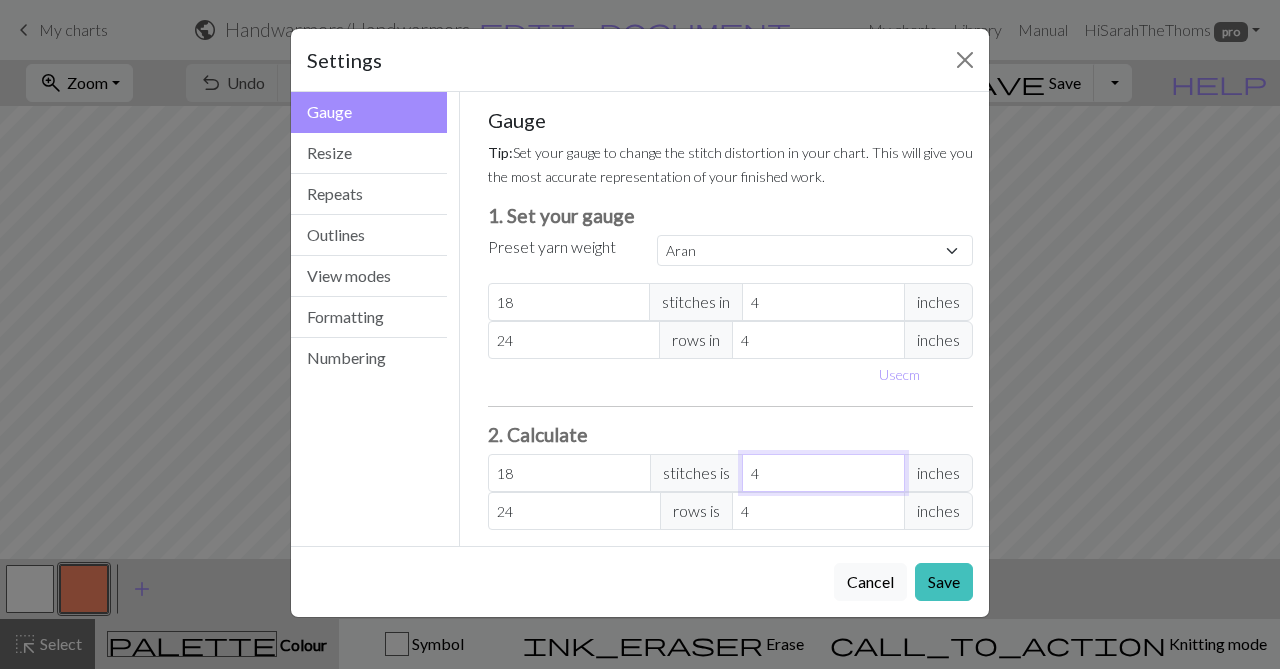 type on "4" 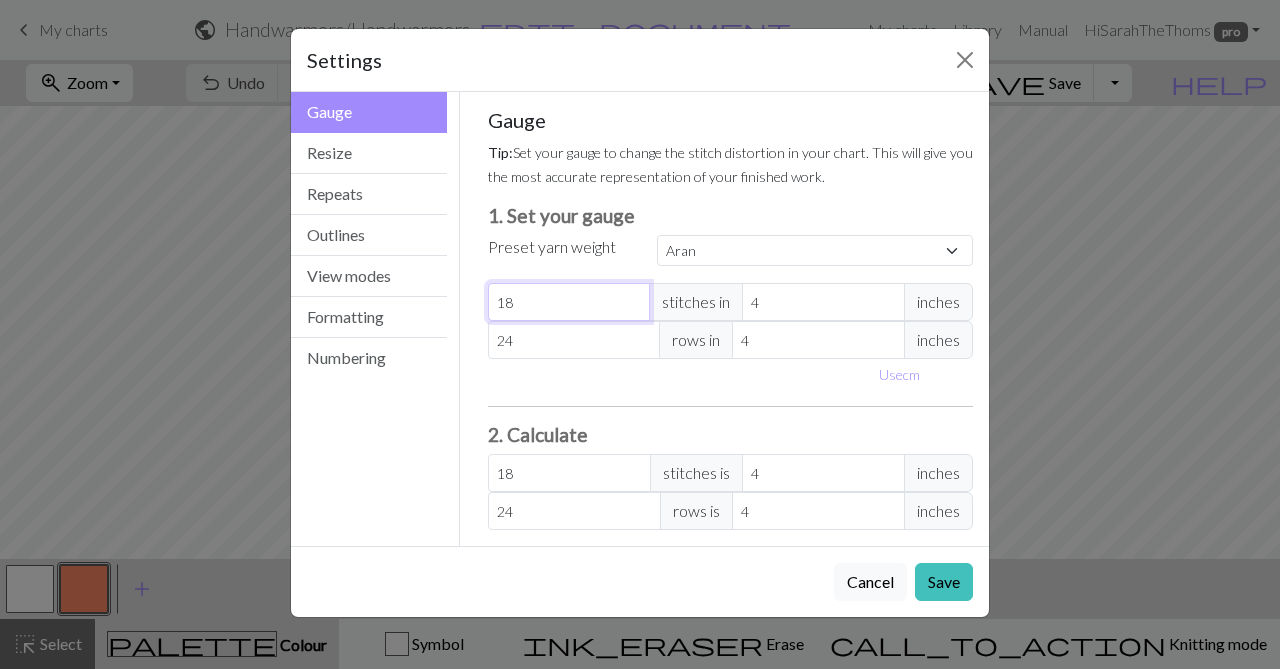 drag, startPoint x: 524, startPoint y: 304, endPoint x: 477, endPoint y: 304, distance: 47 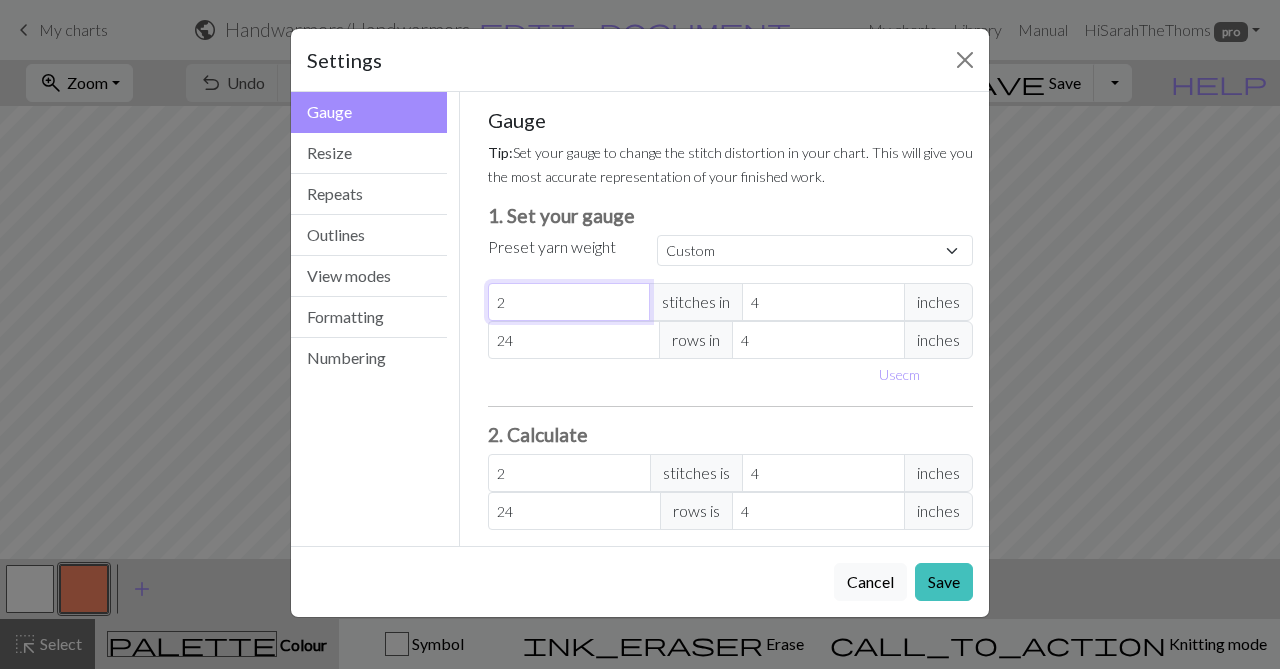 type on "24" 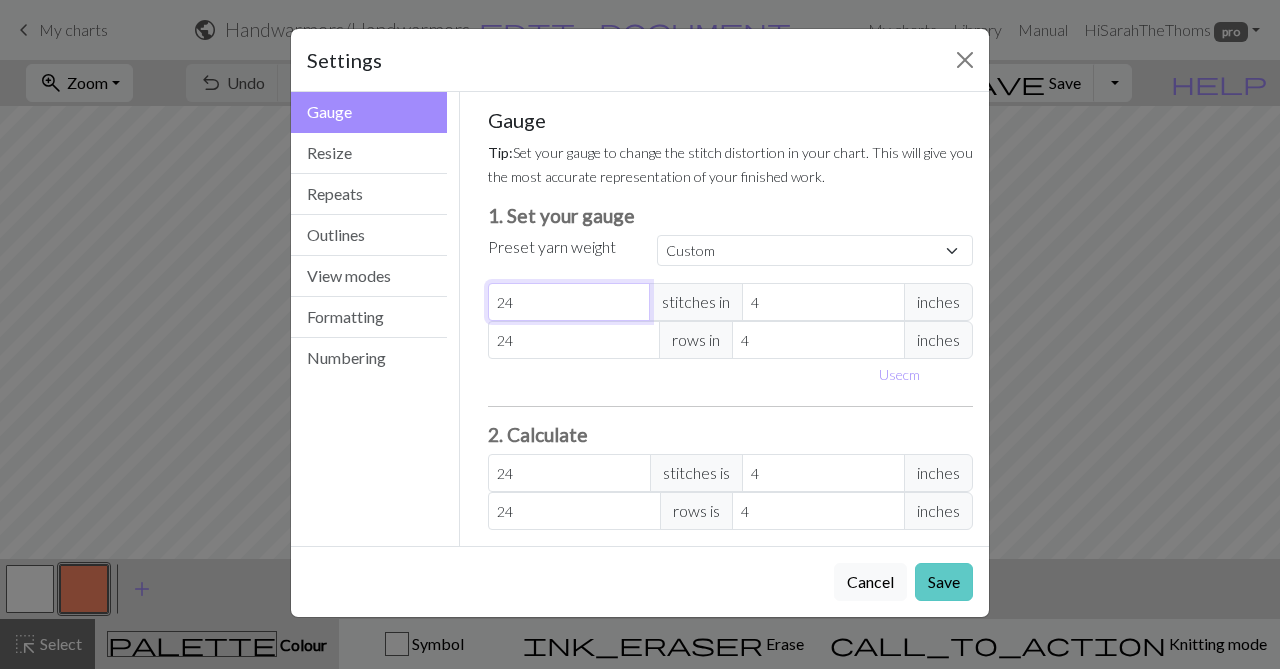 type on "24" 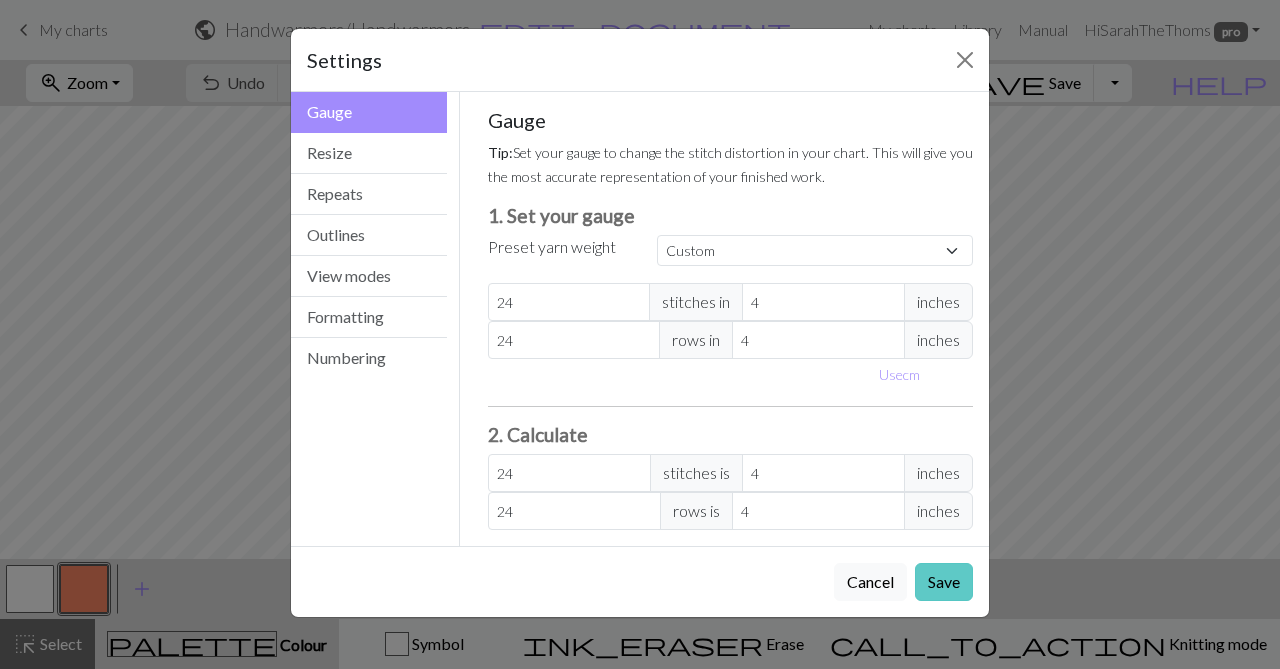 click on "Save" at bounding box center (944, 582) 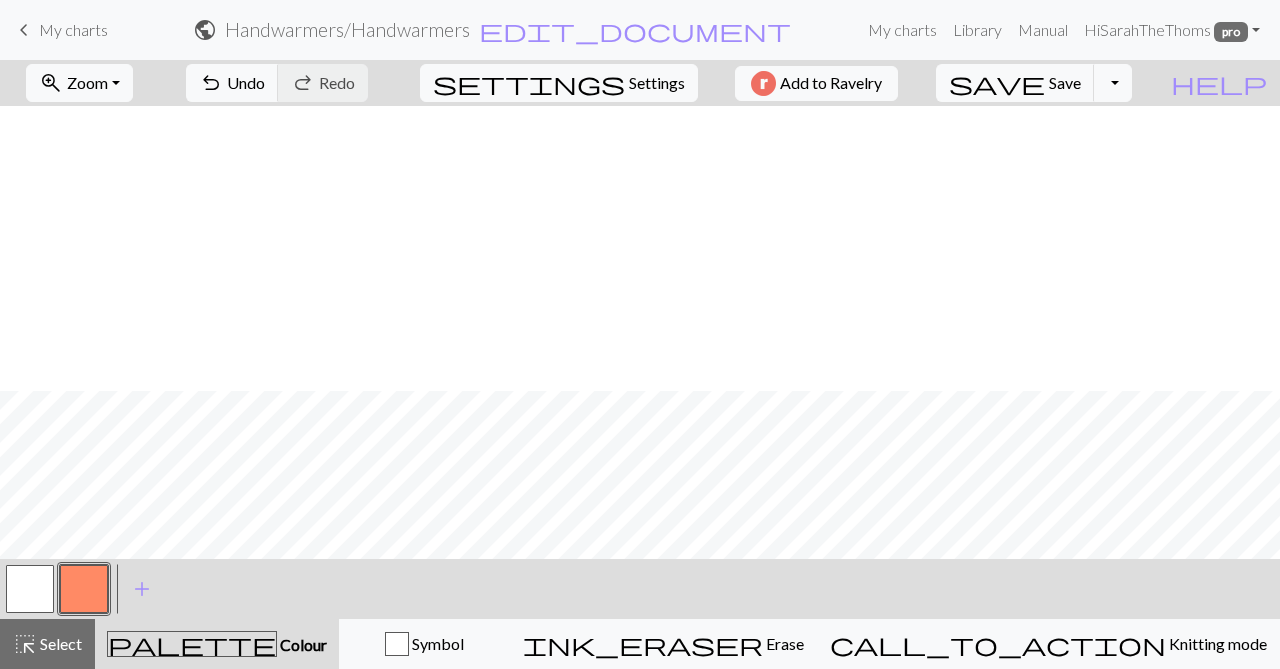 scroll, scrollTop: 797, scrollLeft: 0, axis: vertical 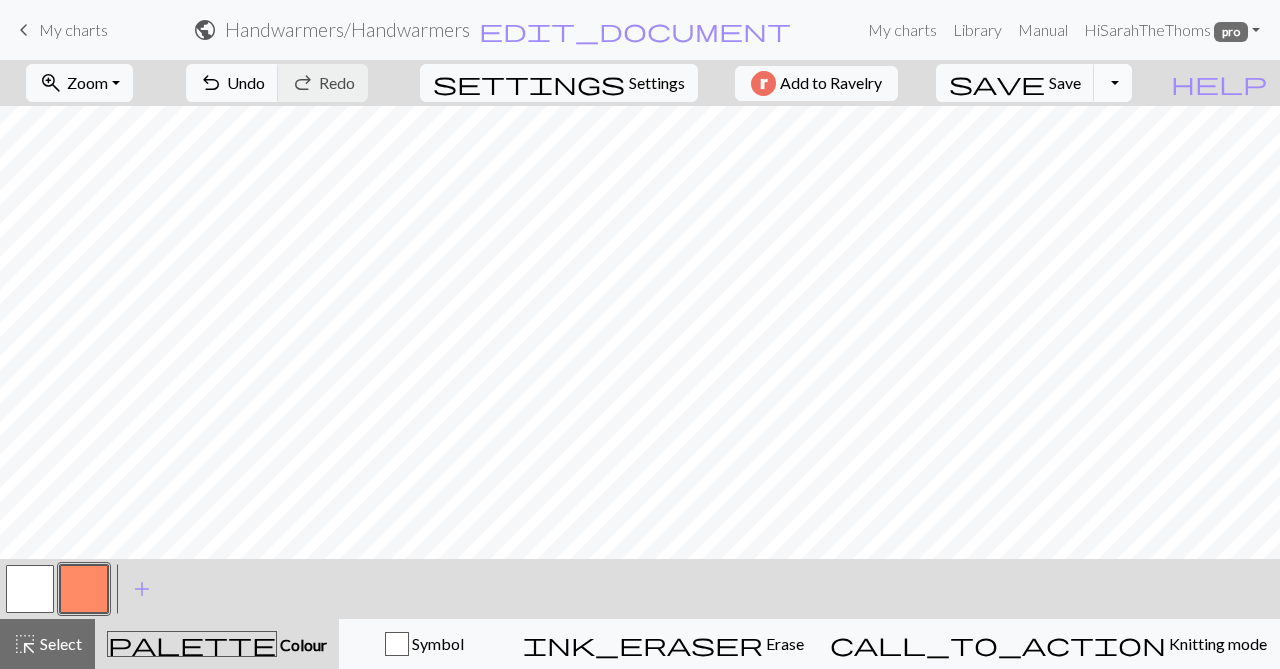 click on "Toggle Dropdown" at bounding box center (1113, 83) 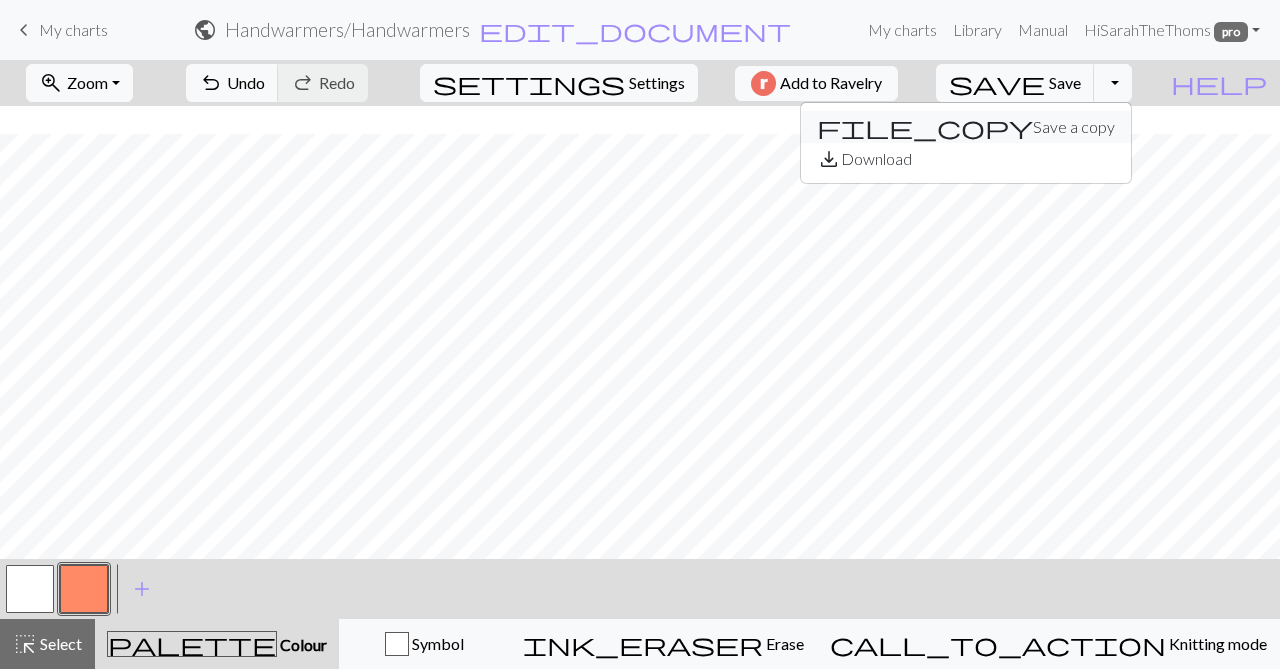 scroll, scrollTop: 797, scrollLeft: 0, axis: vertical 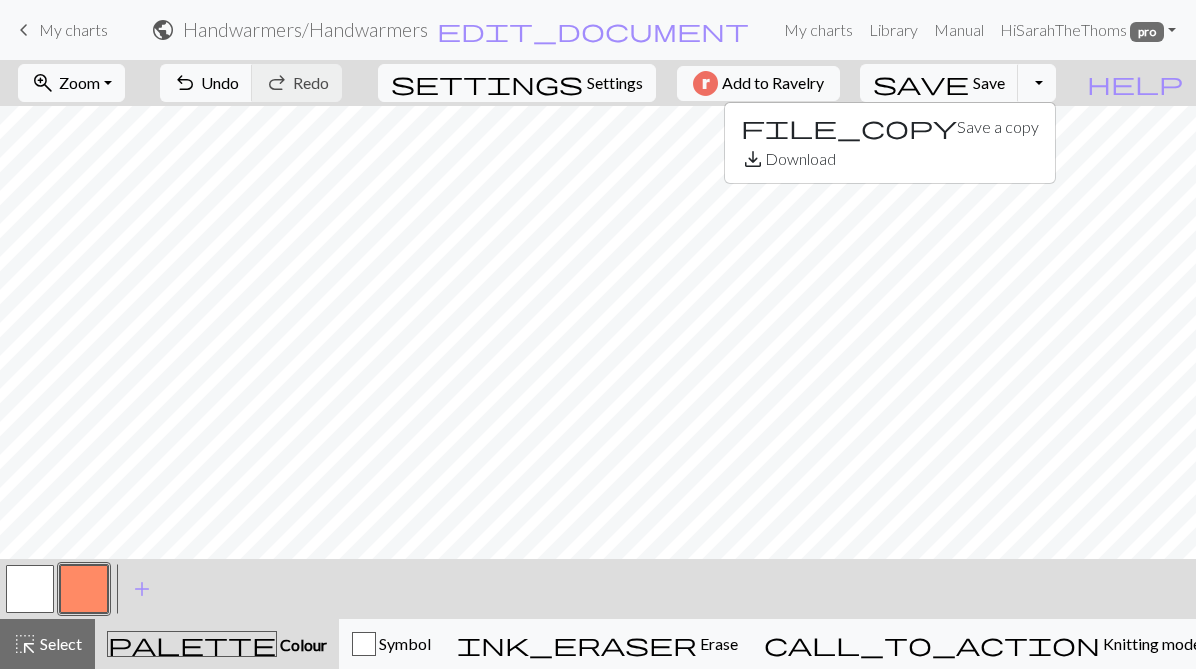 click on "My charts" at bounding box center [73, 29] 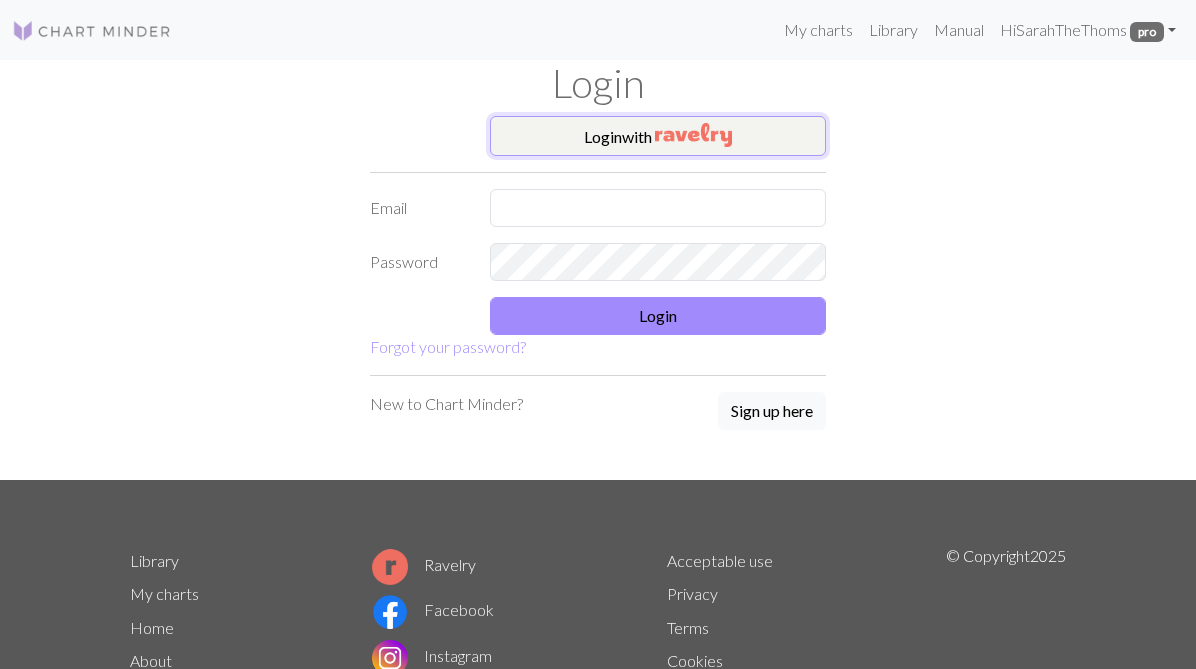 click at bounding box center [693, 135] 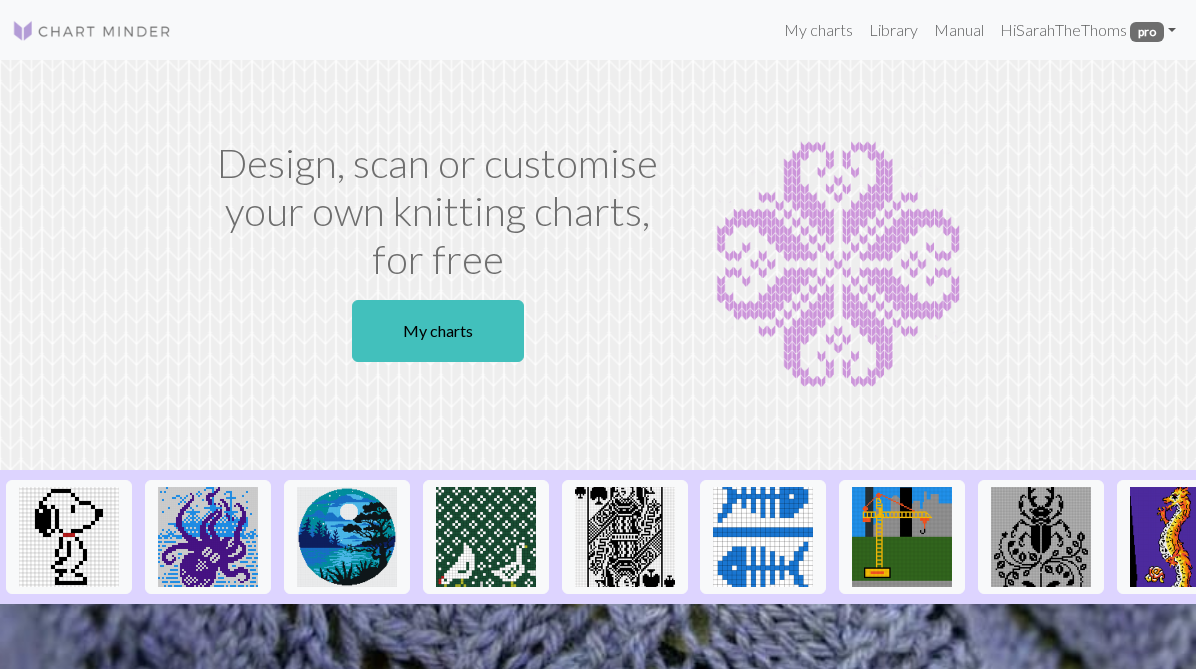 scroll, scrollTop: 0, scrollLeft: 0, axis: both 